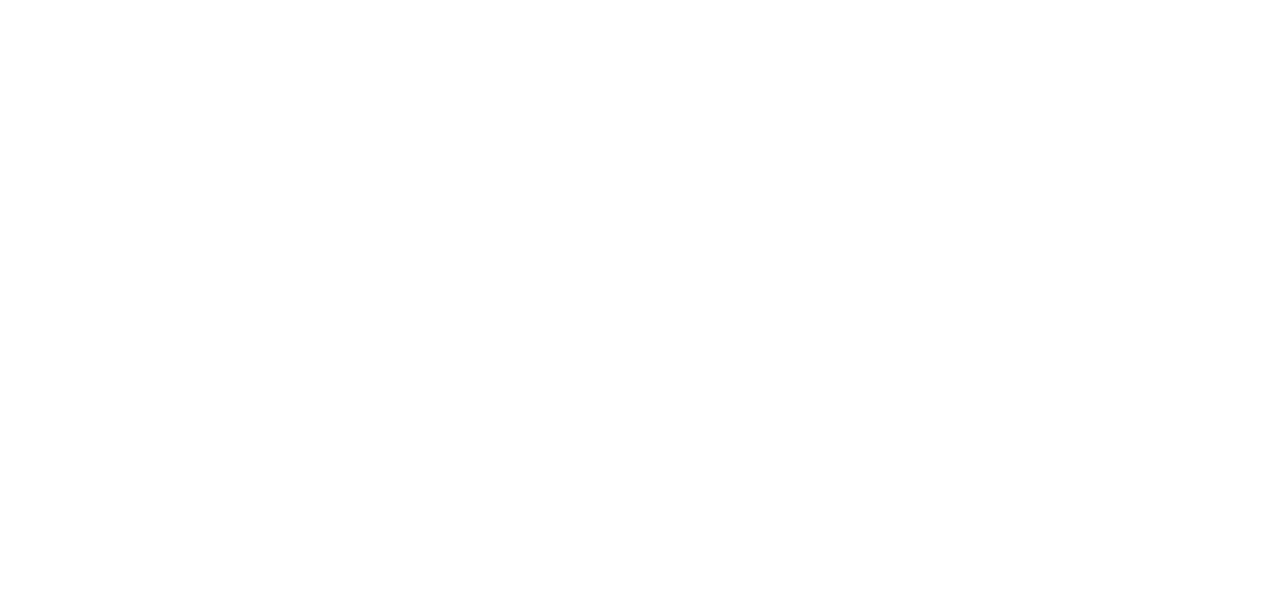 scroll, scrollTop: 0, scrollLeft: 0, axis: both 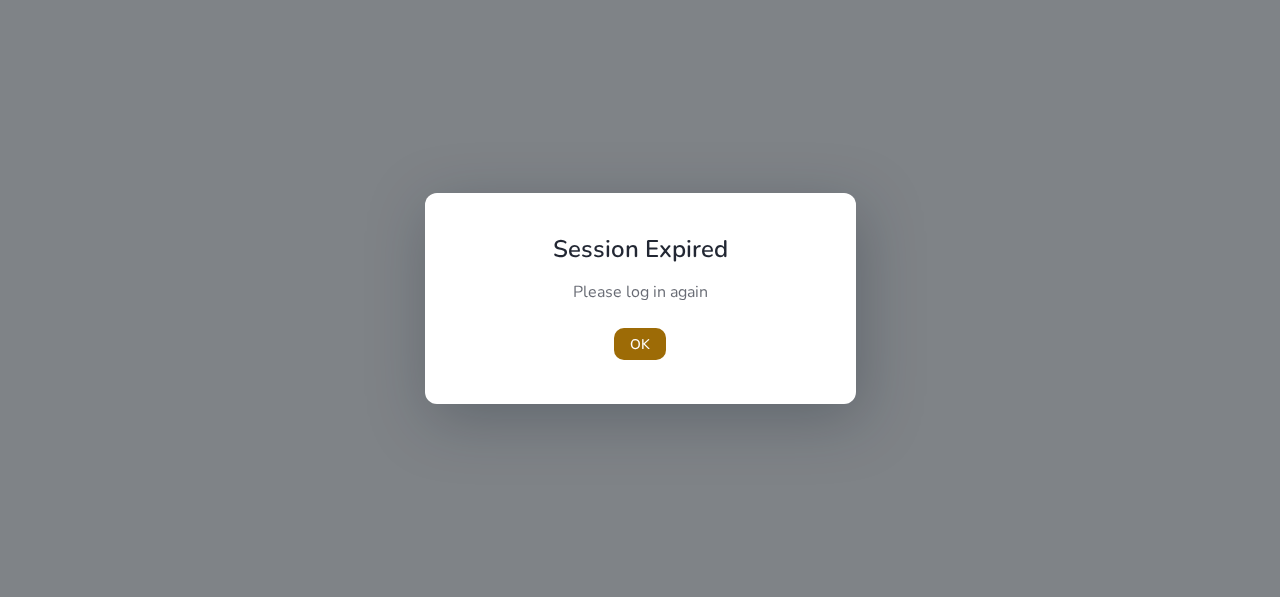 click on "OK" at bounding box center [640, 344] 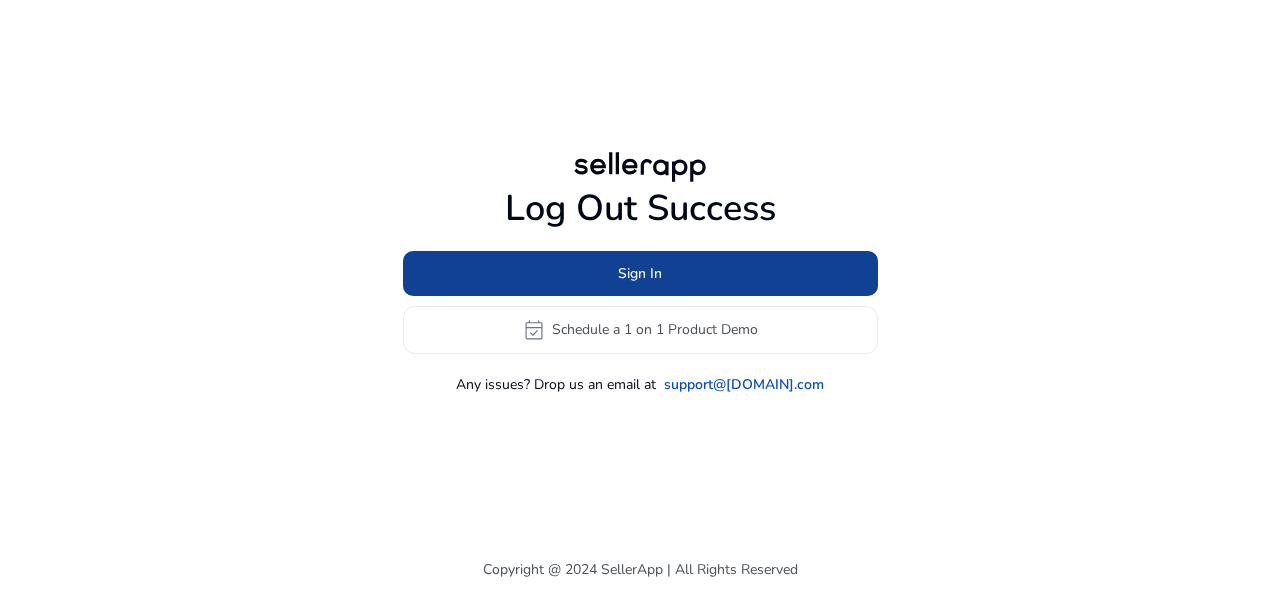 click 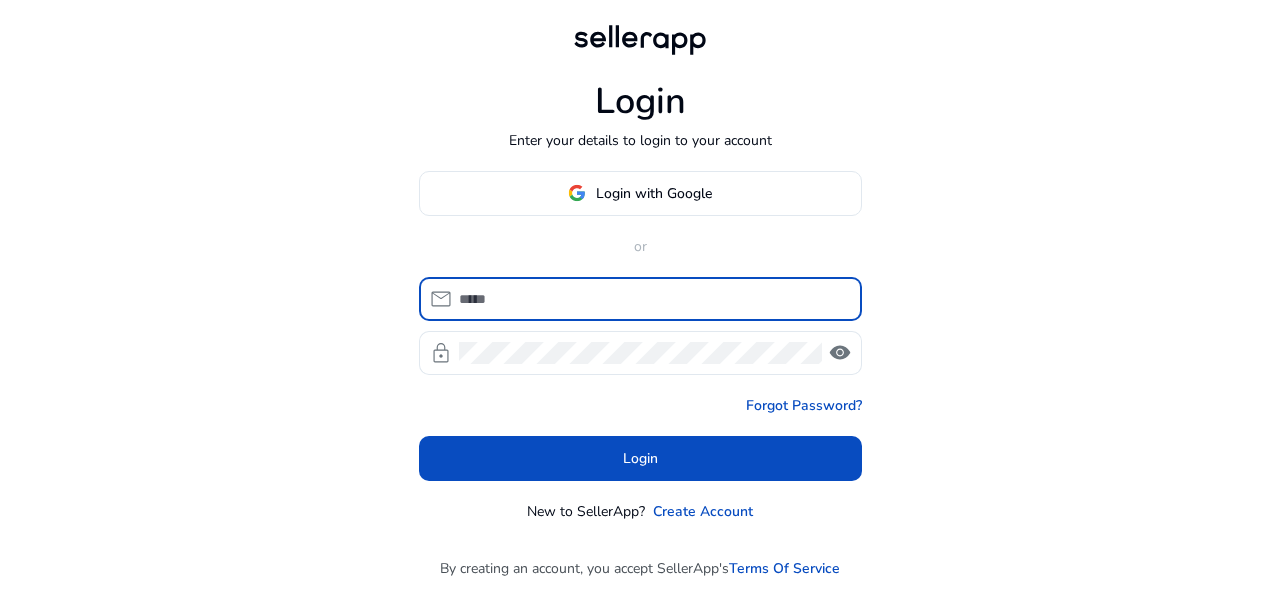 type on "**********" 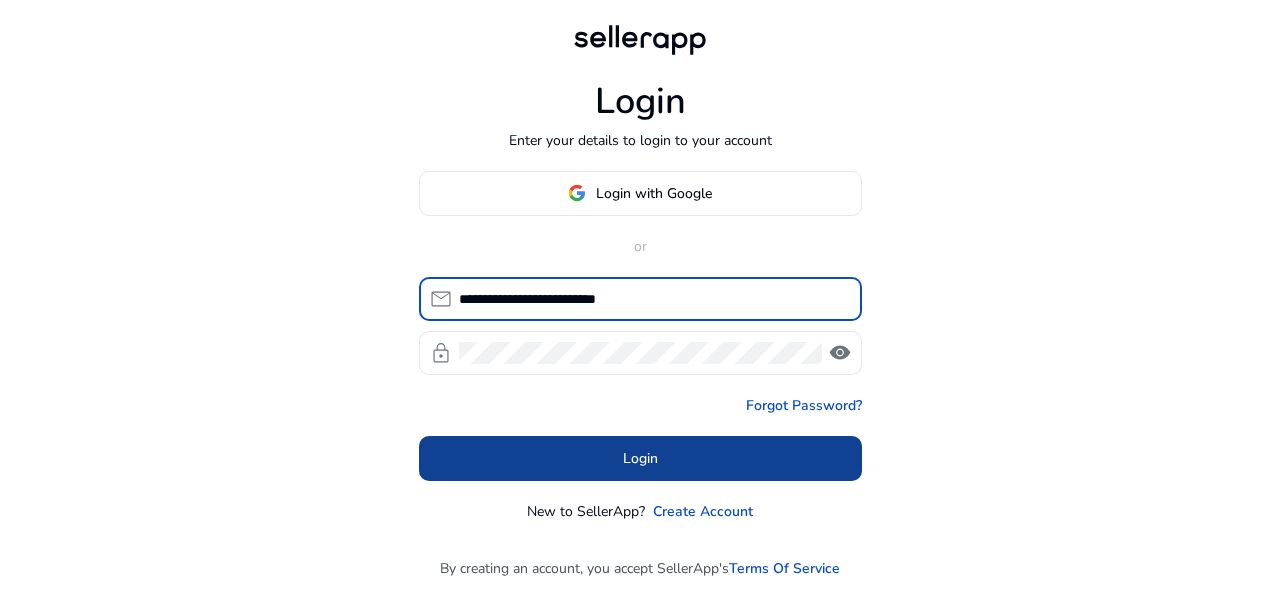 click at bounding box center [640, 458] 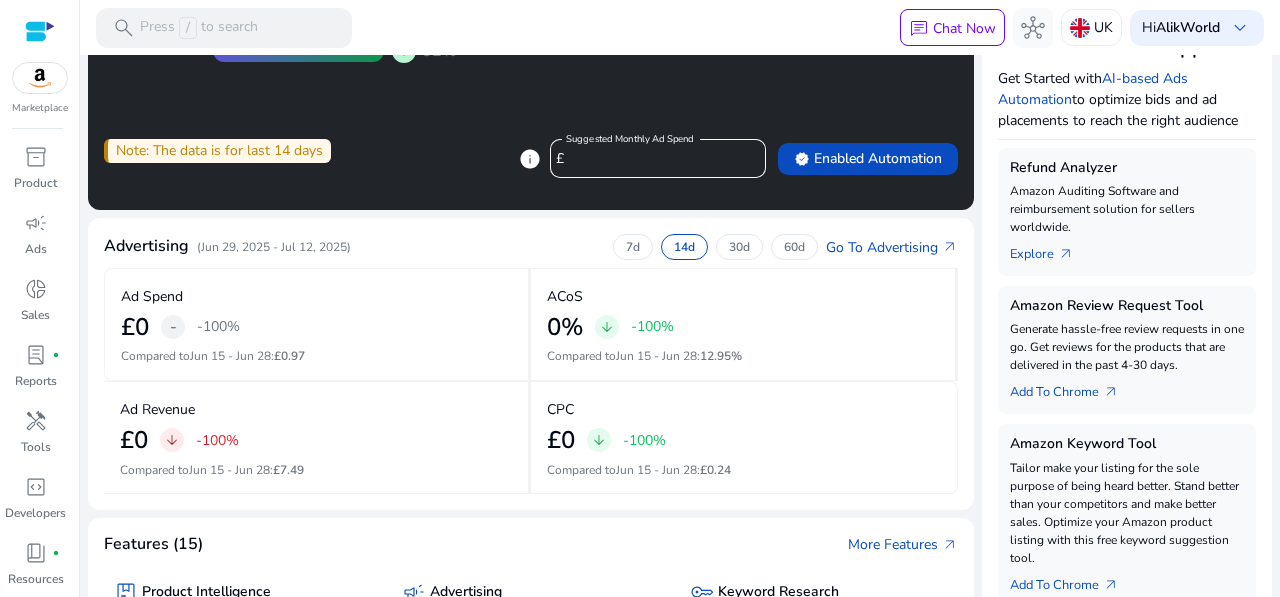 scroll, scrollTop: 0, scrollLeft: 0, axis: both 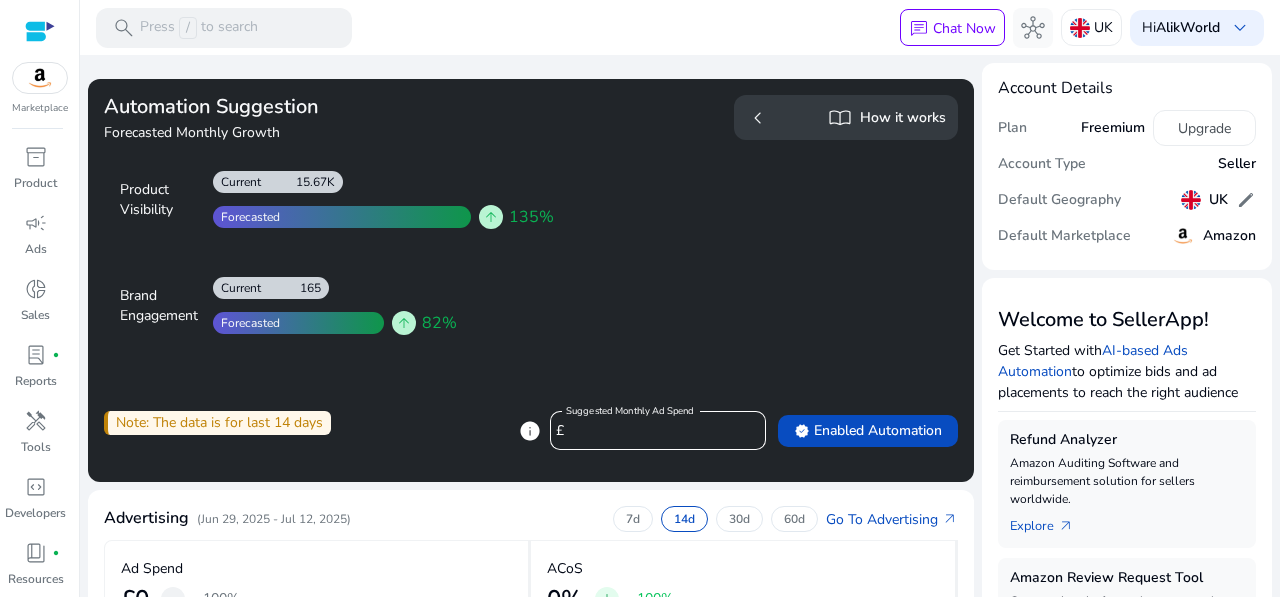 drag, startPoint x: 288, startPoint y: 186, endPoint x: 330, endPoint y: 181, distance: 42.296574 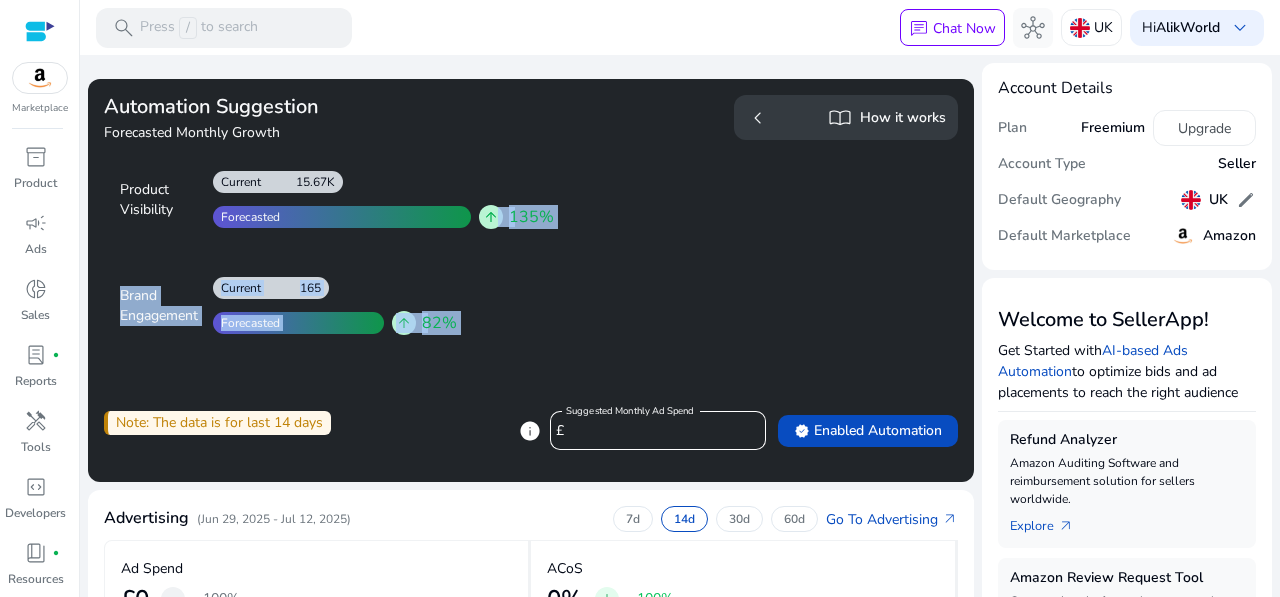 drag, startPoint x: 552, startPoint y: 214, endPoint x: 493, endPoint y: 222, distance: 59.5399 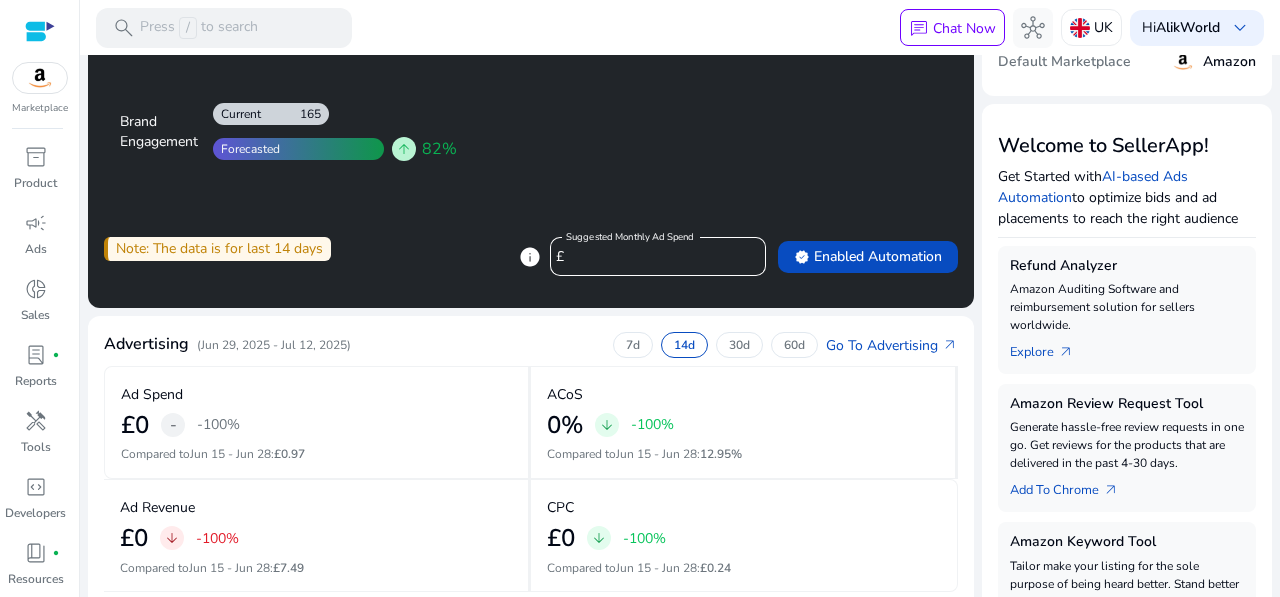scroll, scrollTop: 100, scrollLeft: 0, axis: vertical 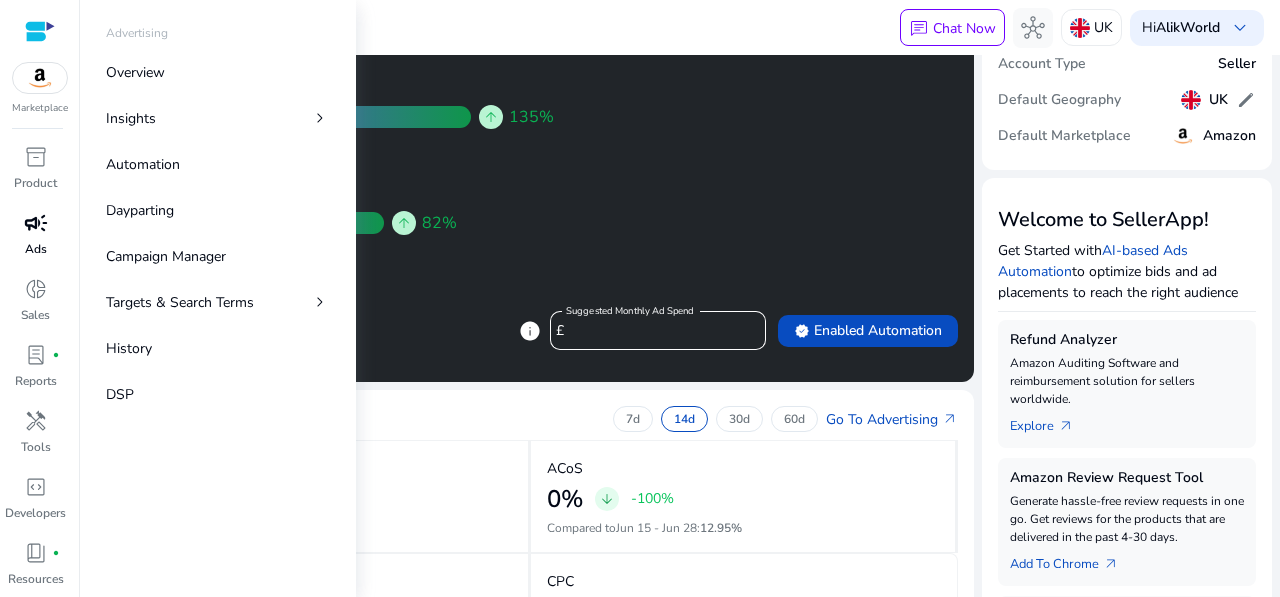 click on "campaign" at bounding box center [36, 223] 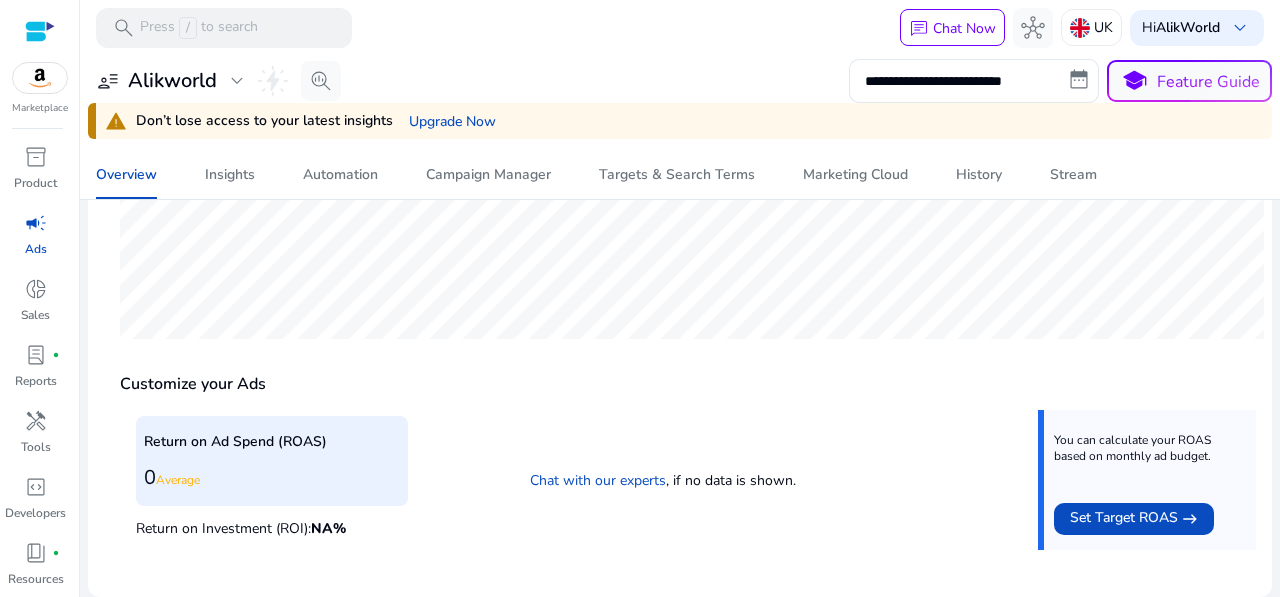 scroll, scrollTop: 0, scrollLeft: 0, axis: both 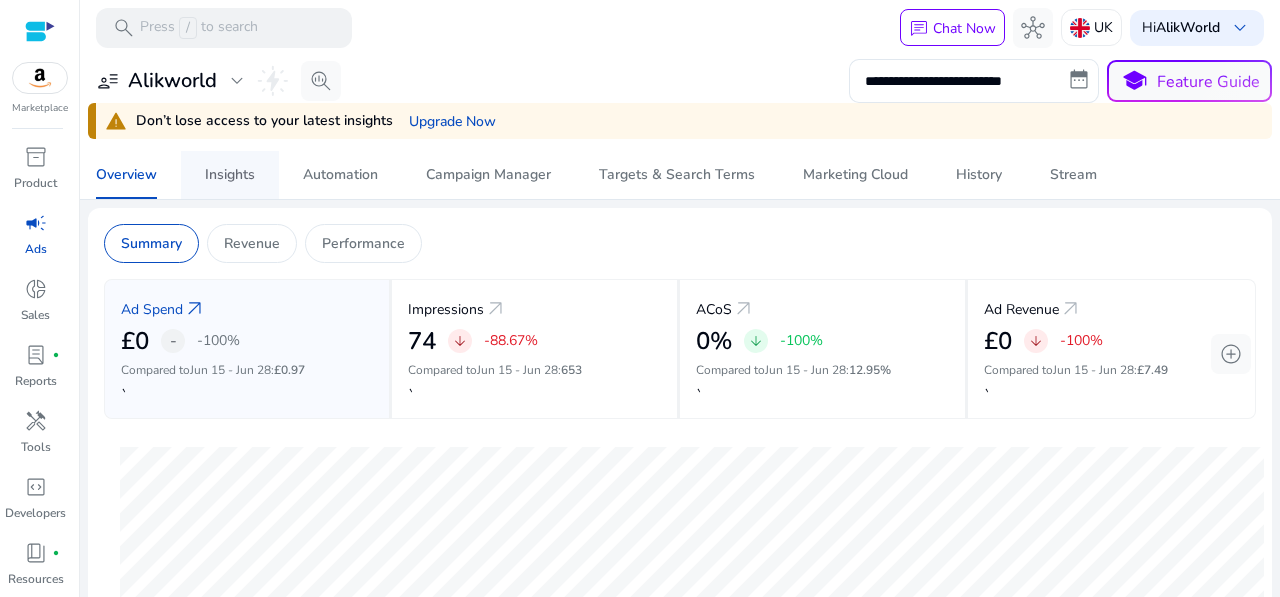 click on "Insights" at bounding box center (230, 175) 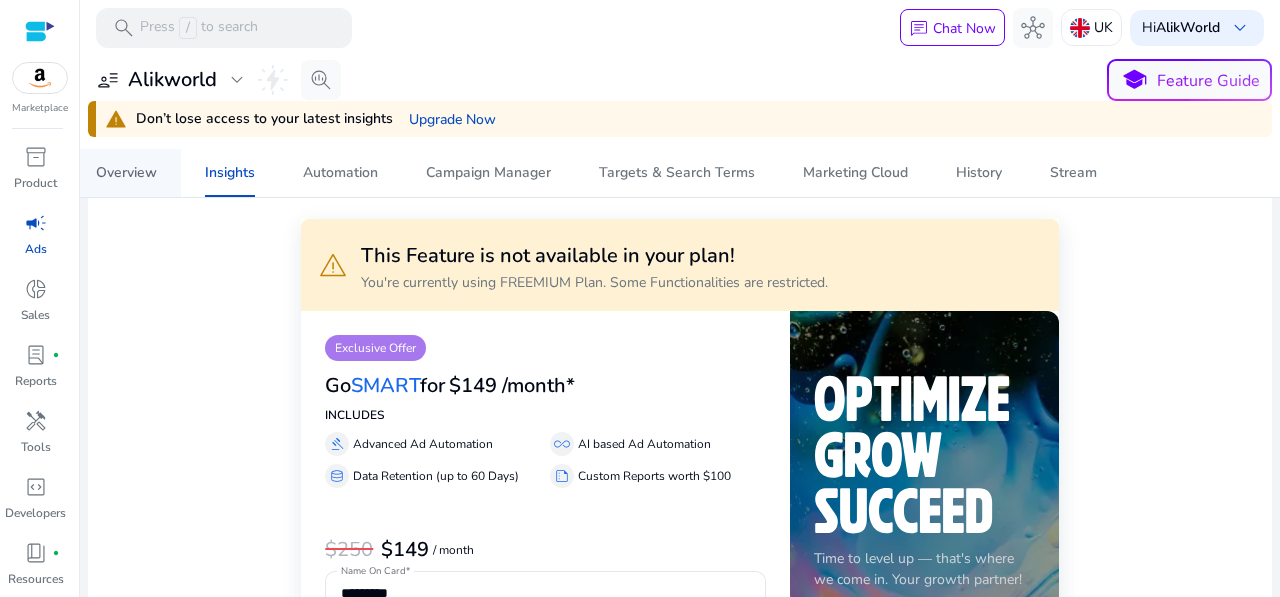 scroll, scrollTop: 0, scrollLeft: 0, axis: both 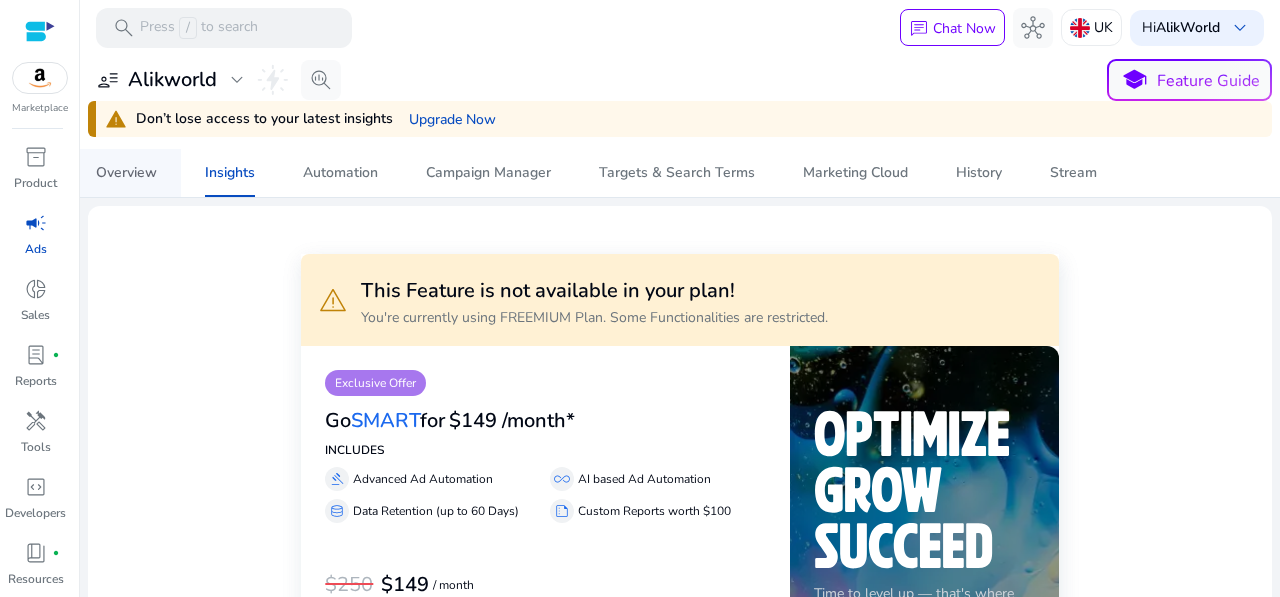 click on "Overview" at bounding box center (126, 173) 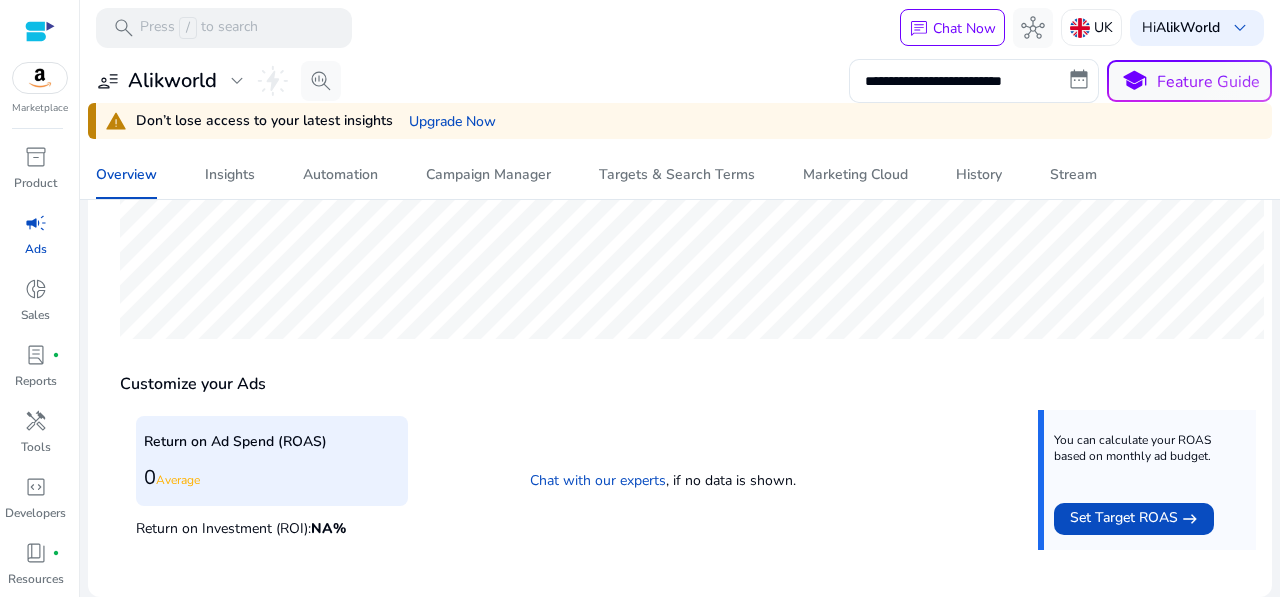 scroll, scrollTop: 0, scrollLeft: 0, axis: both 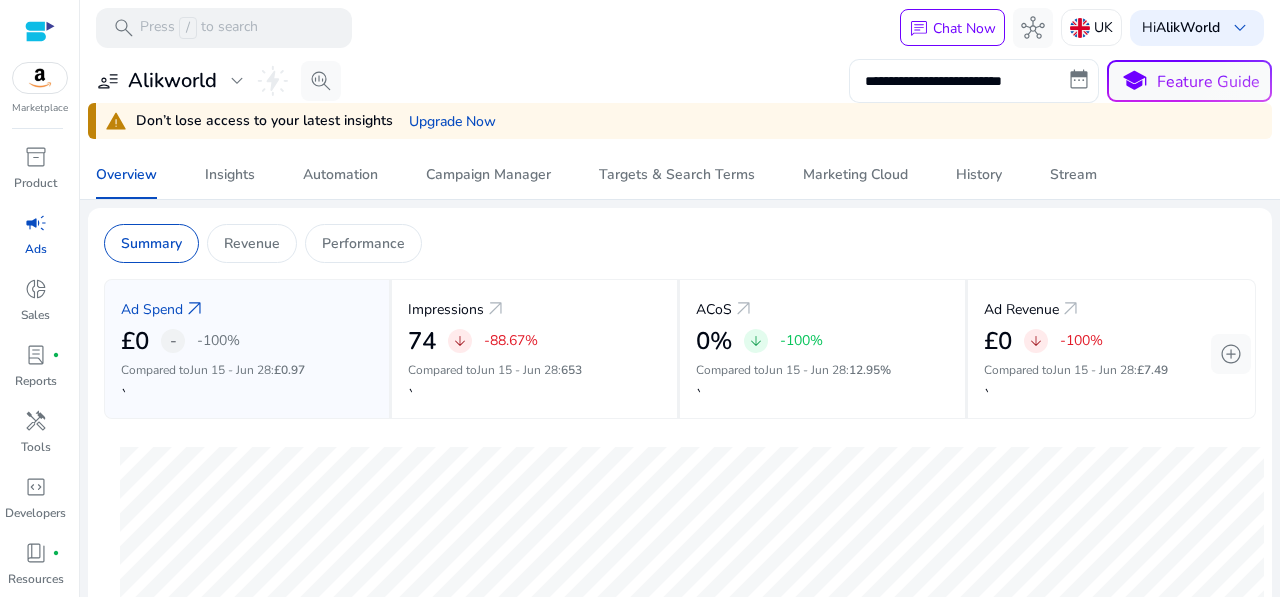 click on "**********" at bounding box center (974, 81) 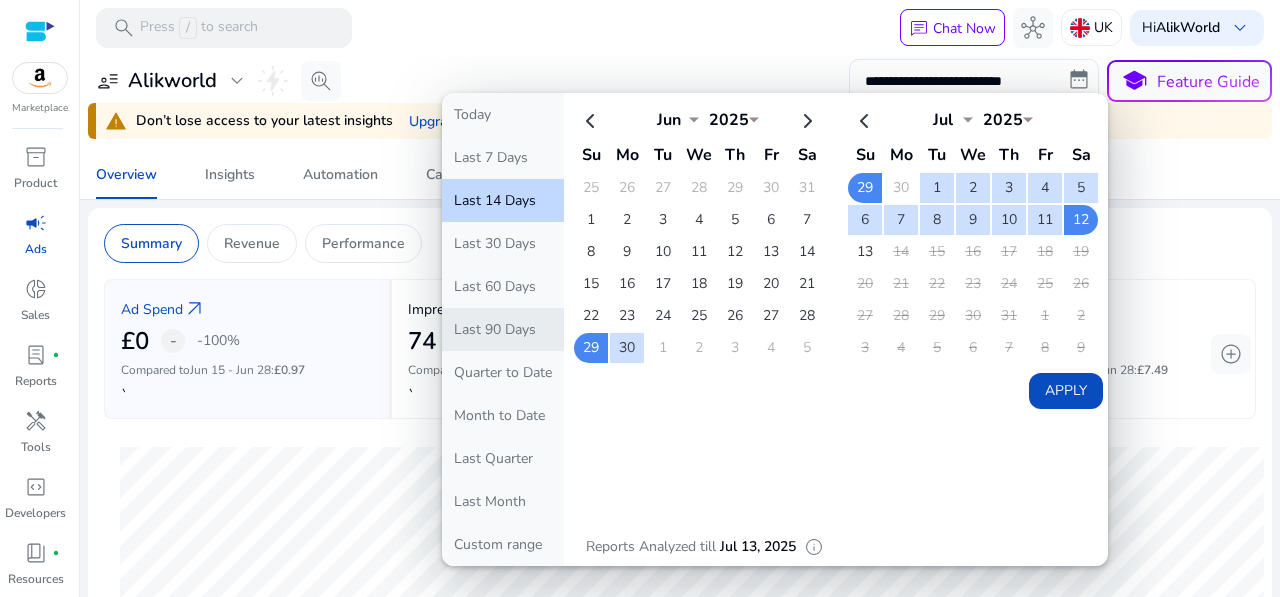 click on "Last 90 Days" 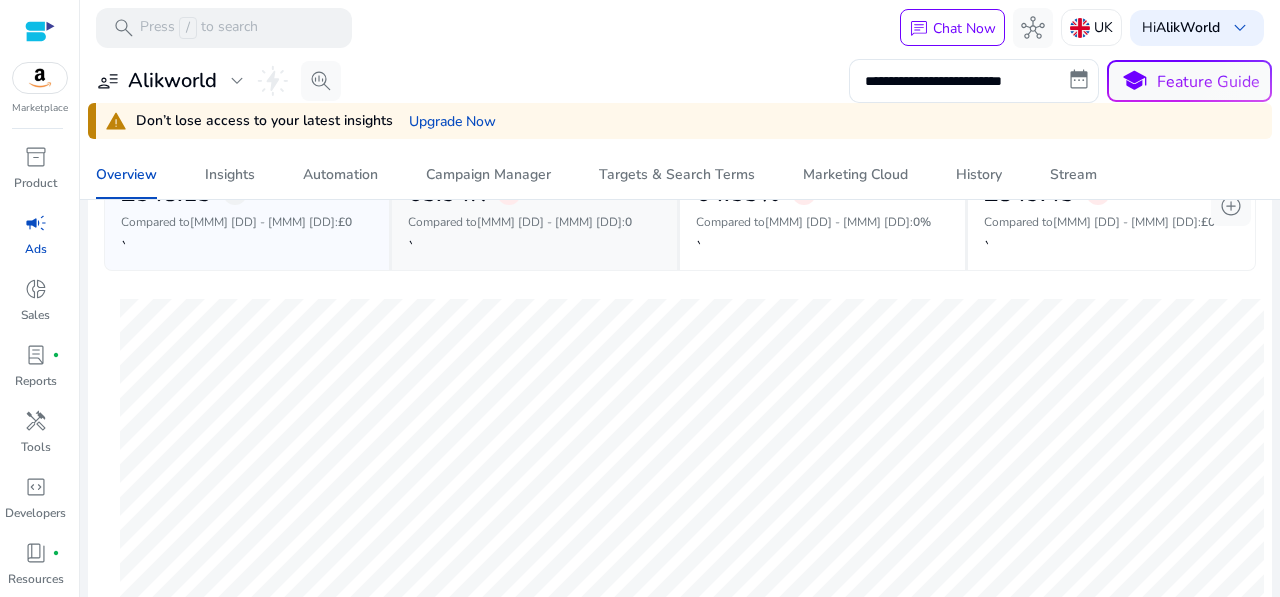 scroll, scrollTop: 0, scrollLeft: 0, axis: both 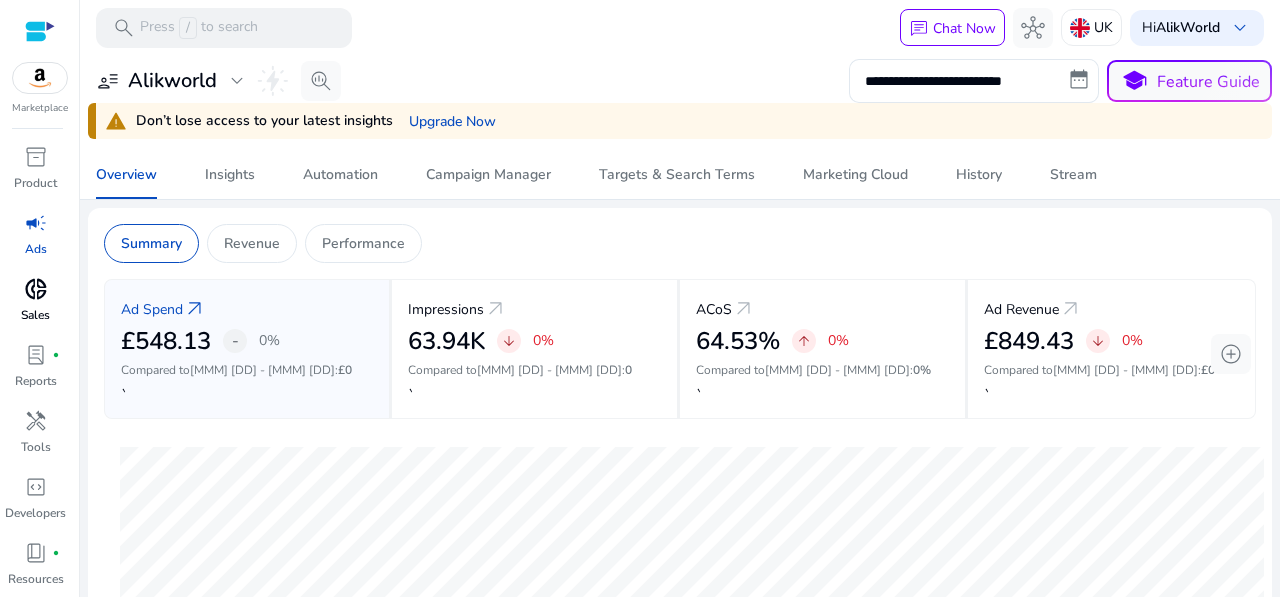 click on "donut_small" at bounding box center [36, 289] 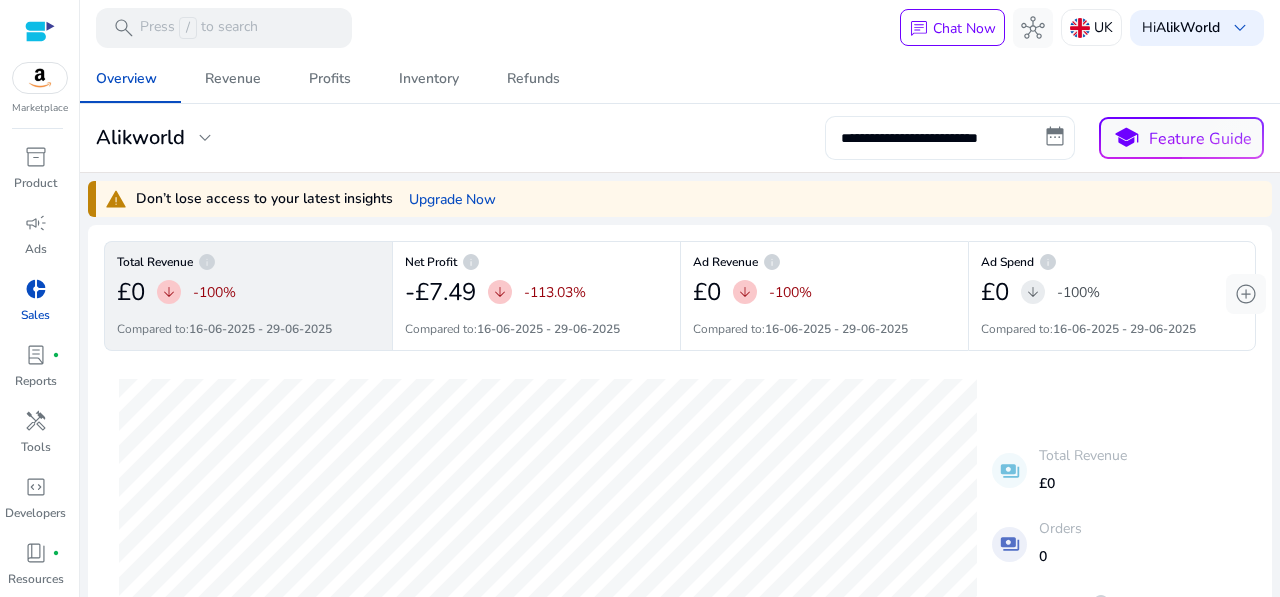 click on "**********" at bounding box center (950, 138) 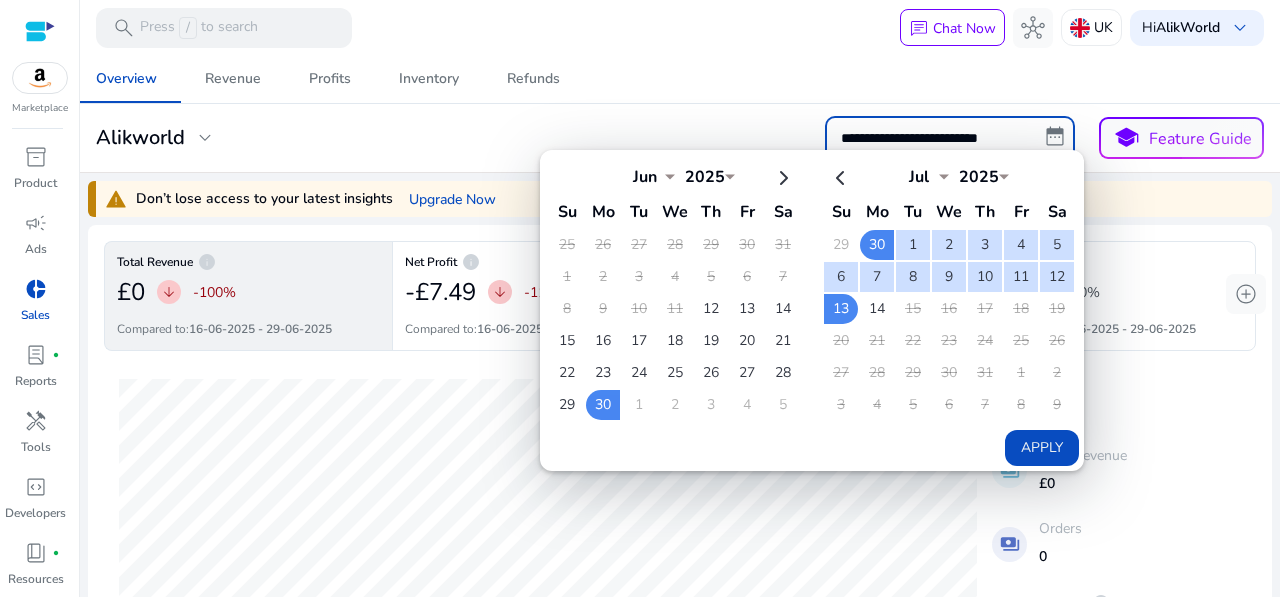 click on "*** *** *** *** *** *** *** *** *** *** *** ***" 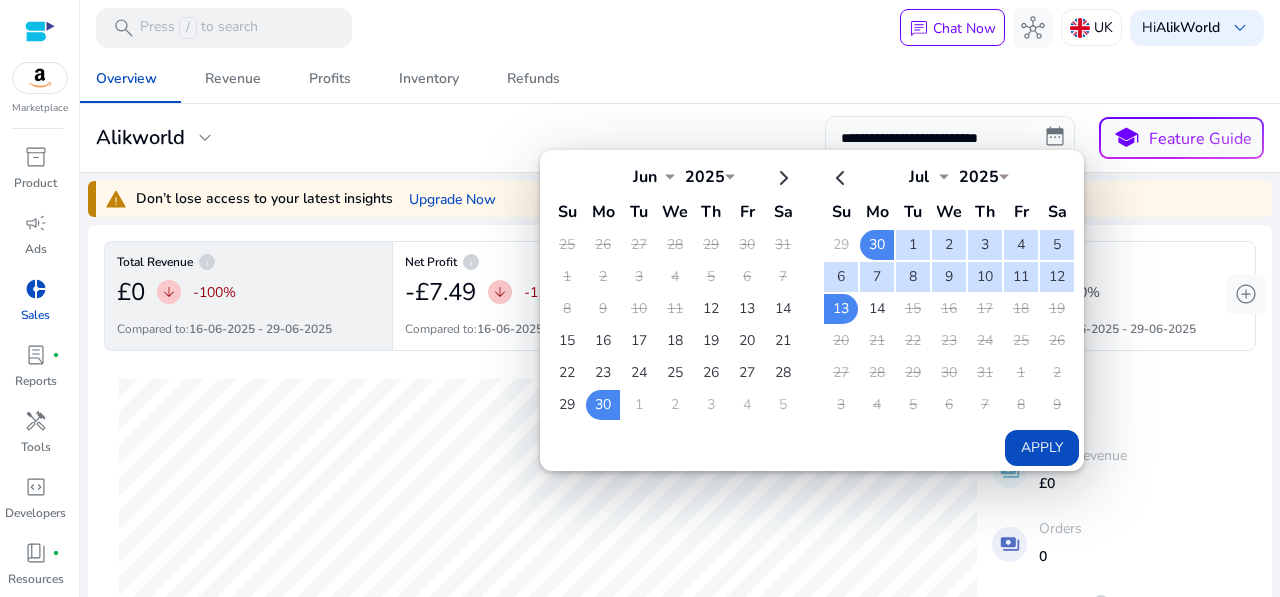 click on "*** *** *** *** *** *** *** *** *** *** *** ***" 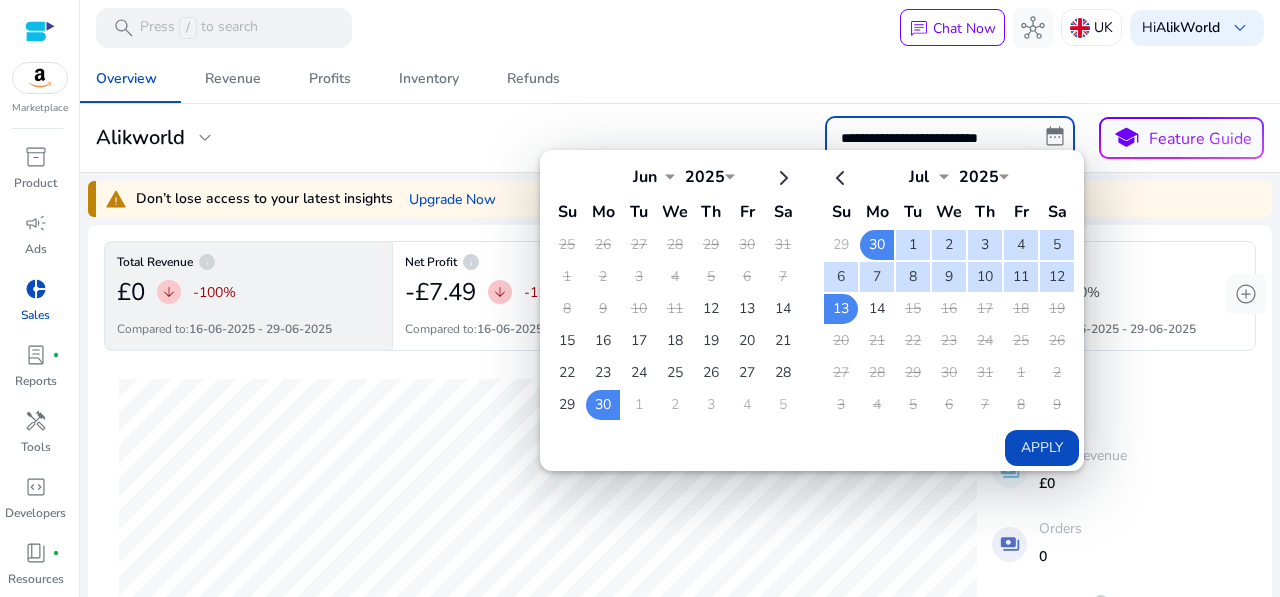 click on "**********" at bounding box center (950, 138) 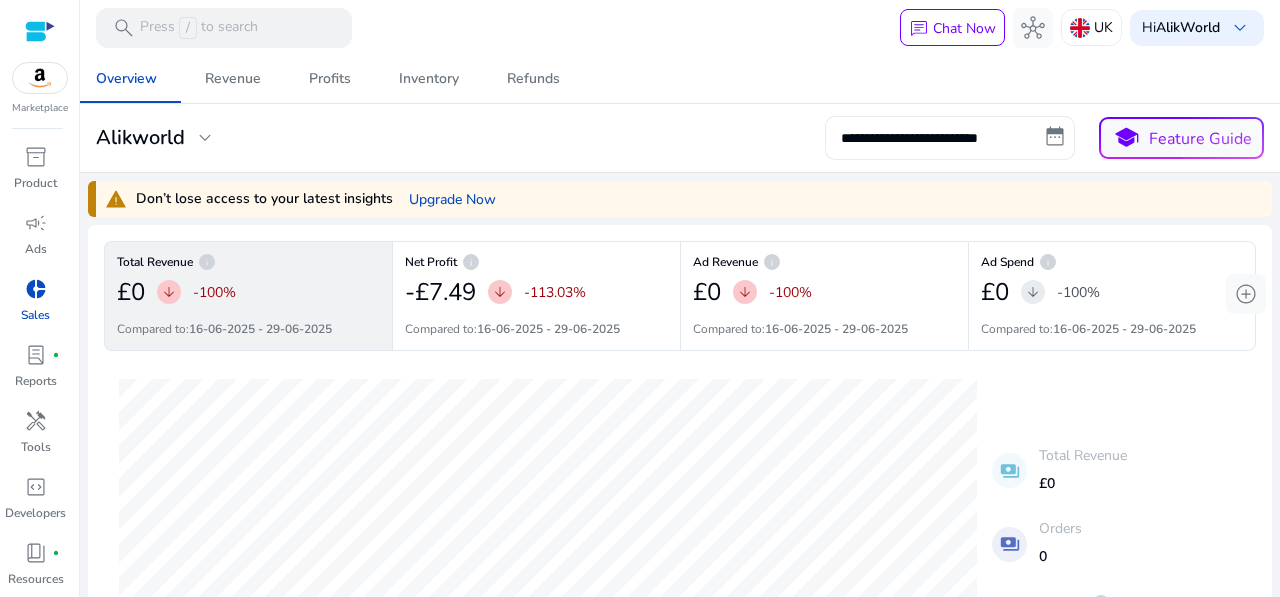 click on "**********" at bounding box center [950, 138] 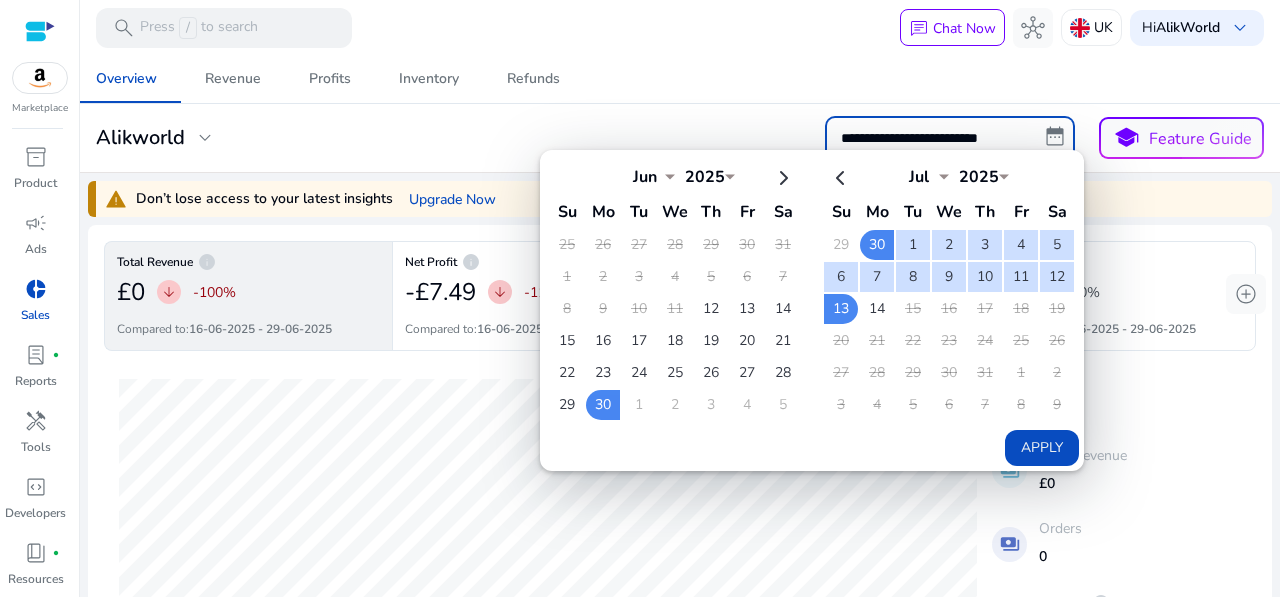 click on "*** *** *** *** *** *** *** *** *** *** *** ***" 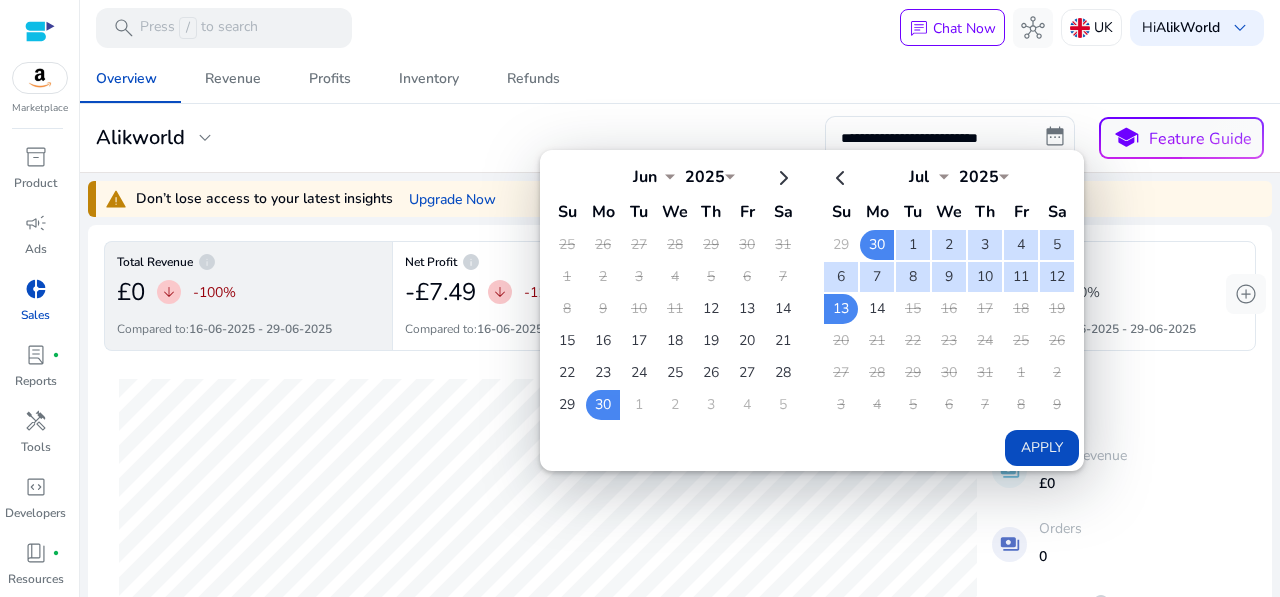 click on "**********" 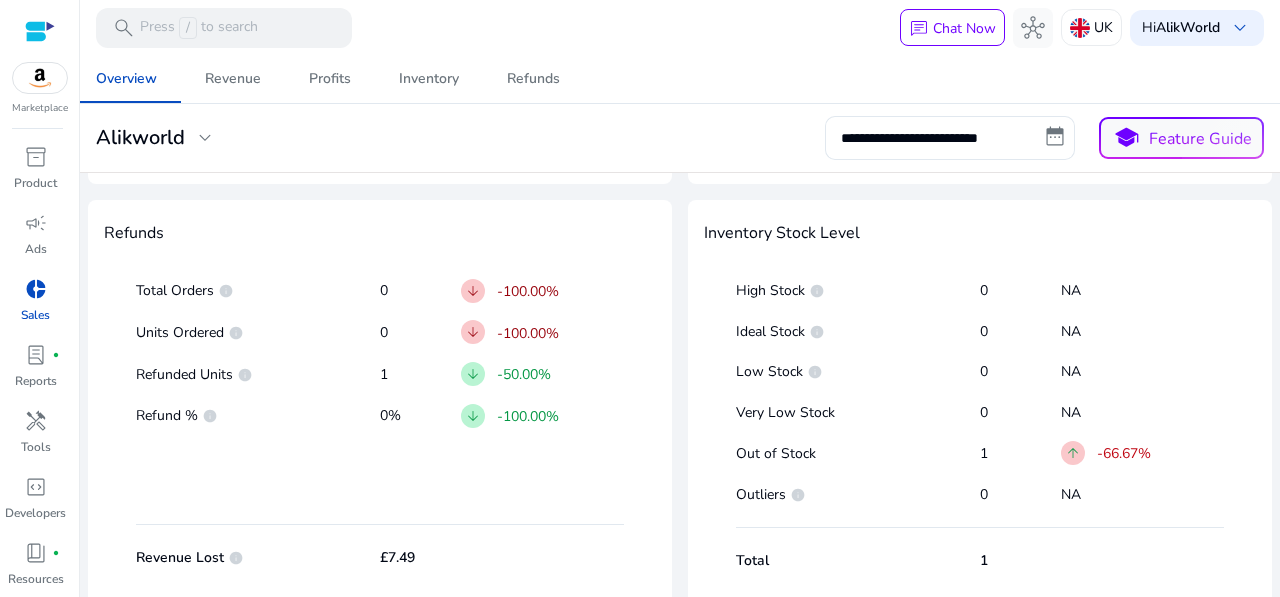 scroll, scrollTop: 1138, scrollLeft: 0, axis: vertical 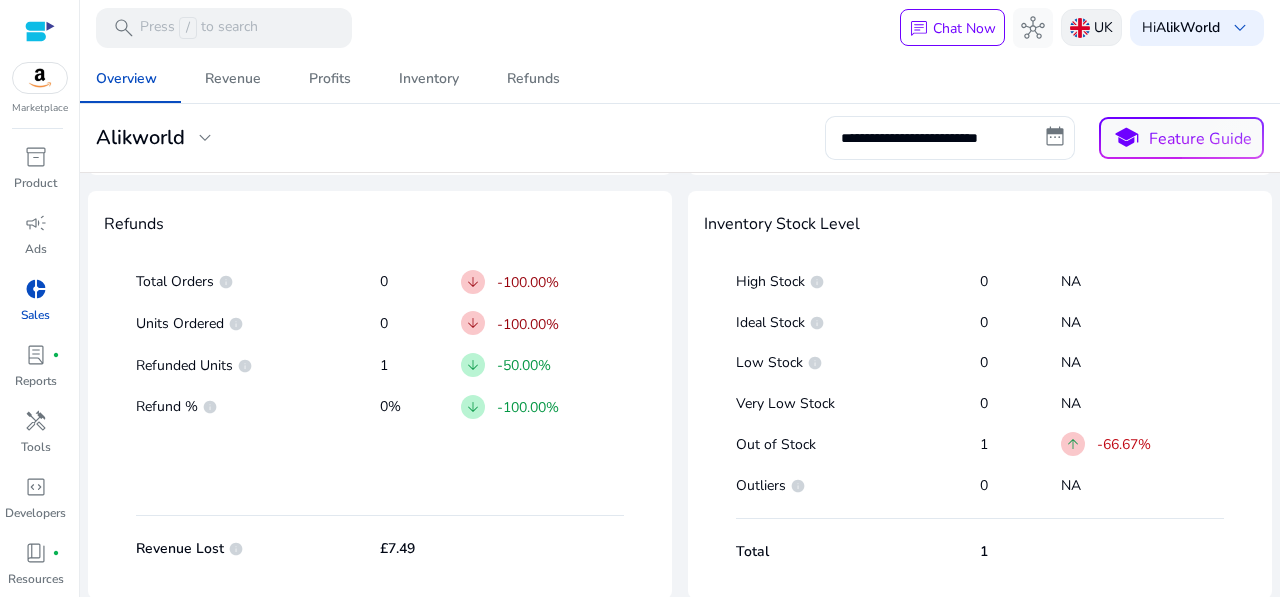 click at bounding box center (1080, 28) 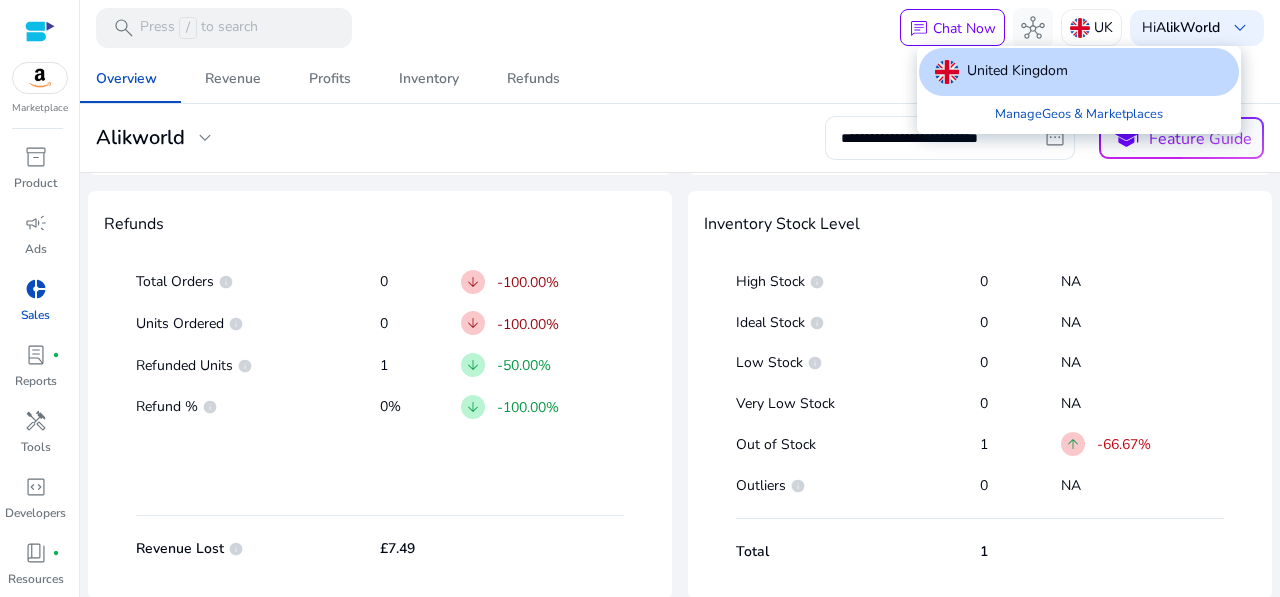 click at bounding box center [640, 298] 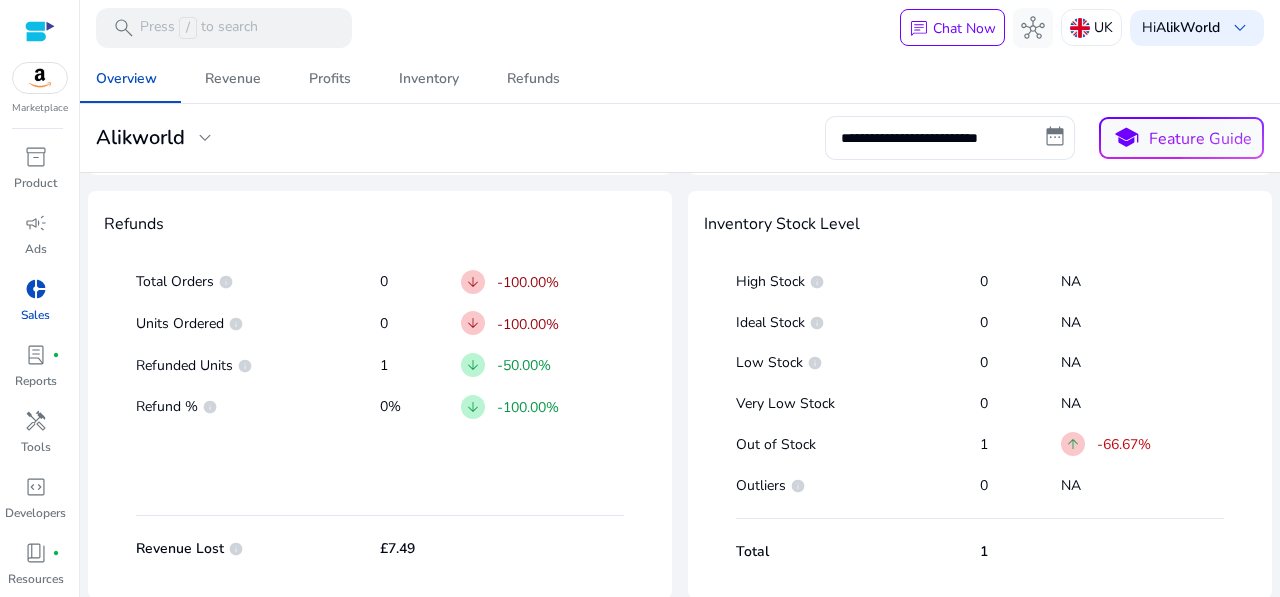 click on "Refunds  Total Orders   info  0  arrow_downward   -100.00%   Units Ordered   info  0  arrow_downward   -100.00%   Refunded Units   info  1  arrow_downward   -50.00%   Refund %   info  0%  arrow_downward   -100.00%   Revenue Lost   info  £7.49" at bounding box center (380, 395) 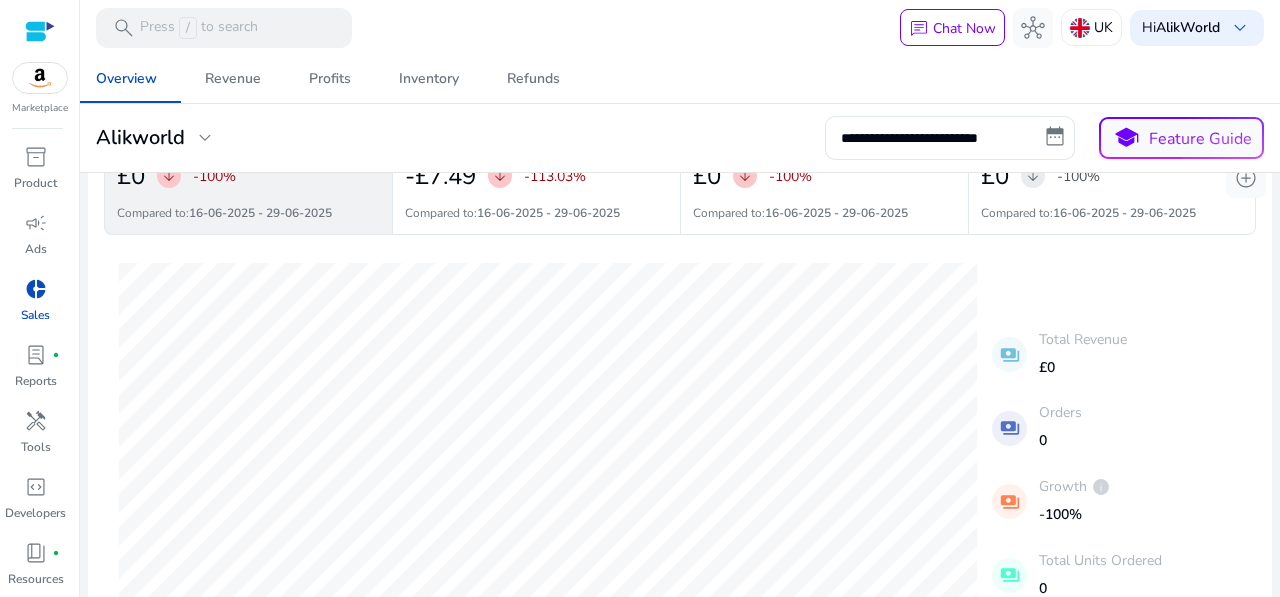 scroll, scrollTop: 0, scrollLeft: 0, axis: both 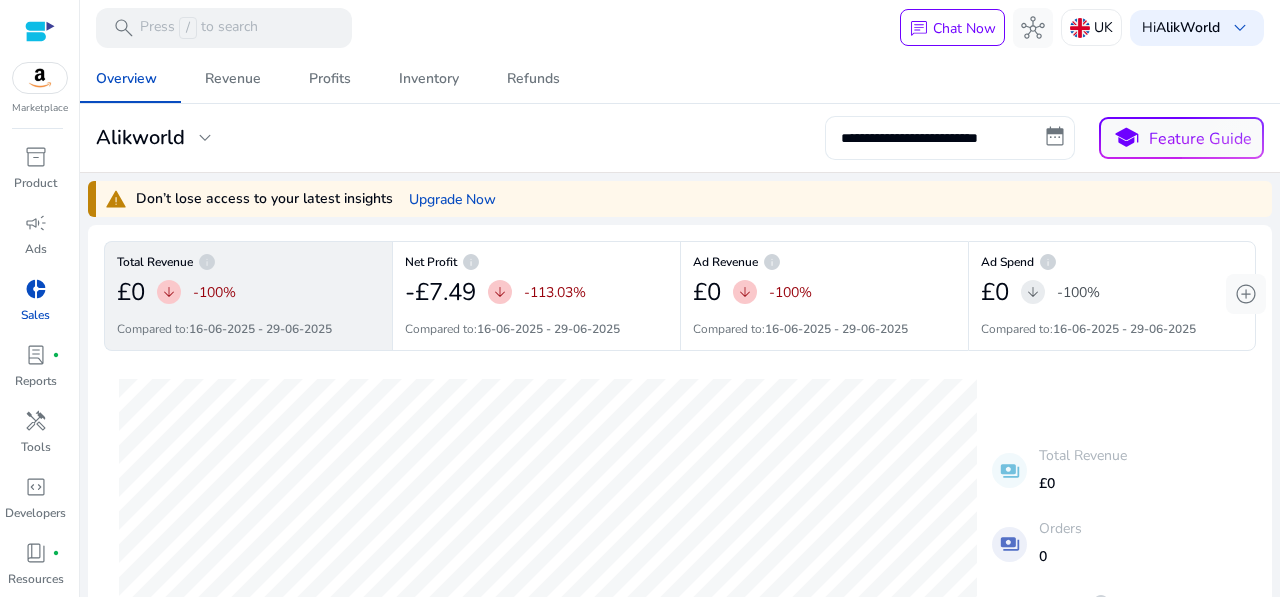 click on "**********" at bounding box center [950, 138] 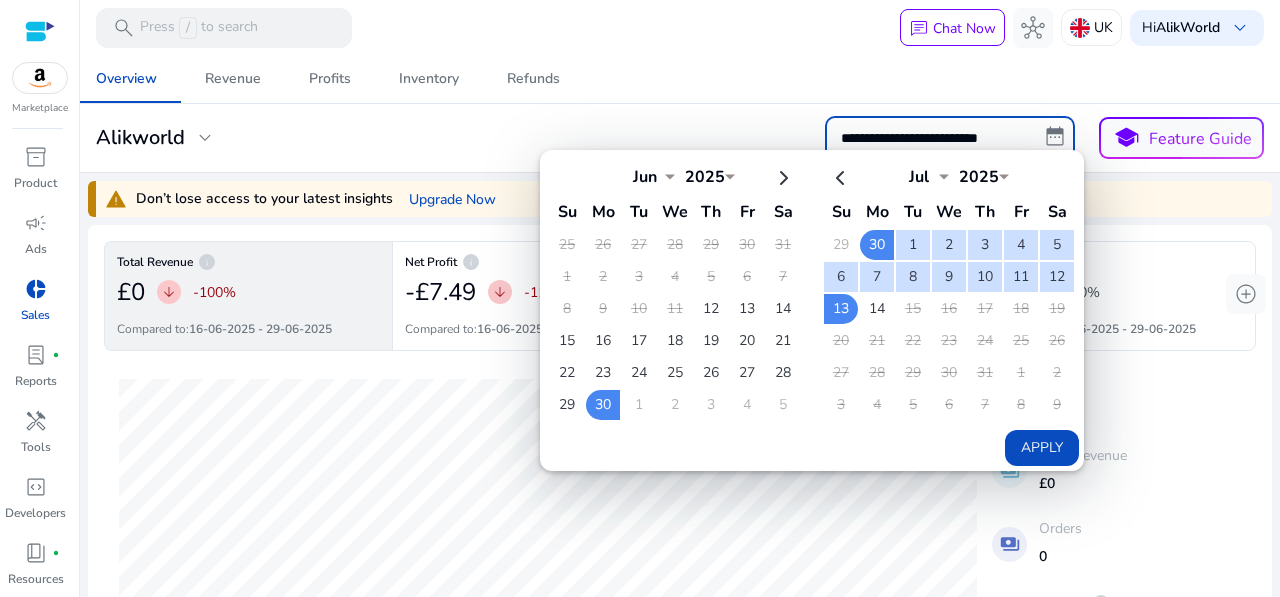 click on "*** *** *** *** *** *** *** *** *** *** *** ***" 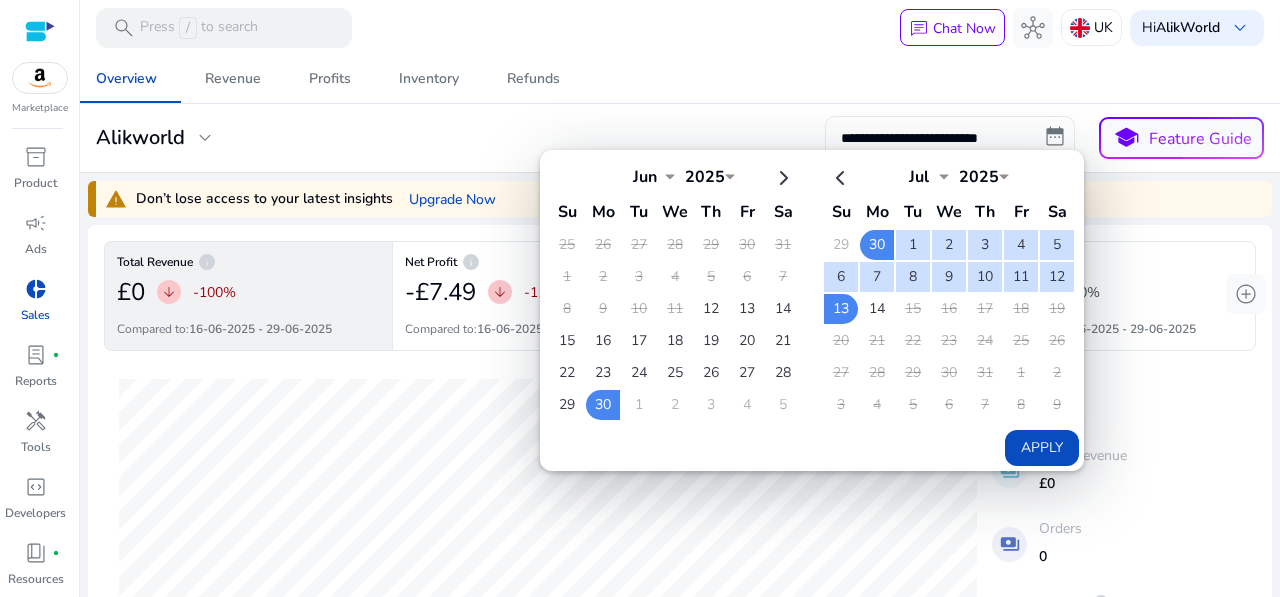 click on "****" 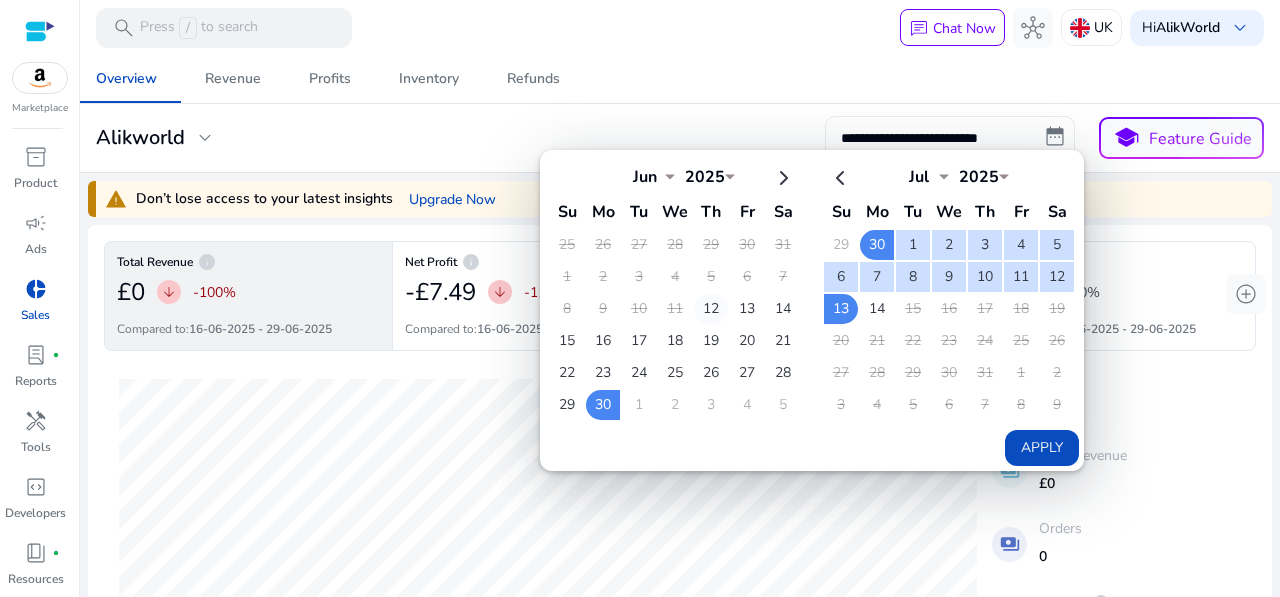 click on "12" 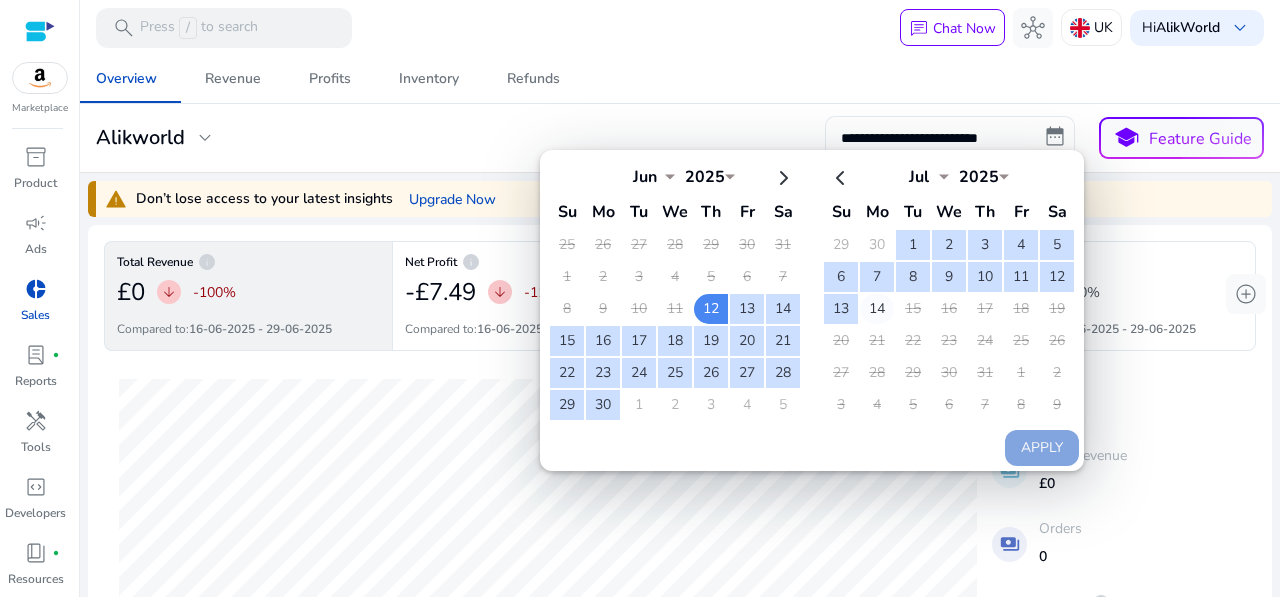 click on "14" 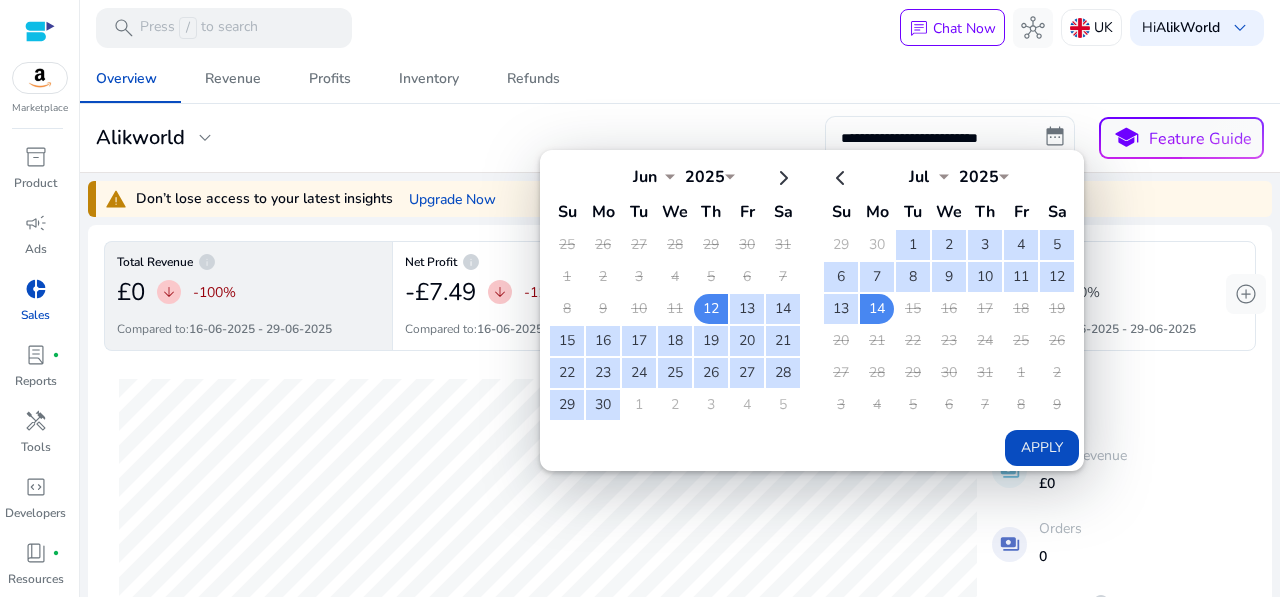 click on "Apply" 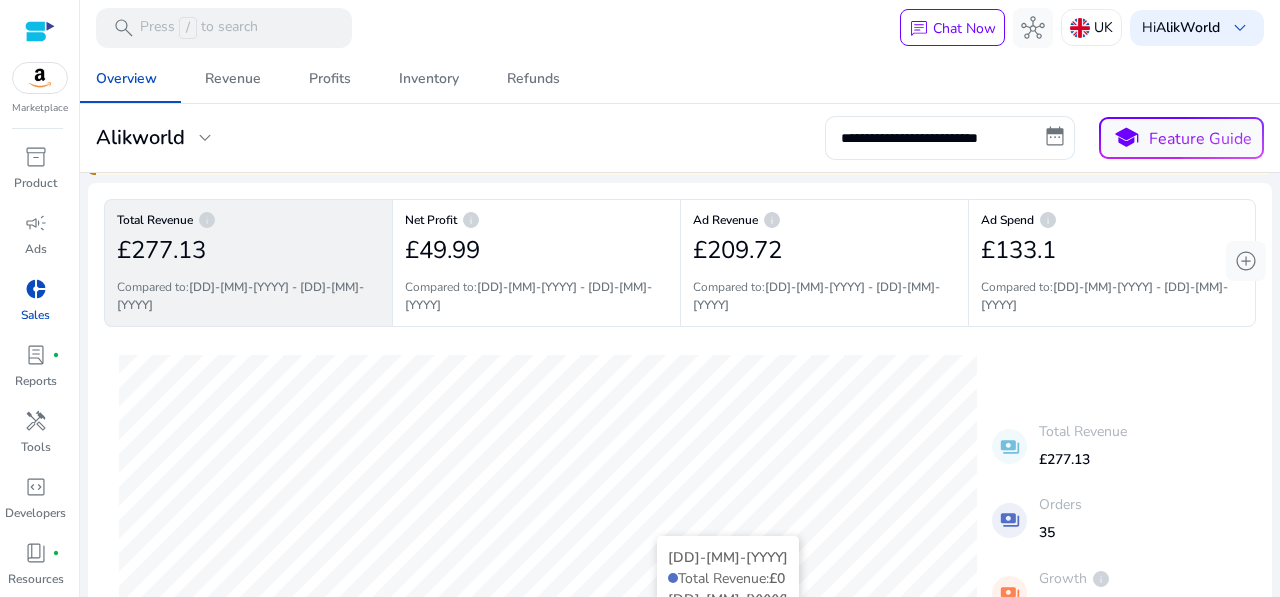 scroll, scrollTop: 0, scrollLeft: 0, axis: both 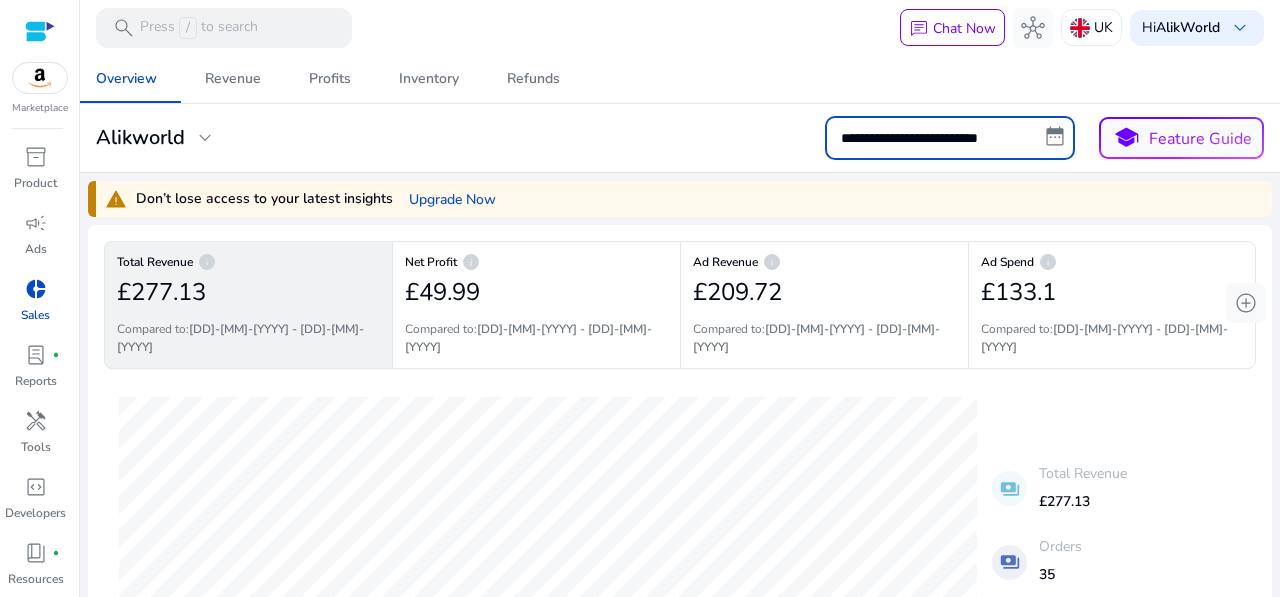 click on "**********" at bounding box center (950, 138) 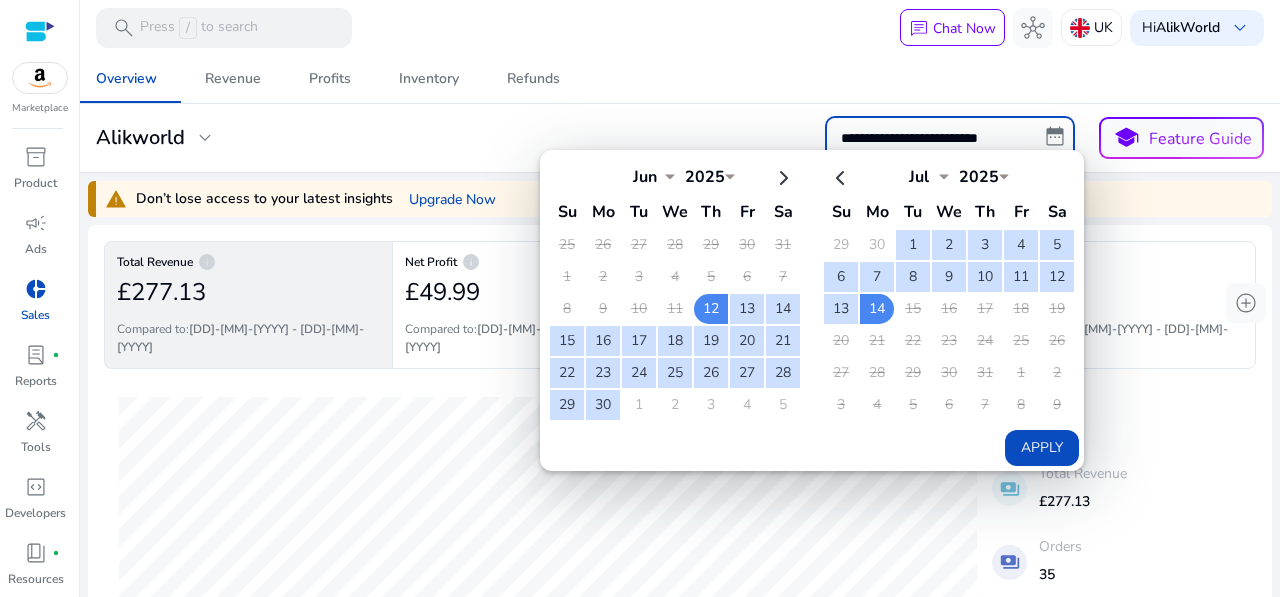 click on "11" 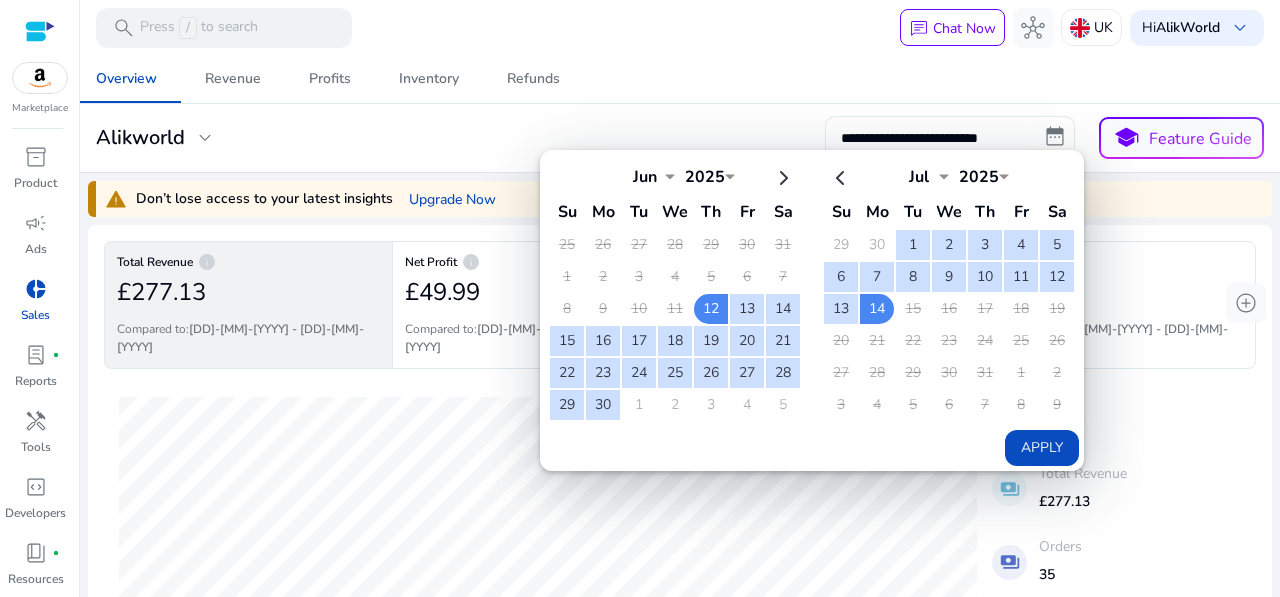 click on "10" 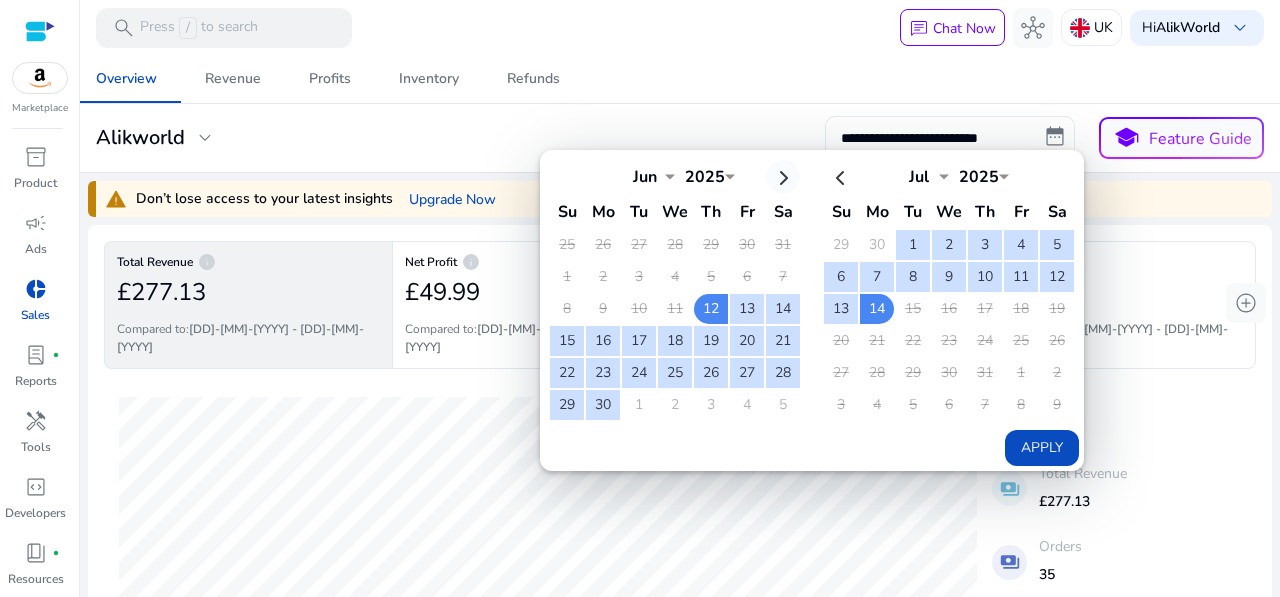 click 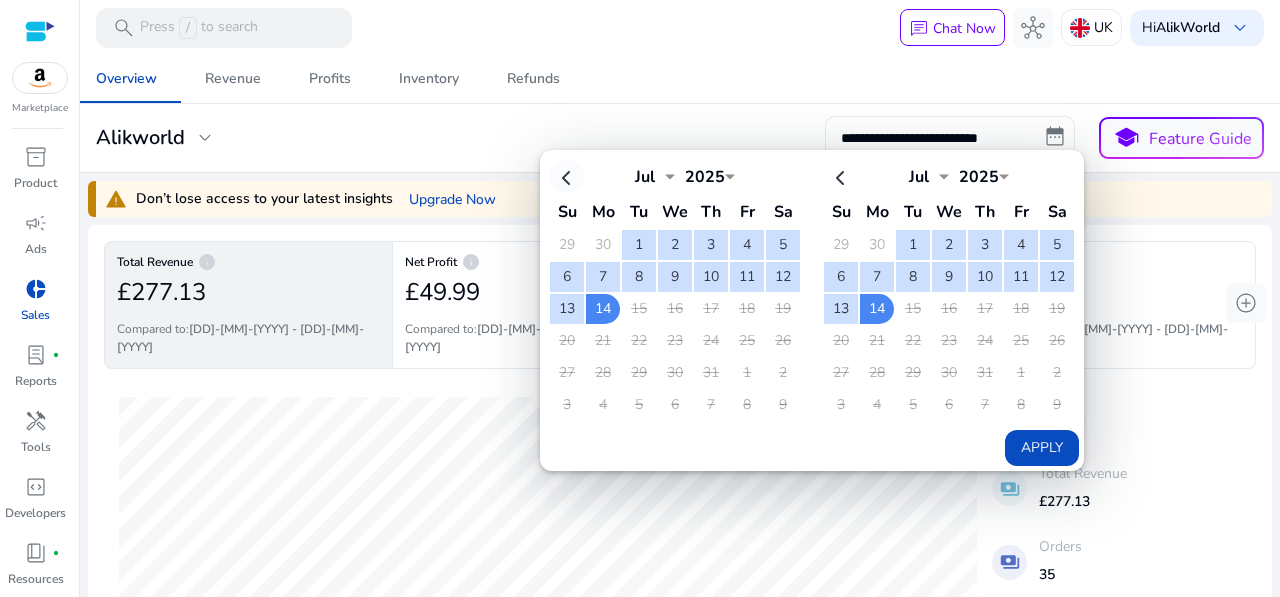 click 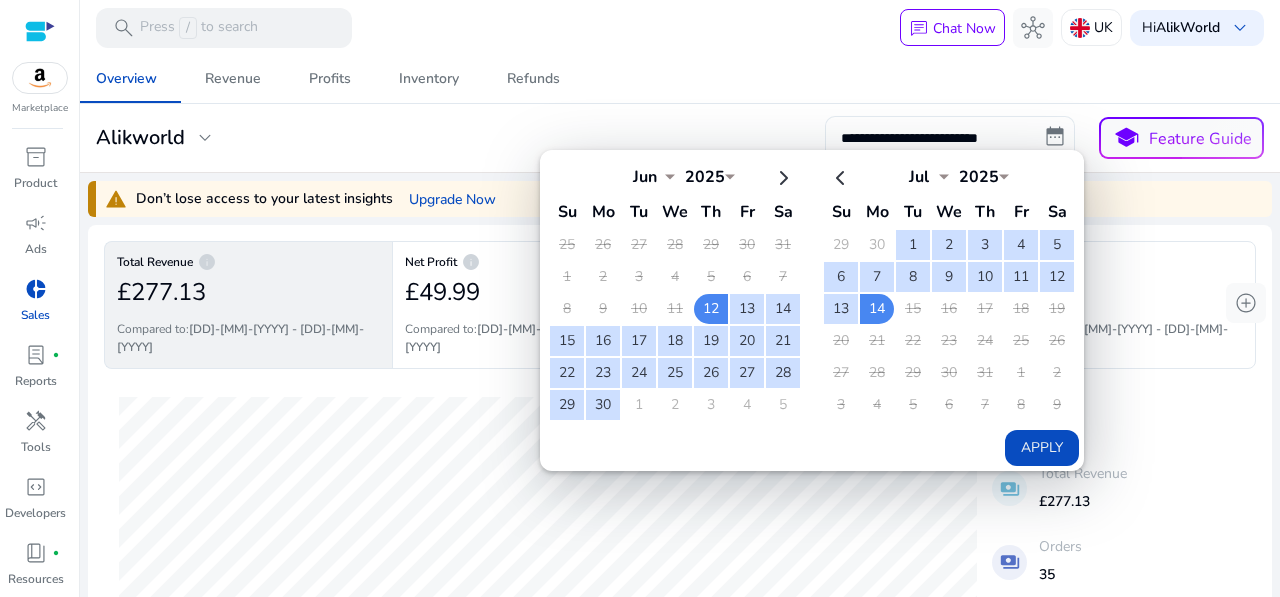 click on "****" 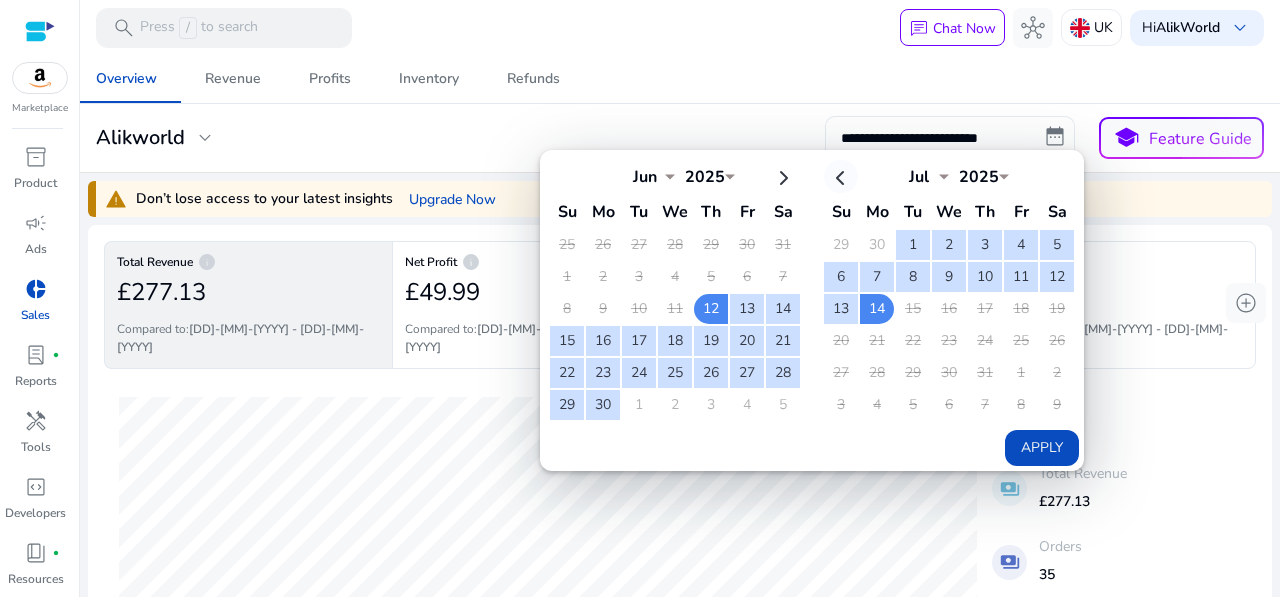 click 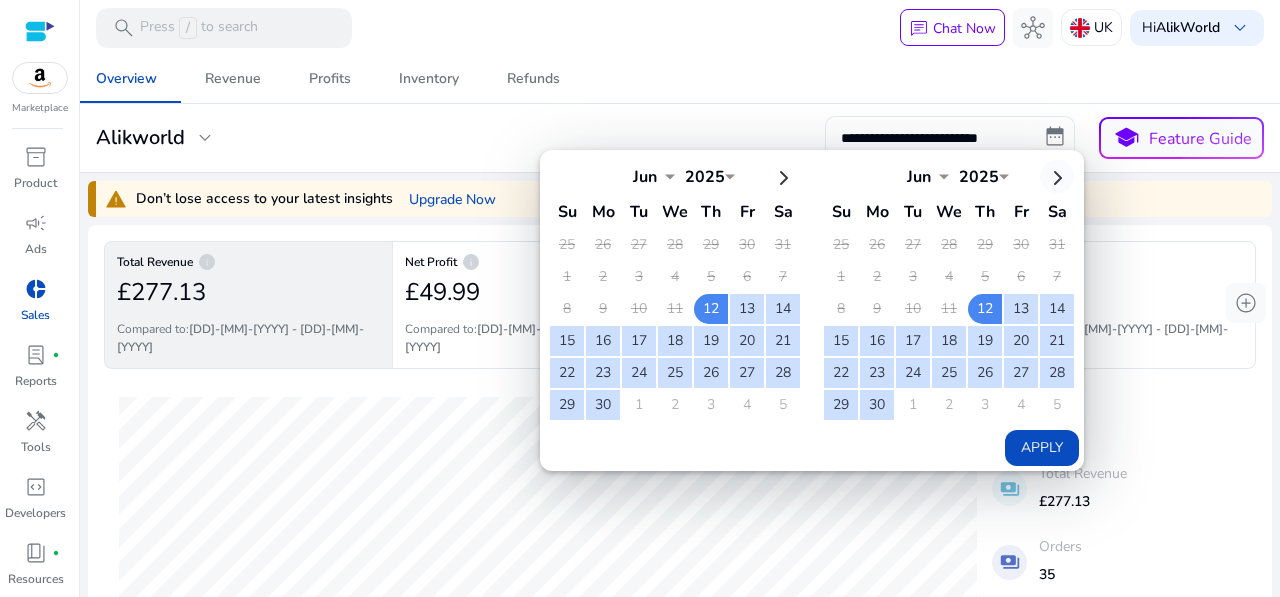 click 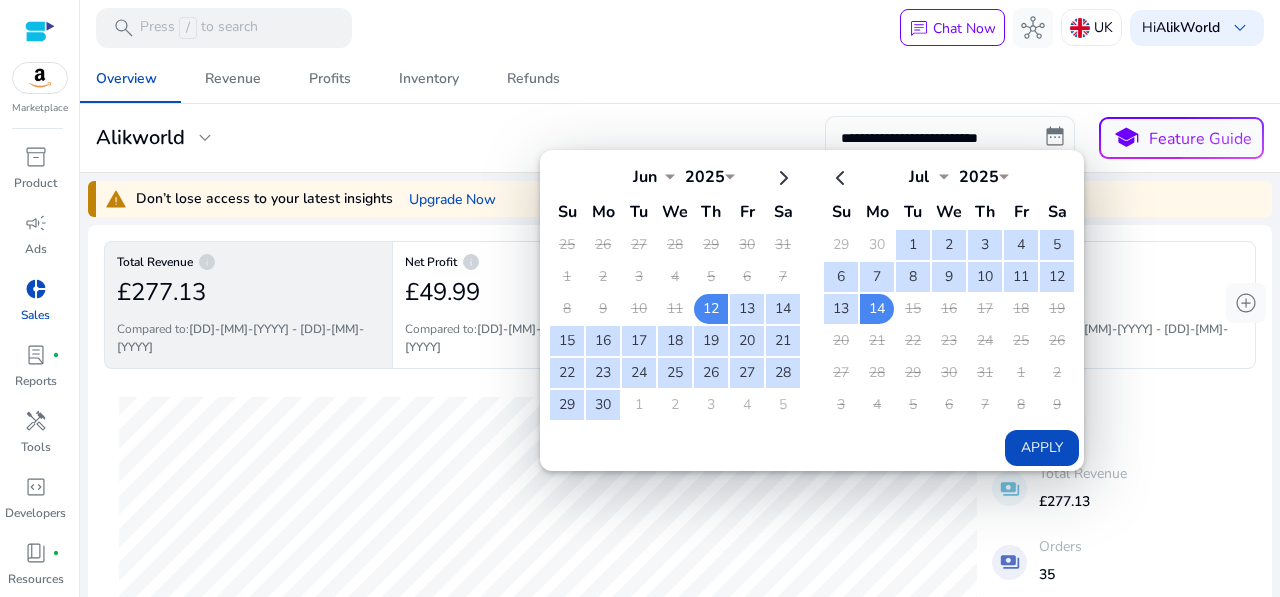 click on "Overview   Revenue   Profits   Inventory   Refunds" 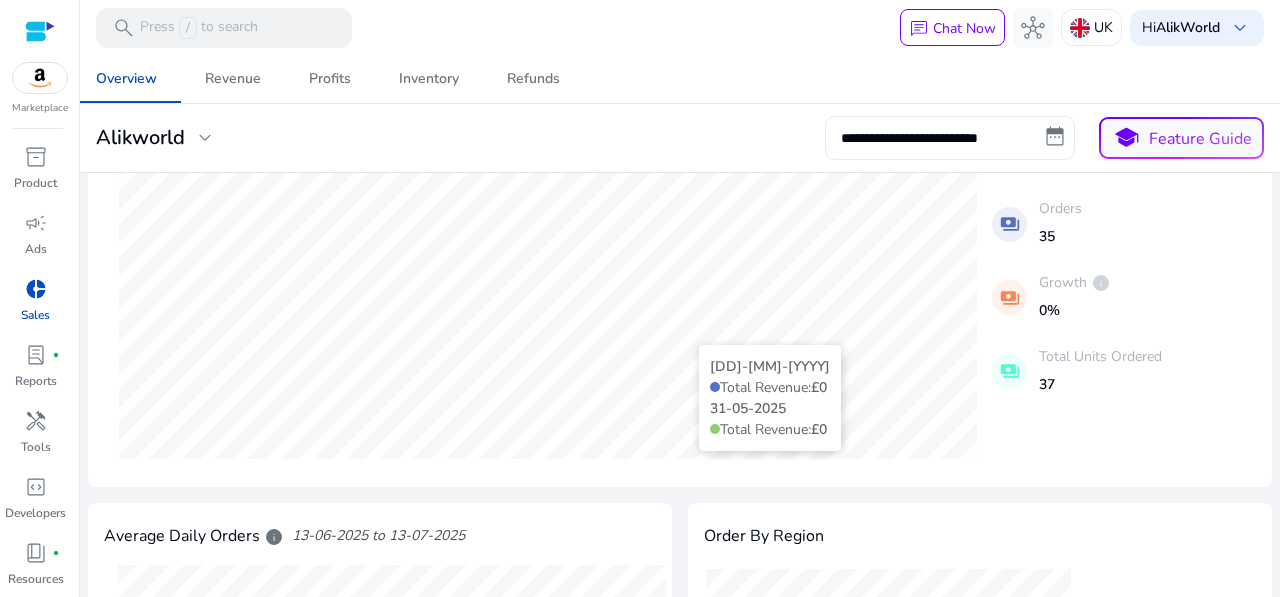 scroll, scrollTop: 0, scrollLeft: 0, axis: both 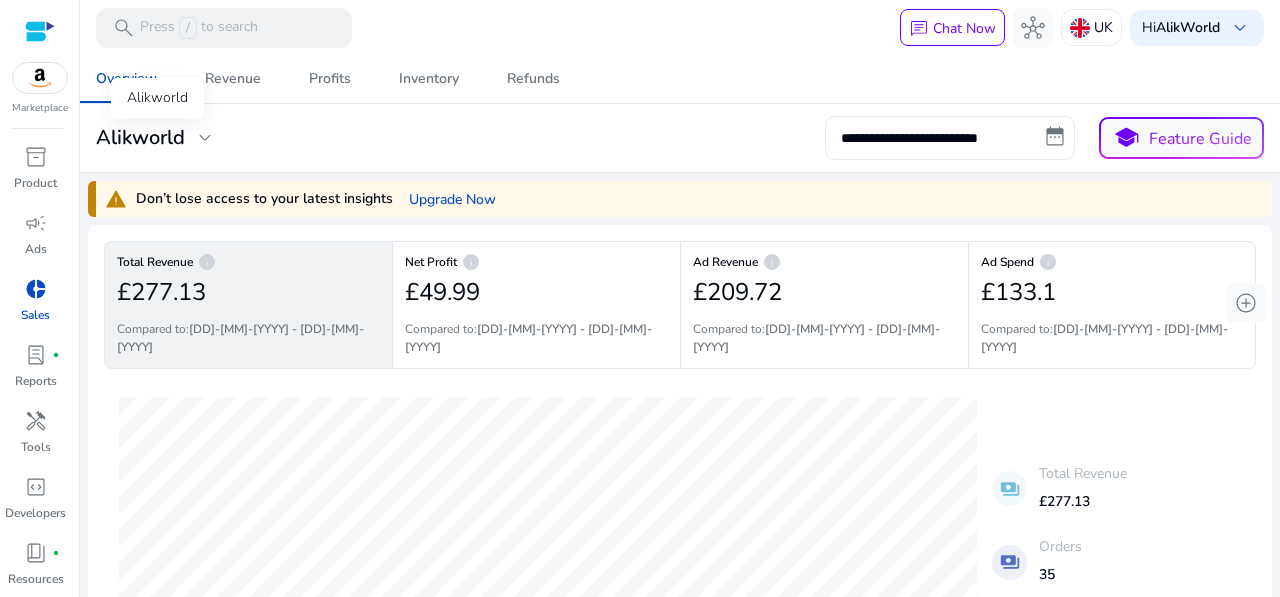 click on "expand_more" 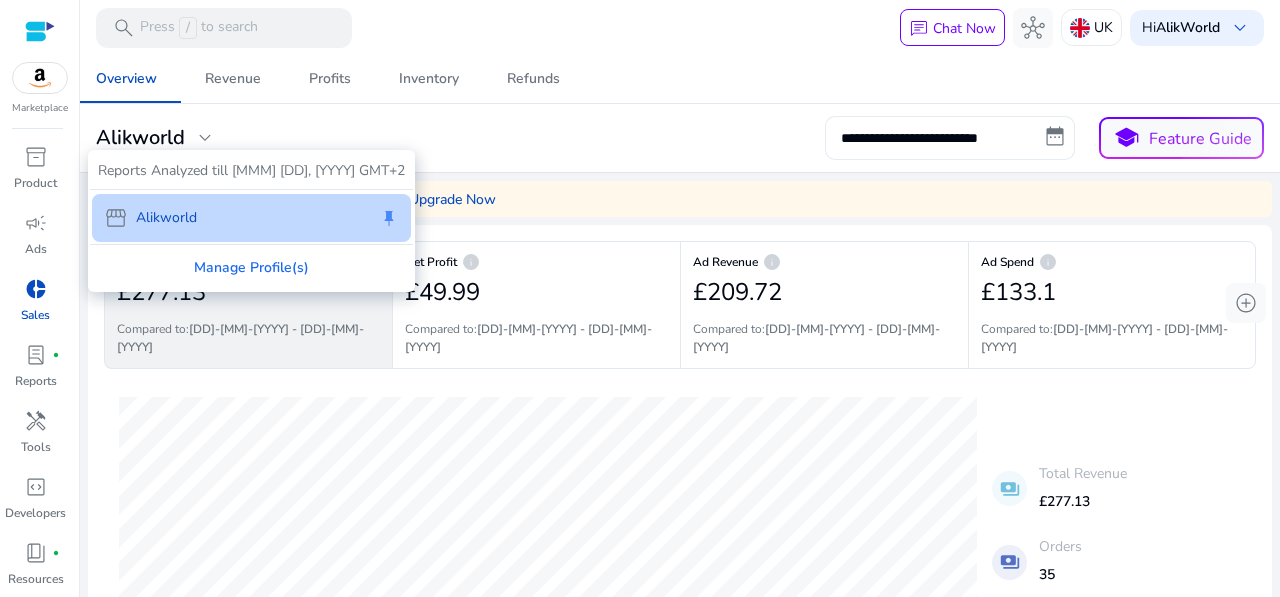 click at bounding box center (640, 298) 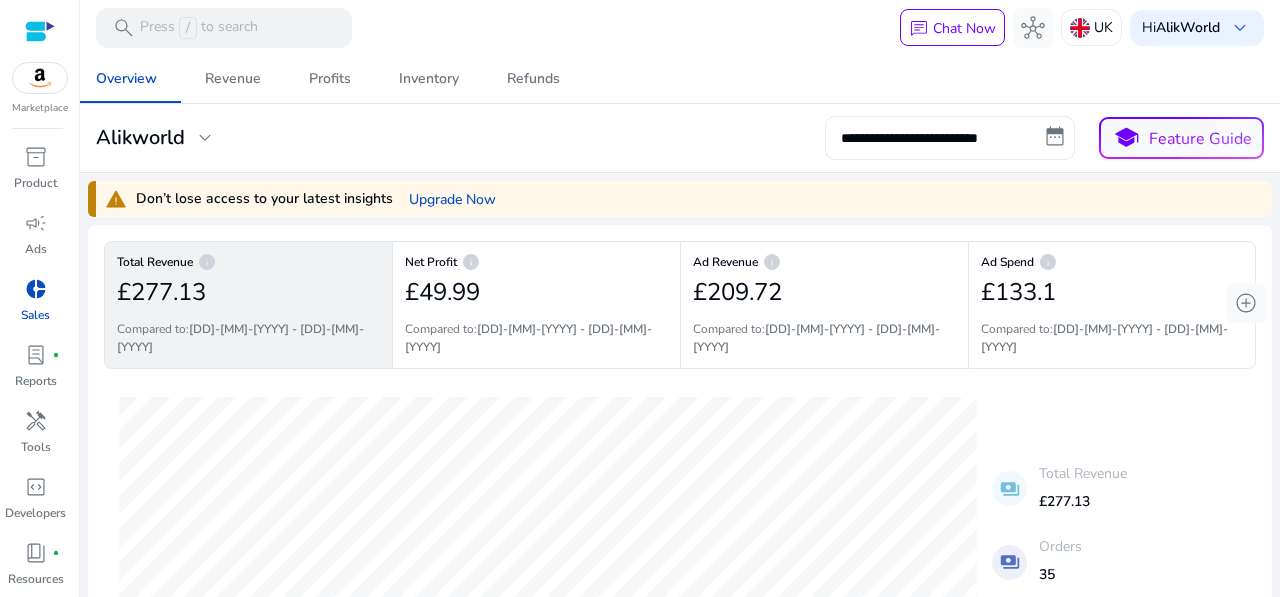 click on "**********" 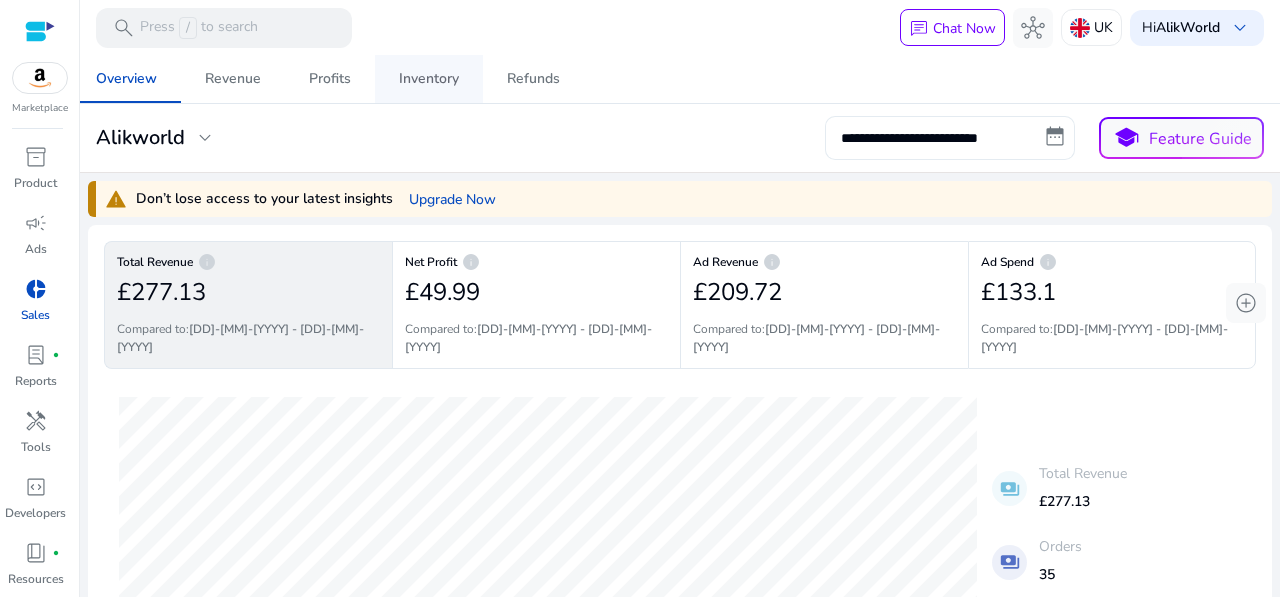 click on "Inventory" at bounding box center (429, 79) 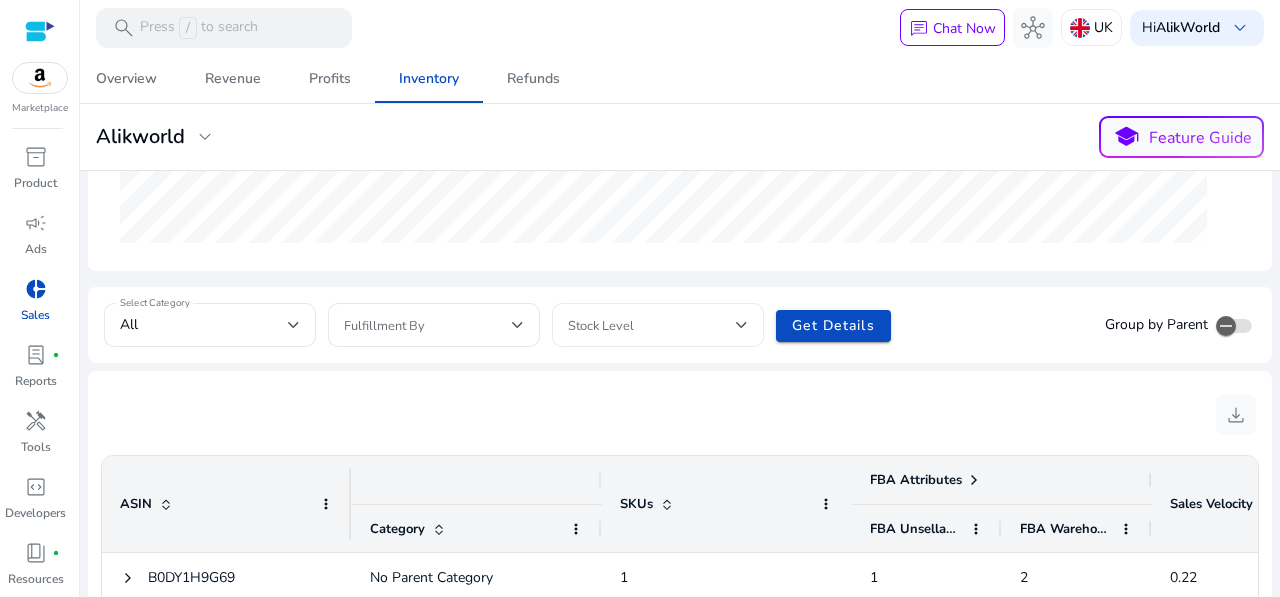 scroll, scrollTop: 800, scrollLeft: 0, axis: vertical 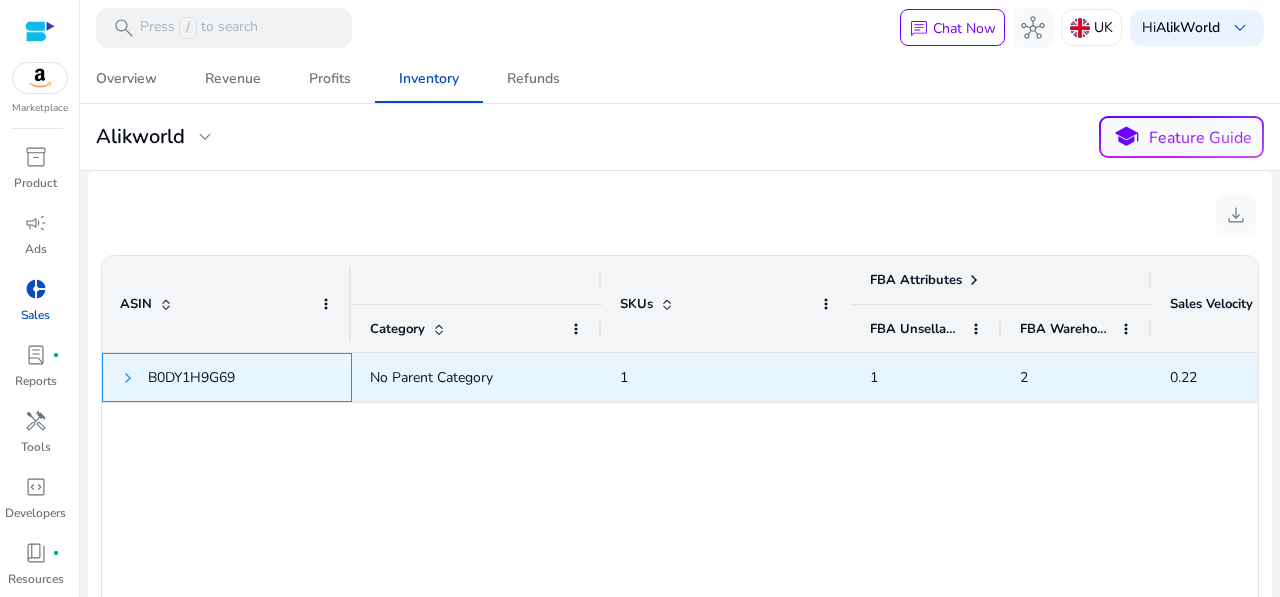 click 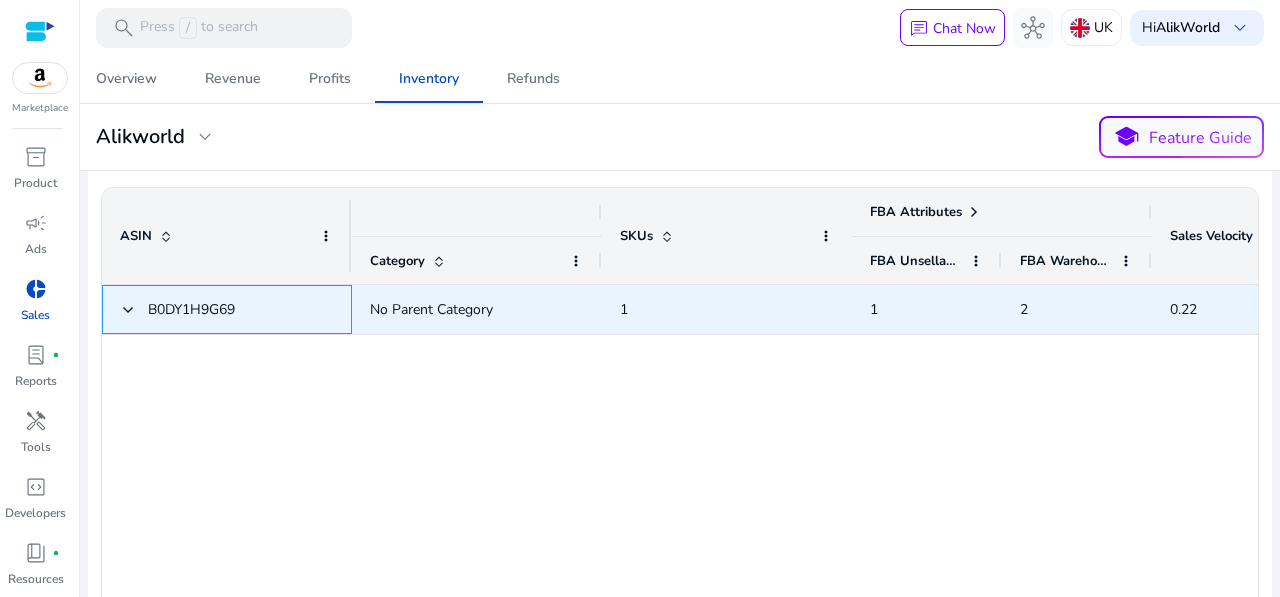 scroll, scrollTop: 900, scrollLeft: 0, axis: vertical 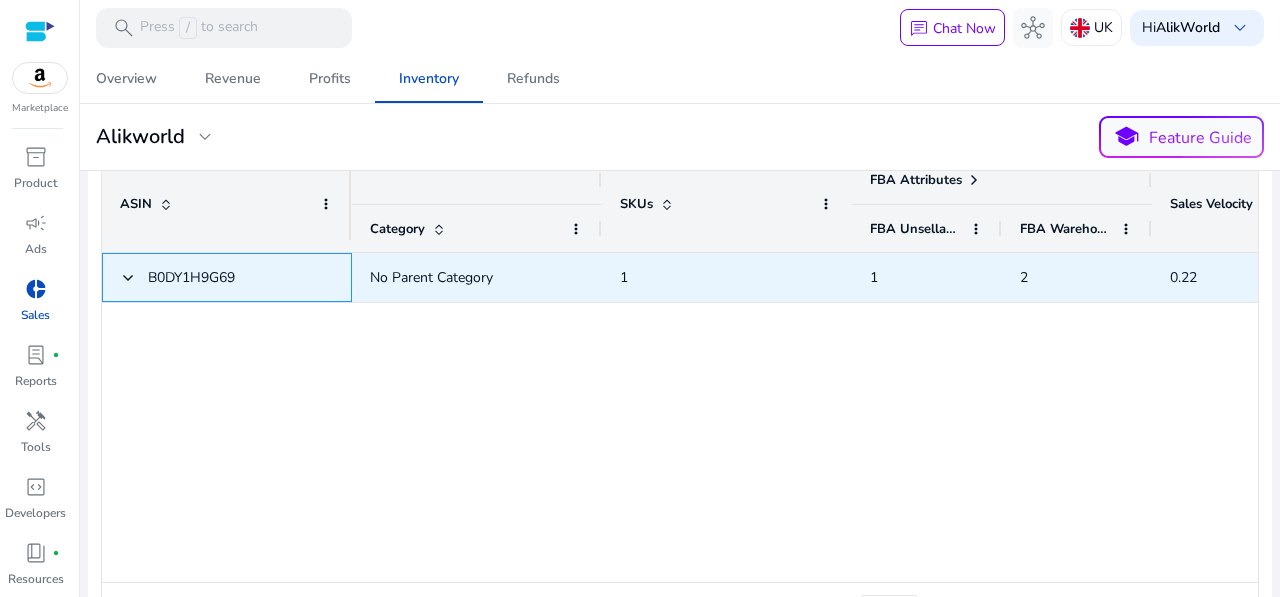 click on "B0DY1H9G69" 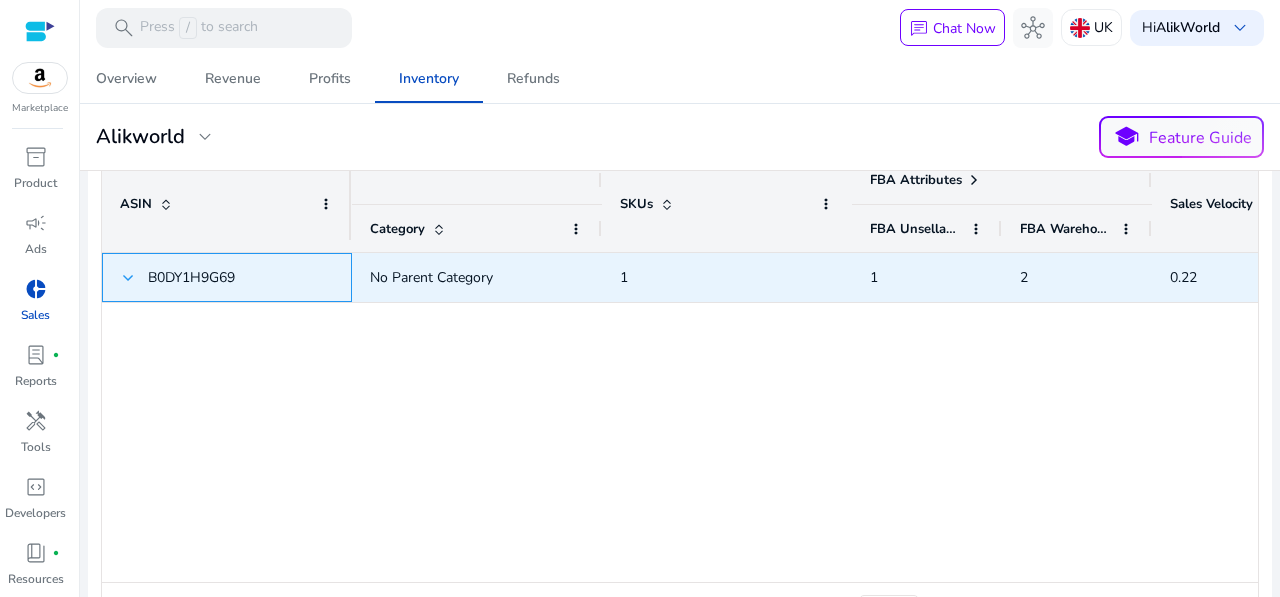 click 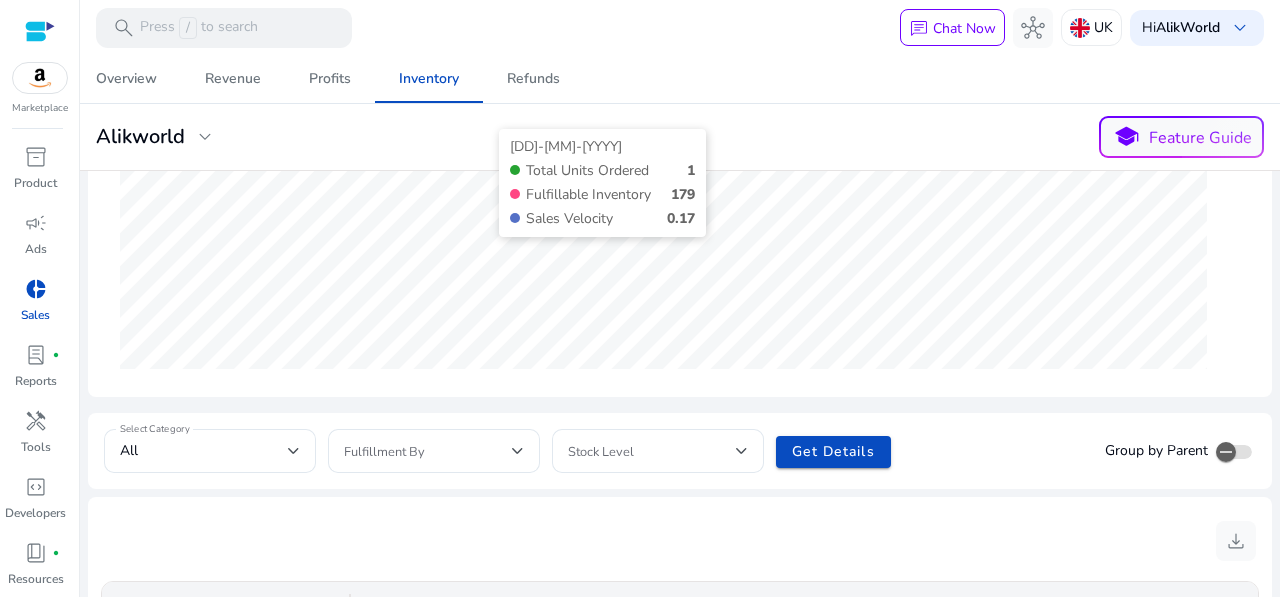 scroll, scrollTop: 400, scrollLeft: 0, axis: vertical 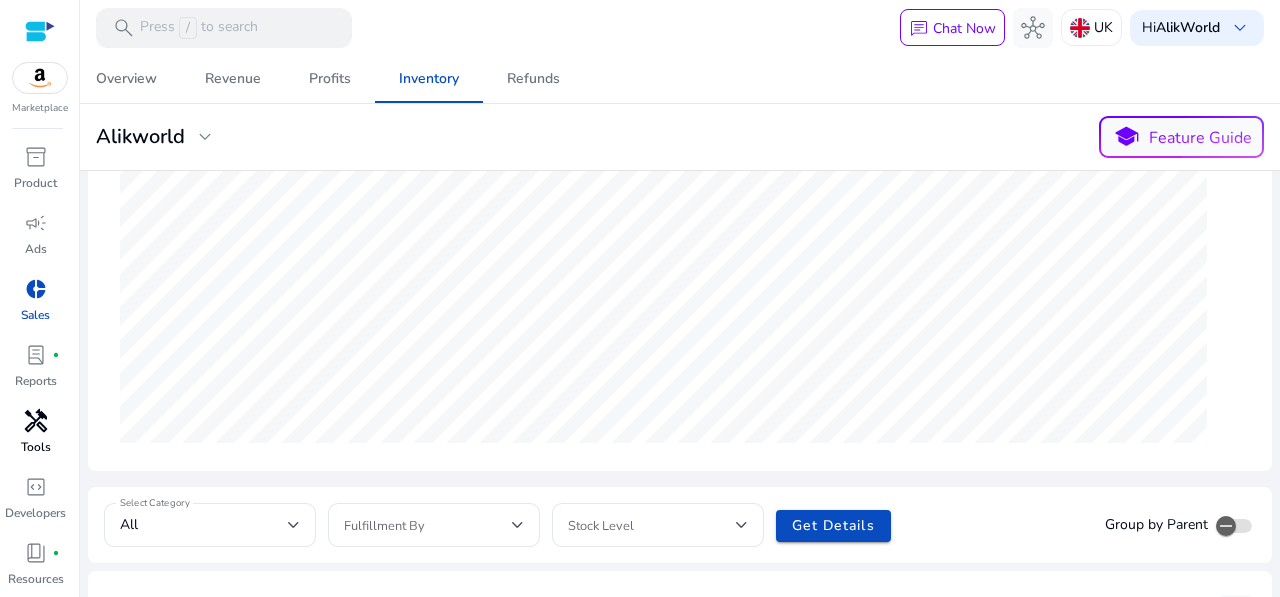 click on "handyman" at bounding box center [36, 421] 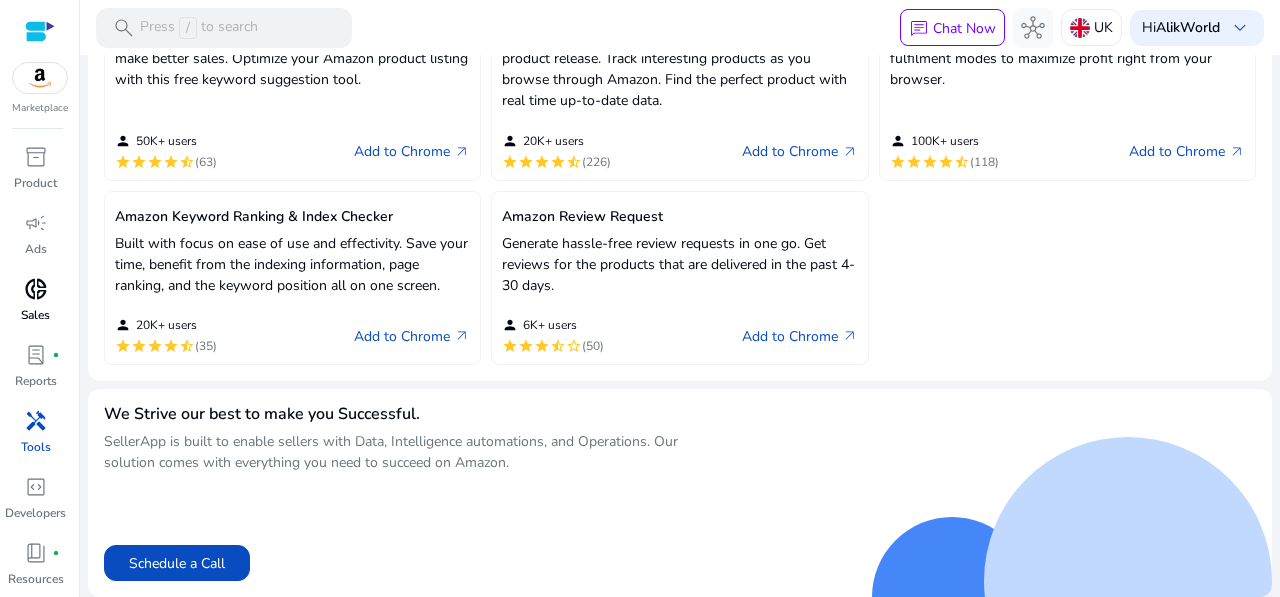 scroll, scrollTop: 0, scrollLeft: 0, axis: both 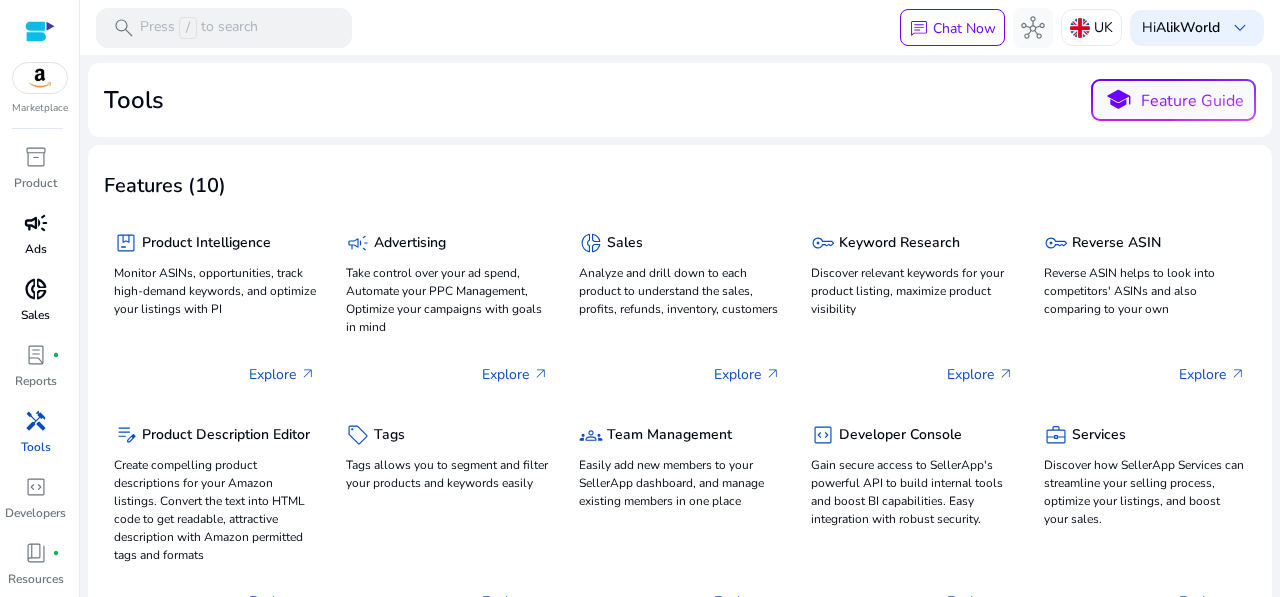 click on "Ads" at bounding box center [36, 249] 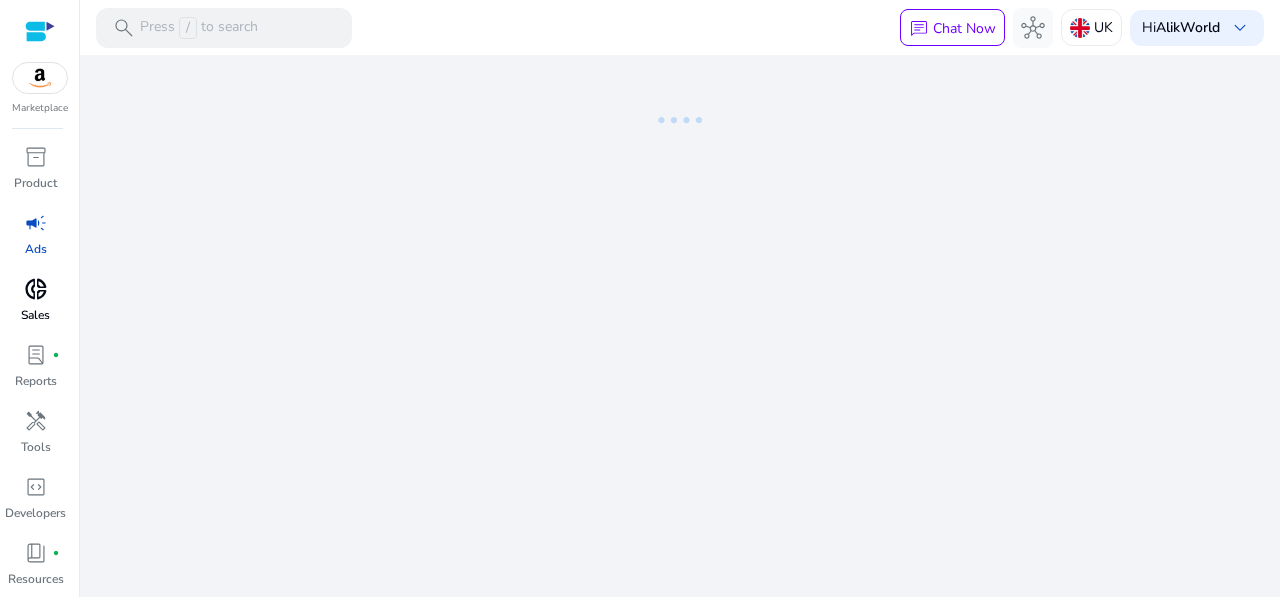 click on "donut_small" at bounding box center [36, 289] 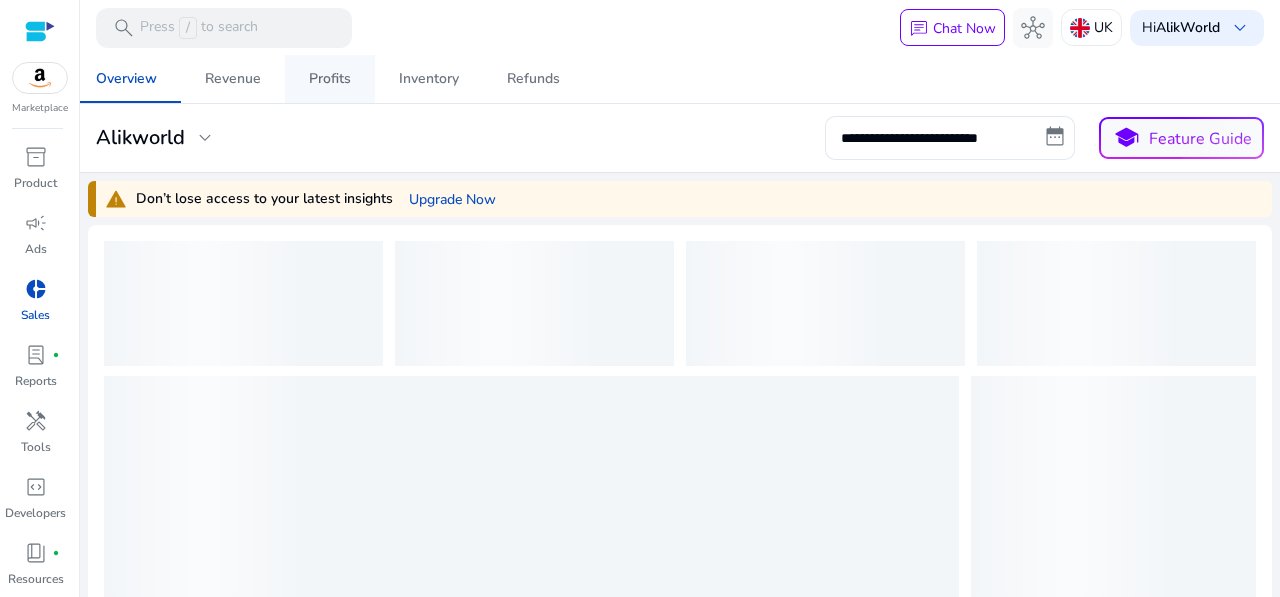 click on "Profits" at bounding box center [330, 79] 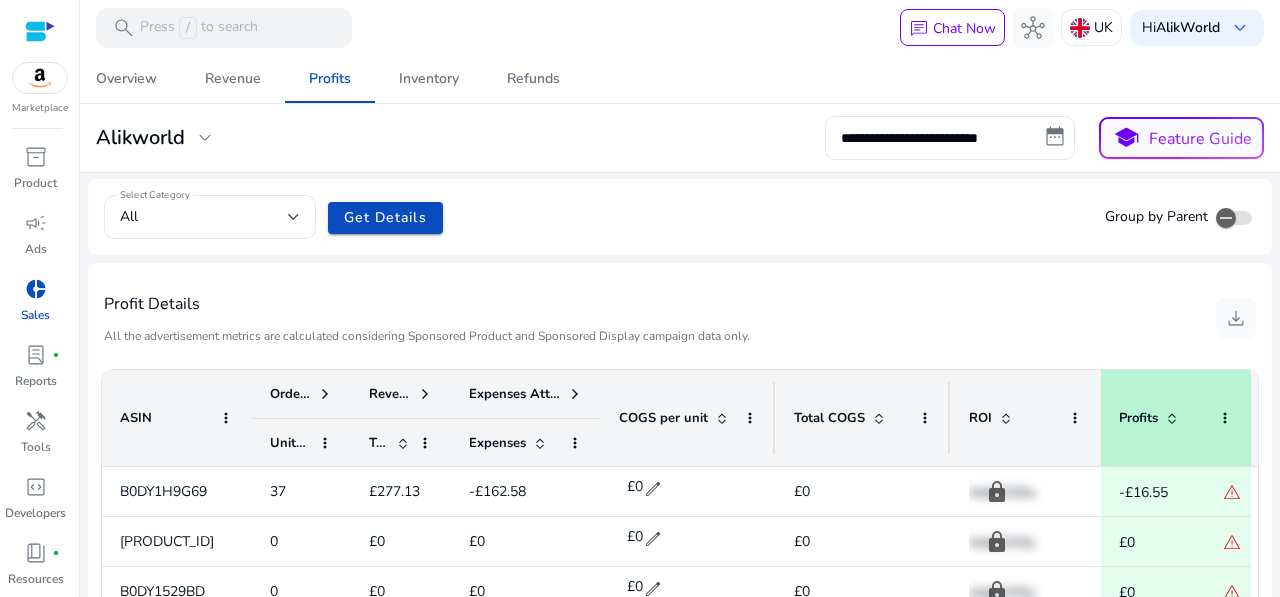 scroll, scrollTop: 800, scrollLeft: 0, axis: vertical 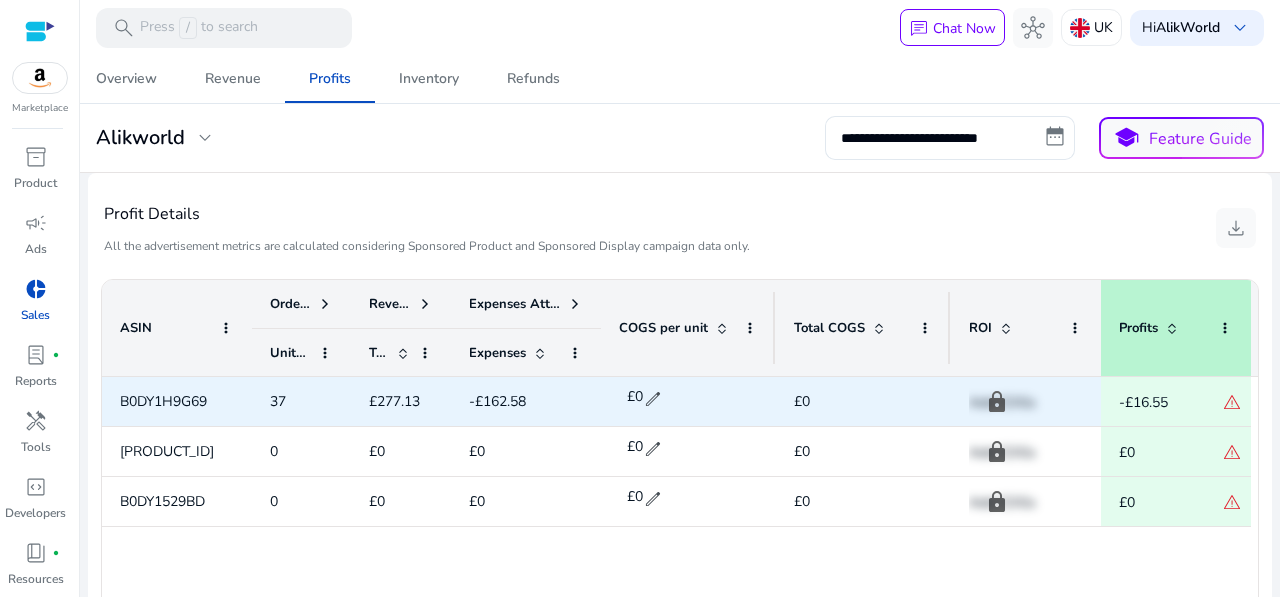 click on "edit" 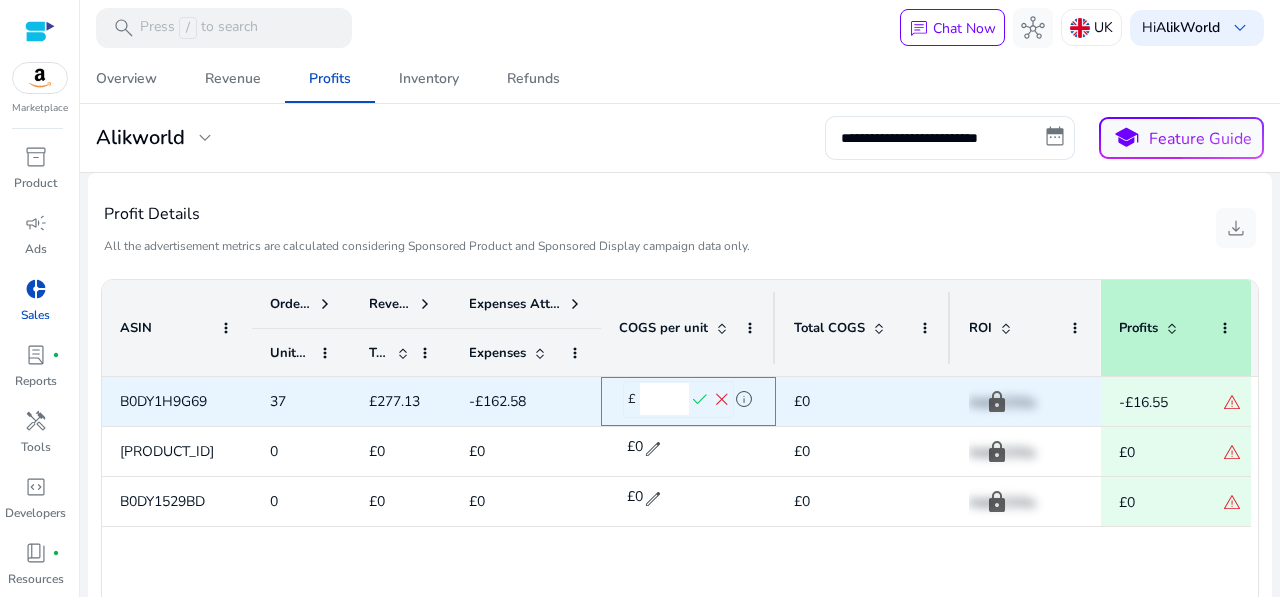 click on "close" 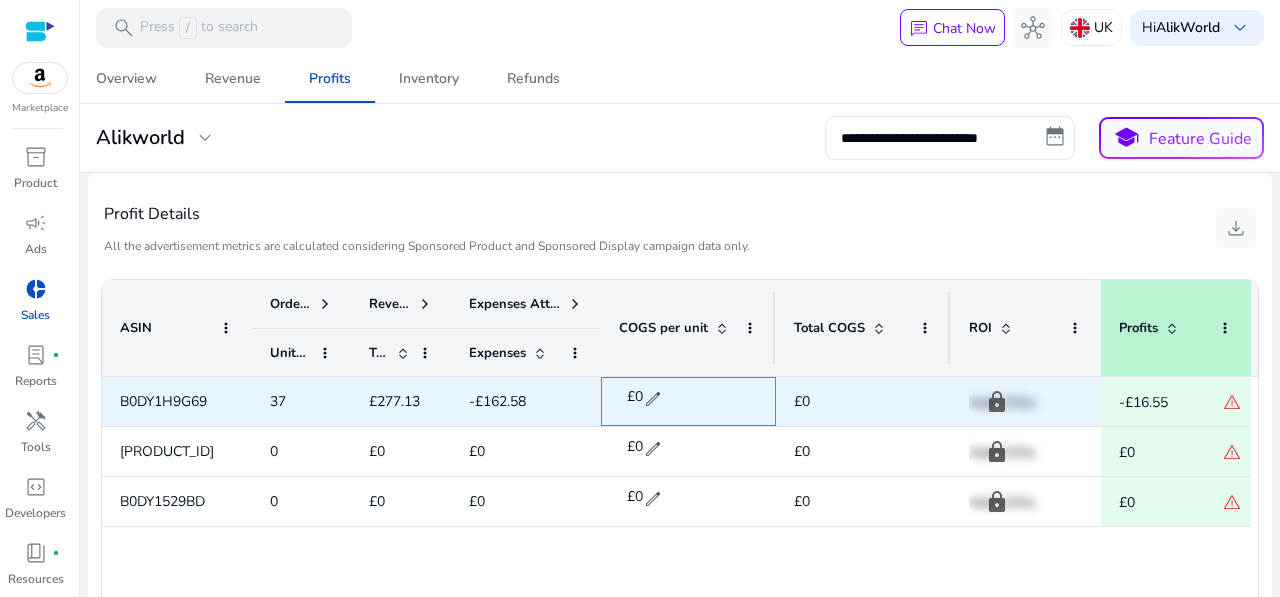 click on "edit" 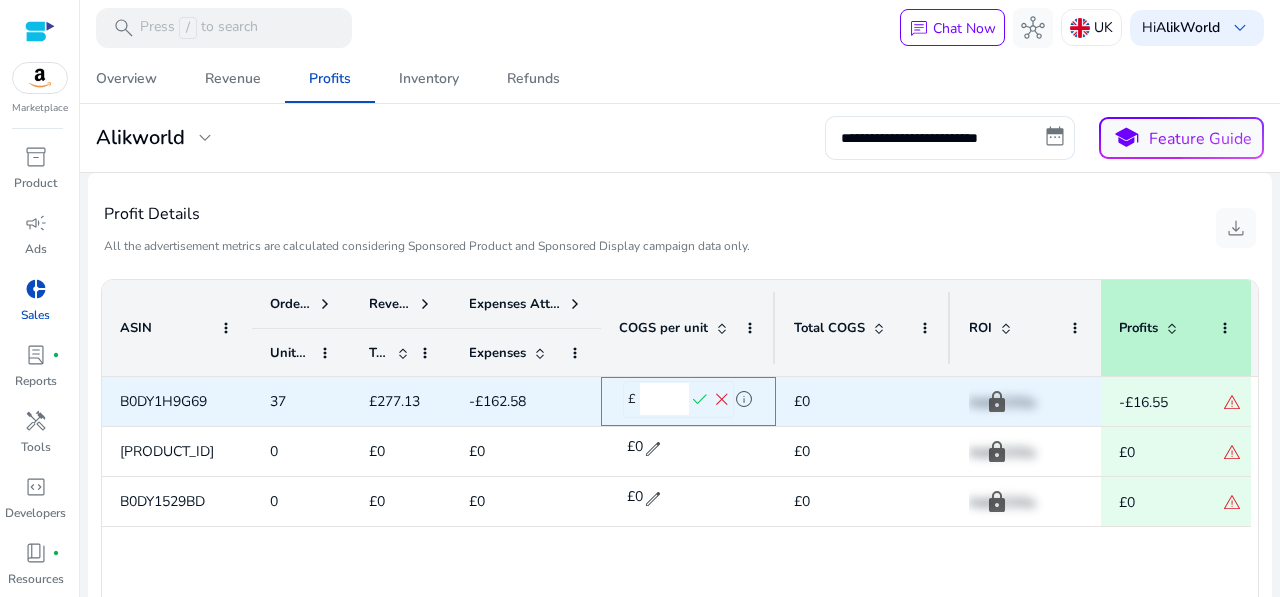 click on "*" 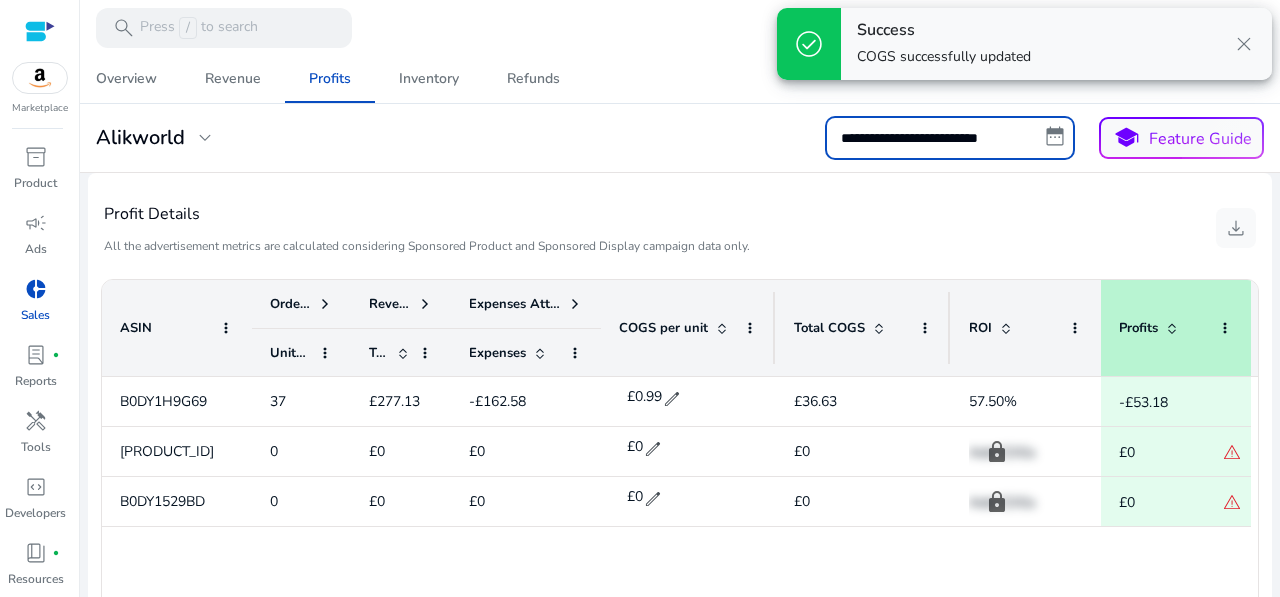 click on "**********" at bounding box center (950, 138) 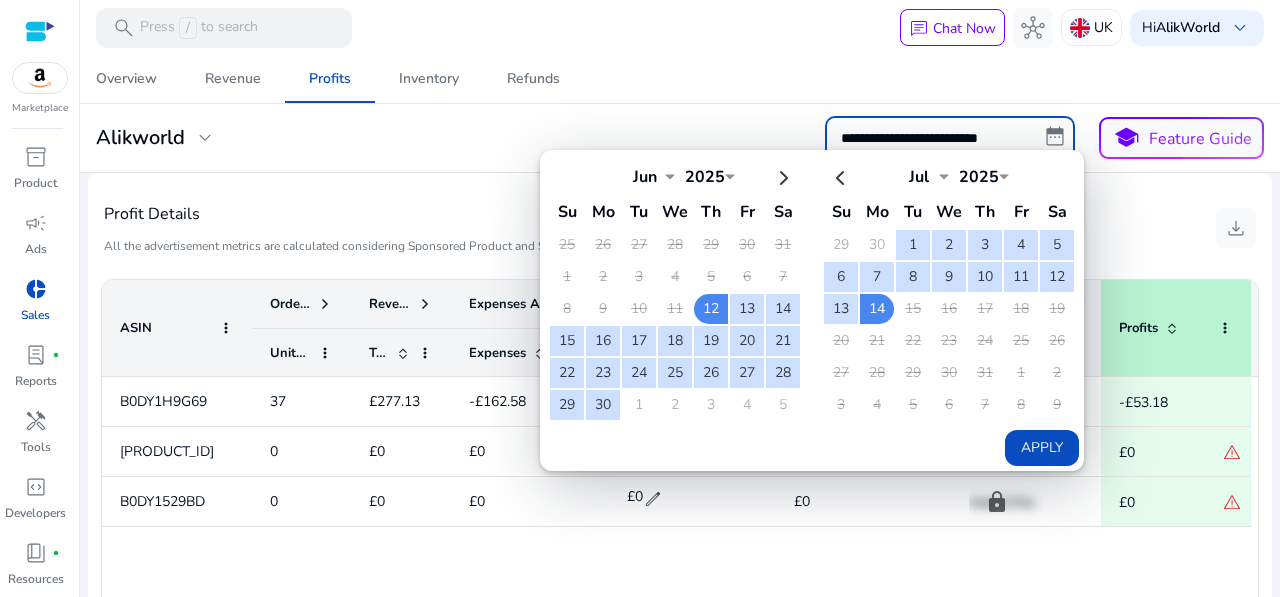 click on "**********" 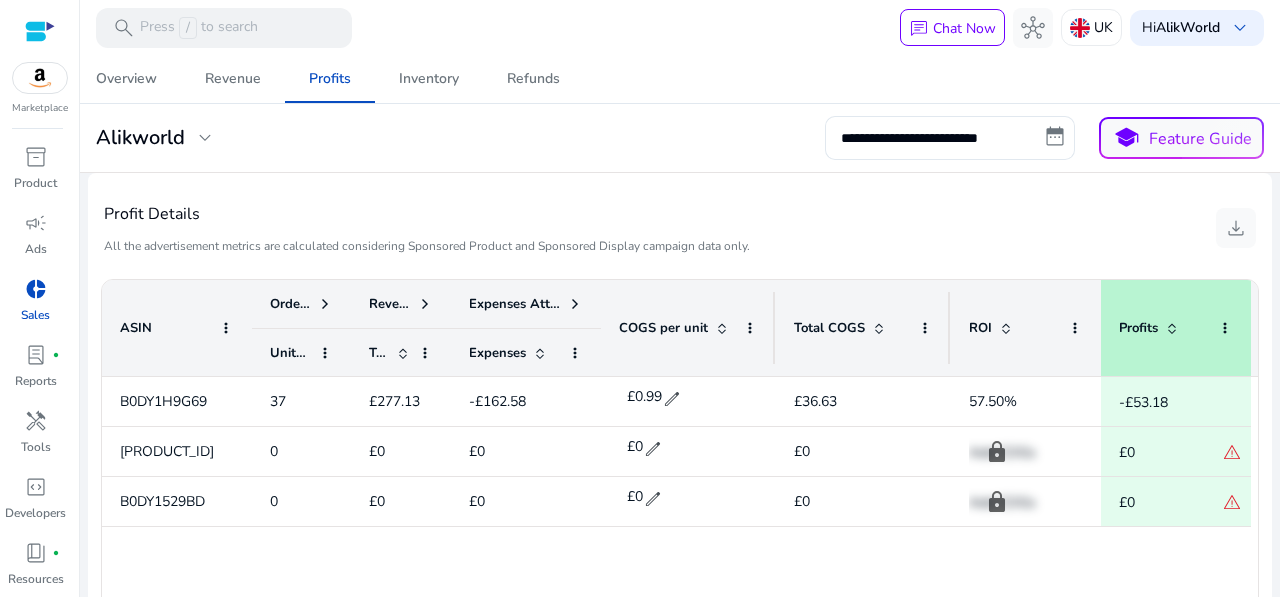 click 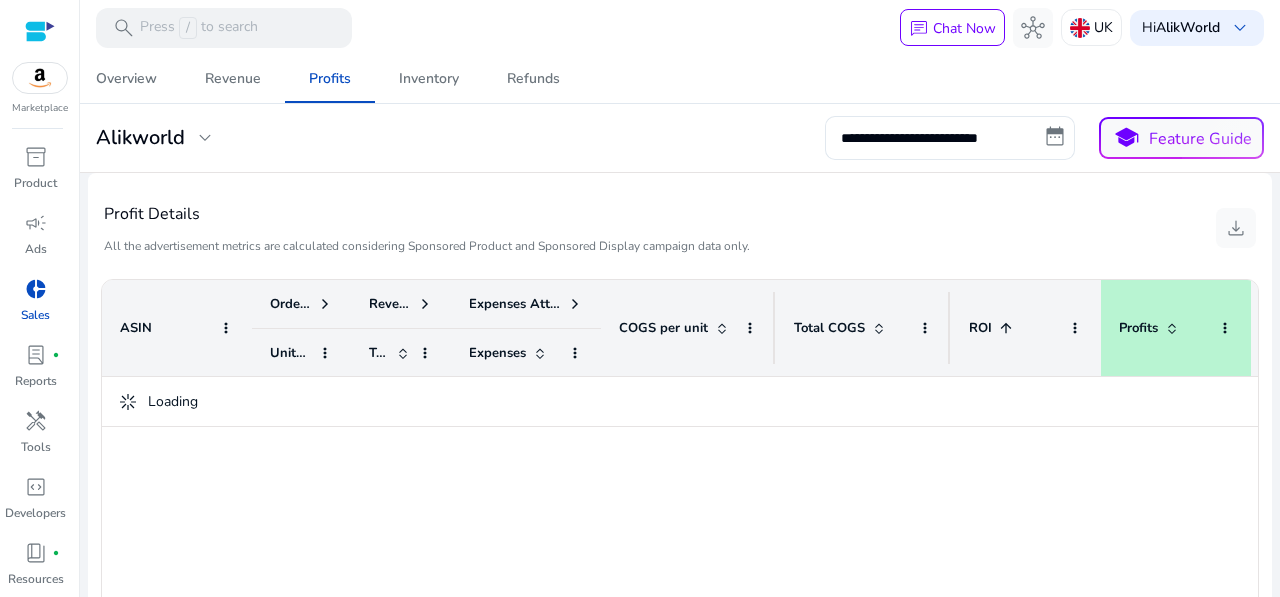 click 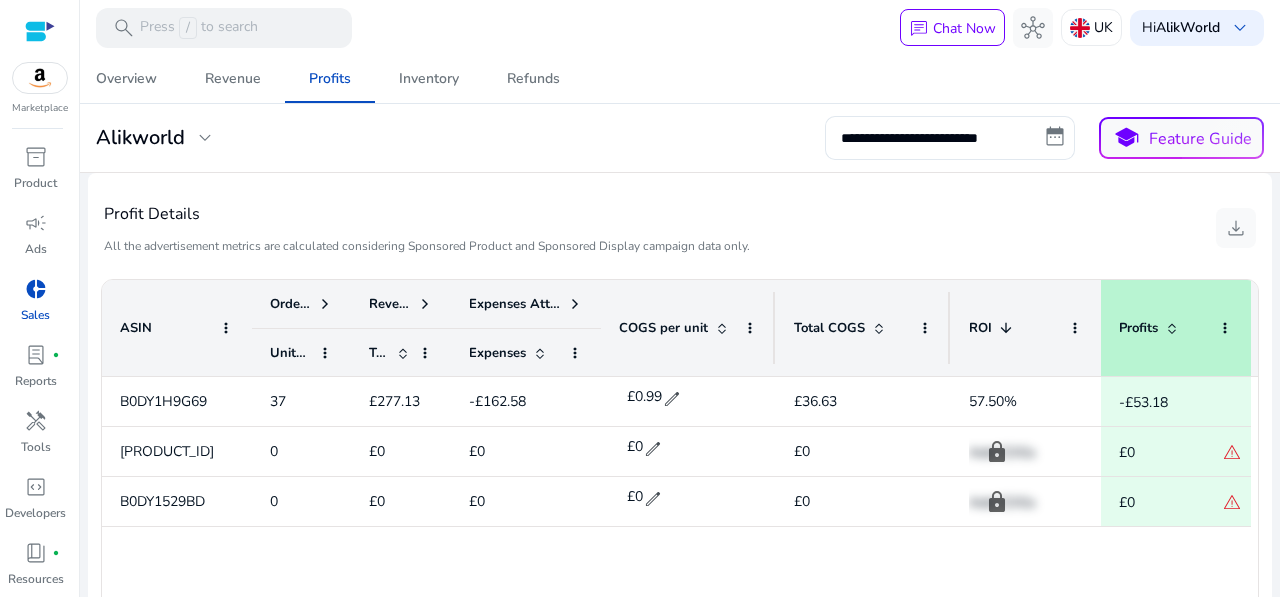 click on "ASIN" 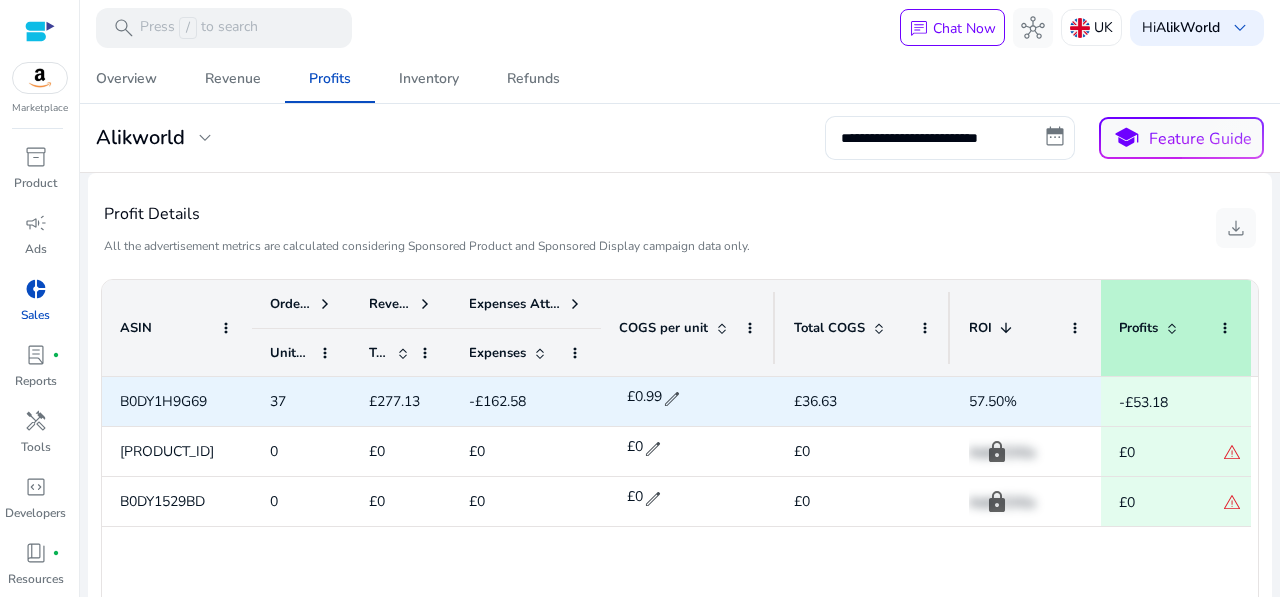 click on "B0DY1H9G69" 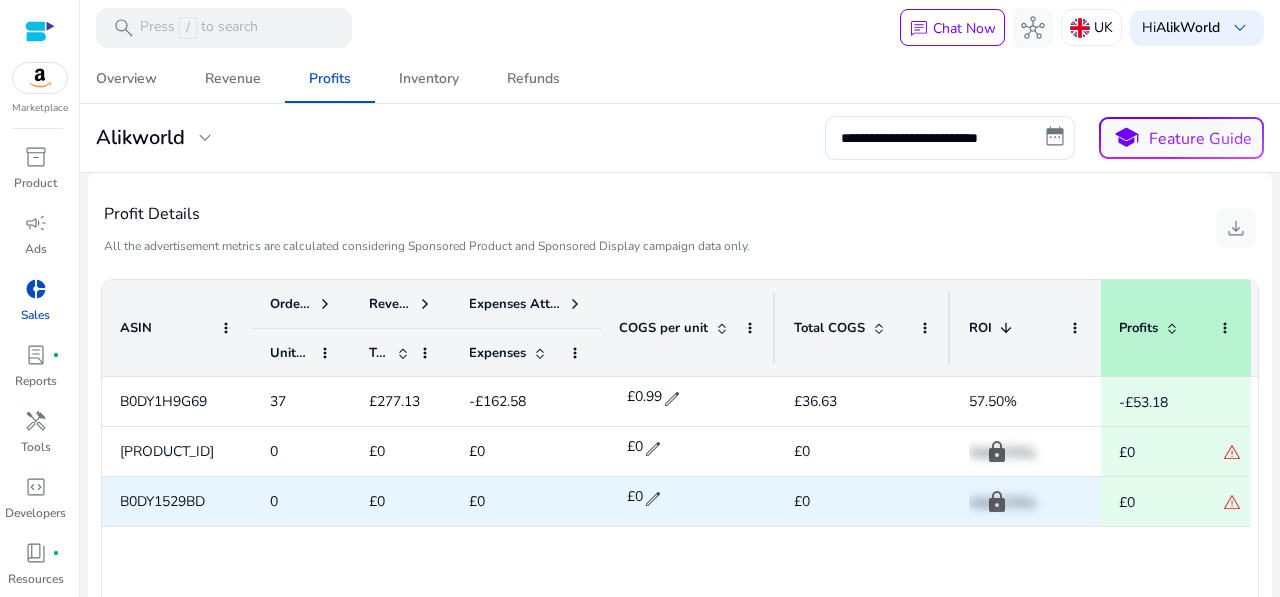 click on "£0" 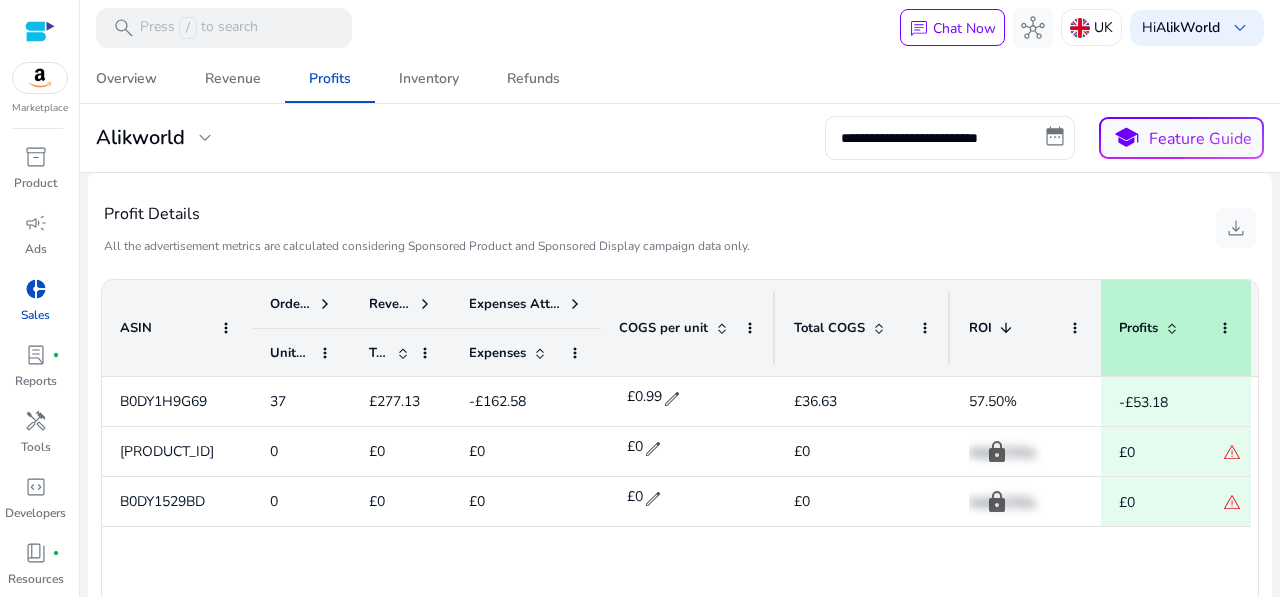 click on "[PRODUCT_ID] 37 £277.13 -£162.58 £0.99  edit  £36.63  57.50%
-£53.18 [PRODUCT_ID] 0 £0 £0 £0  edit  £0 lock Add COGs £0  warning  [PRODUCT_ID] 0 £0 £0 £0  edit  £0 lock Add COGs £0  warning" 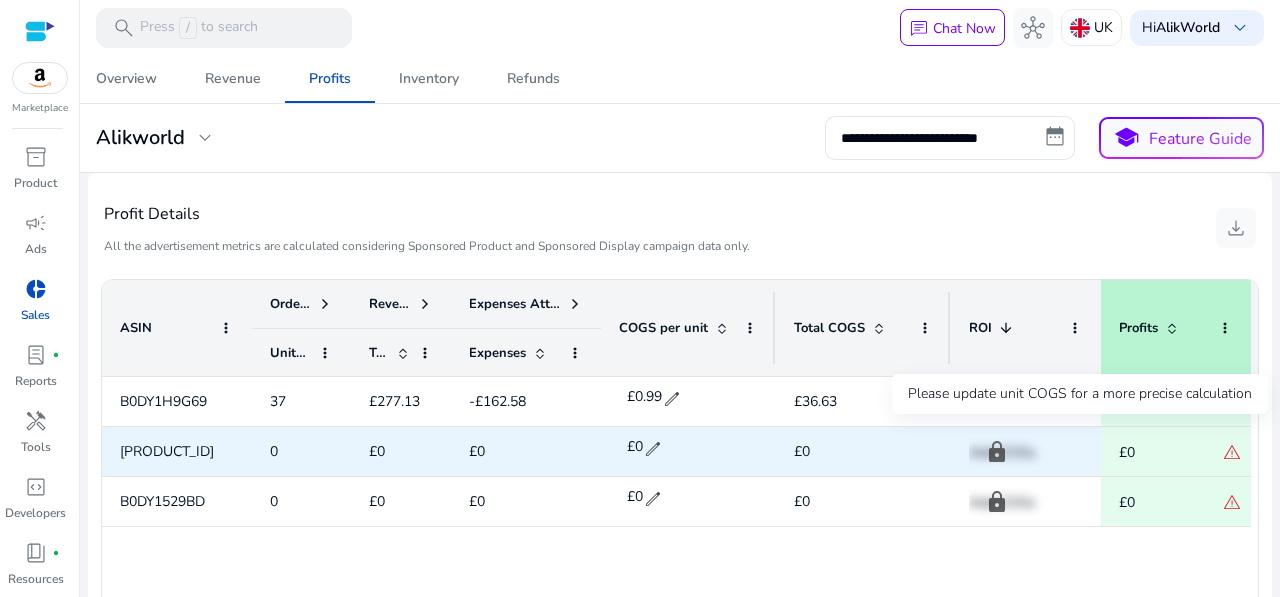 click on "warning" 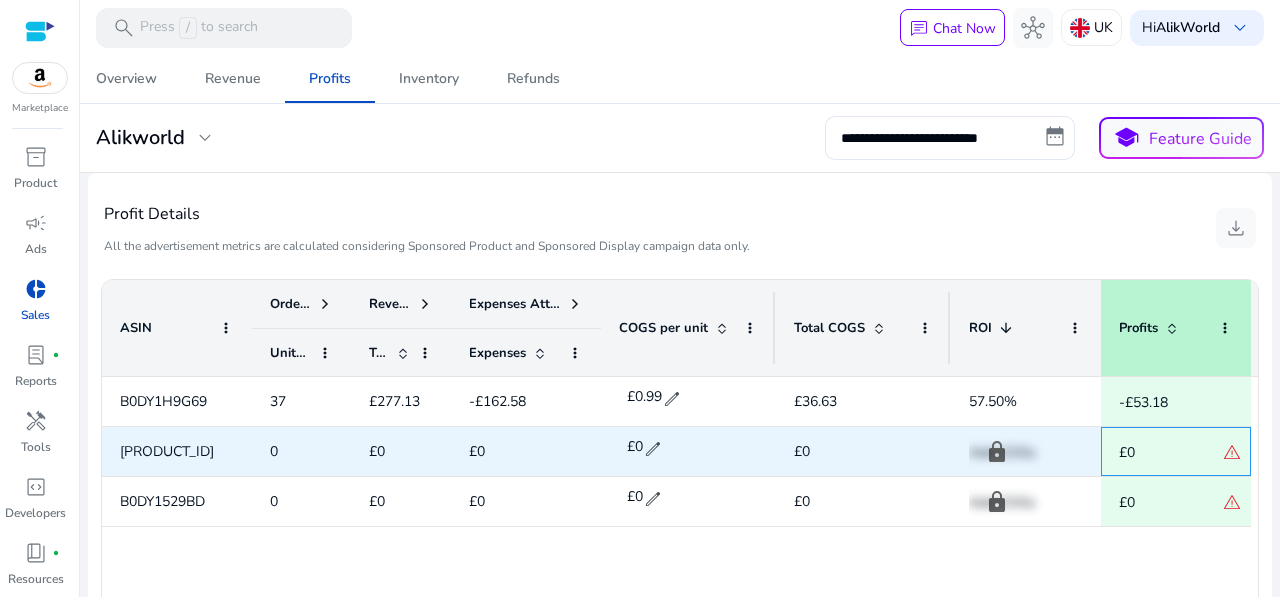 click on "warning" 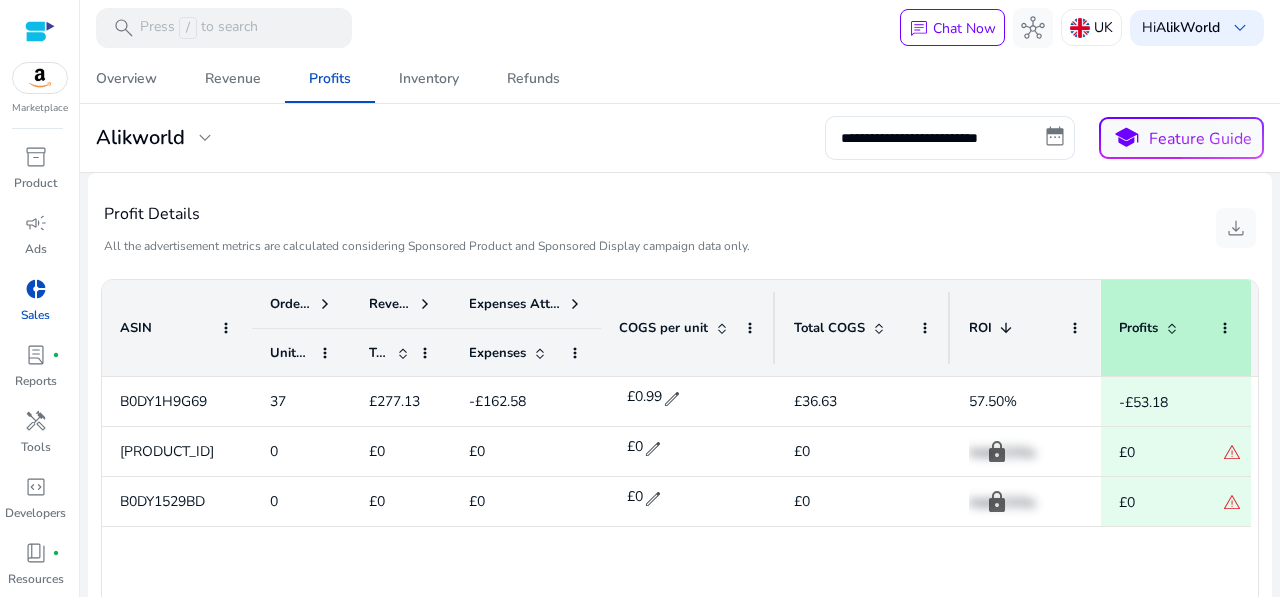 drag, startPoint x: 1233, startPoint y: 428, endPoint x: 1148, endPoint y: 509, distance: 117.413795 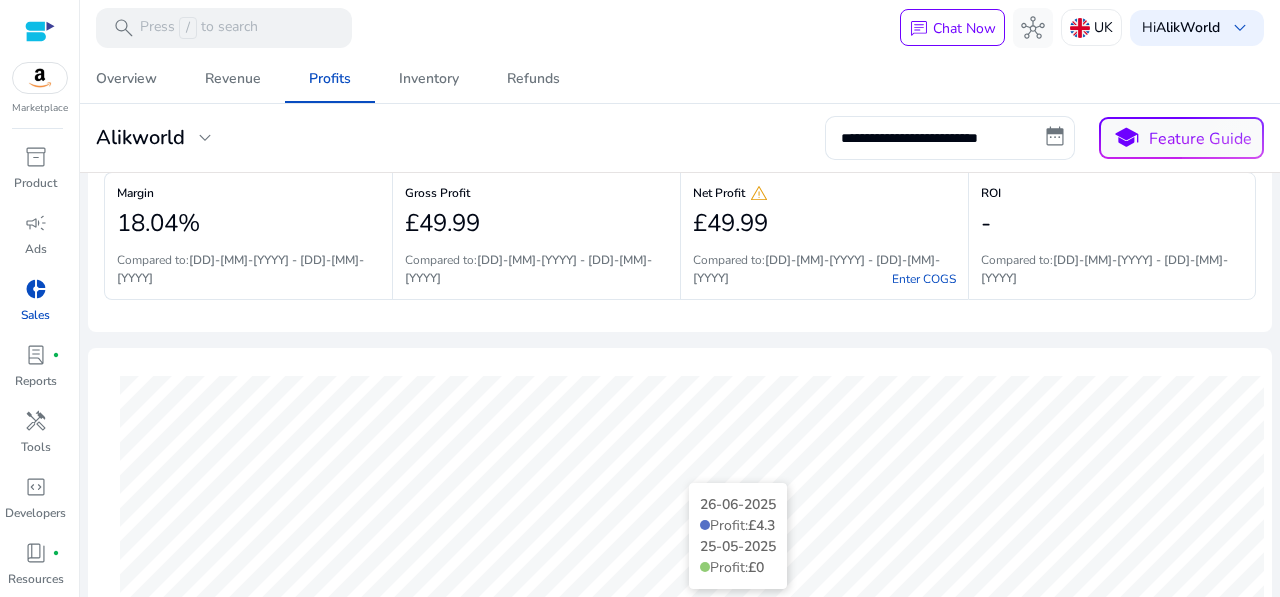 scroll, scrollTop: 0, scrollLeft: 0, axis: both 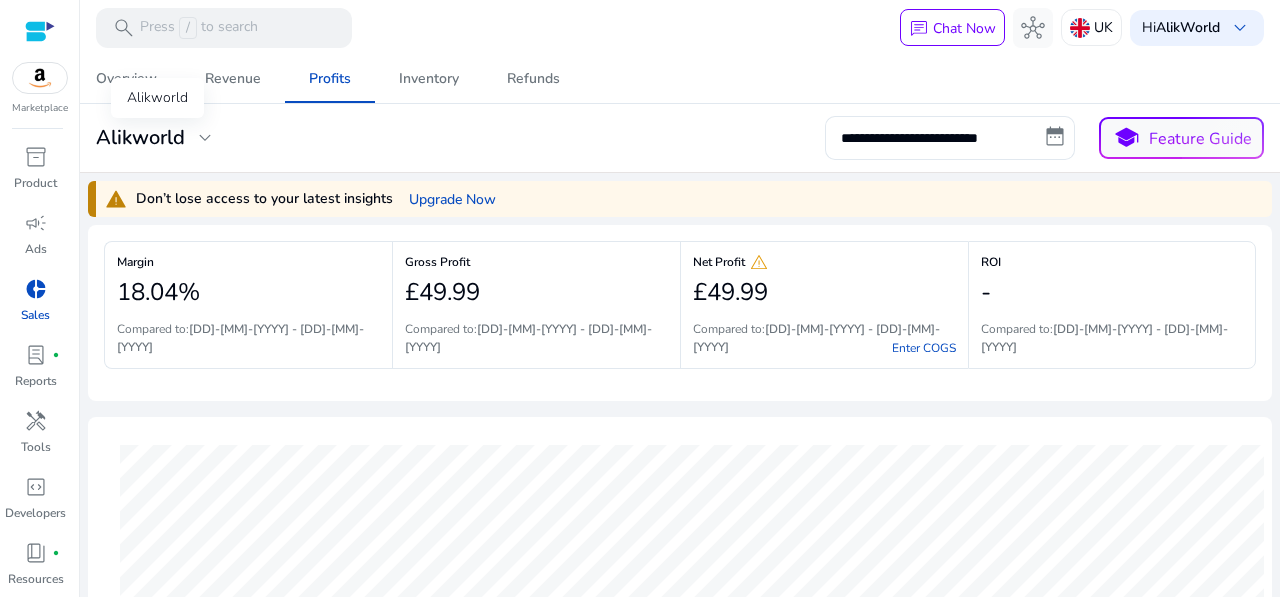 click on "Alikworld" 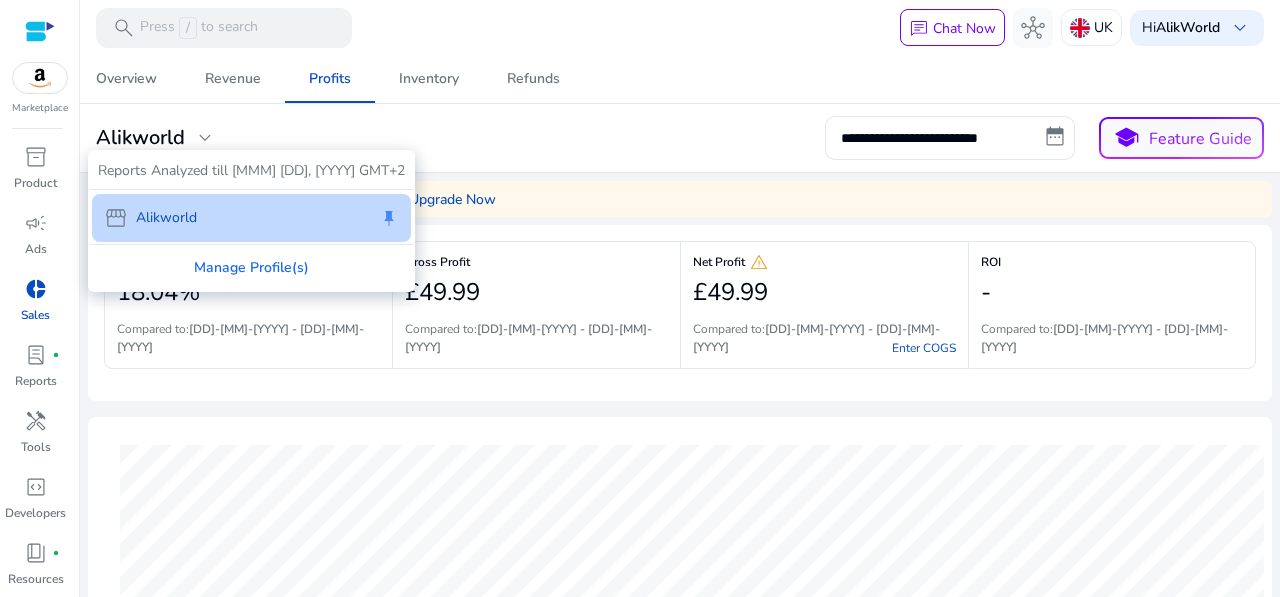 click at bounding box center [640, 298] 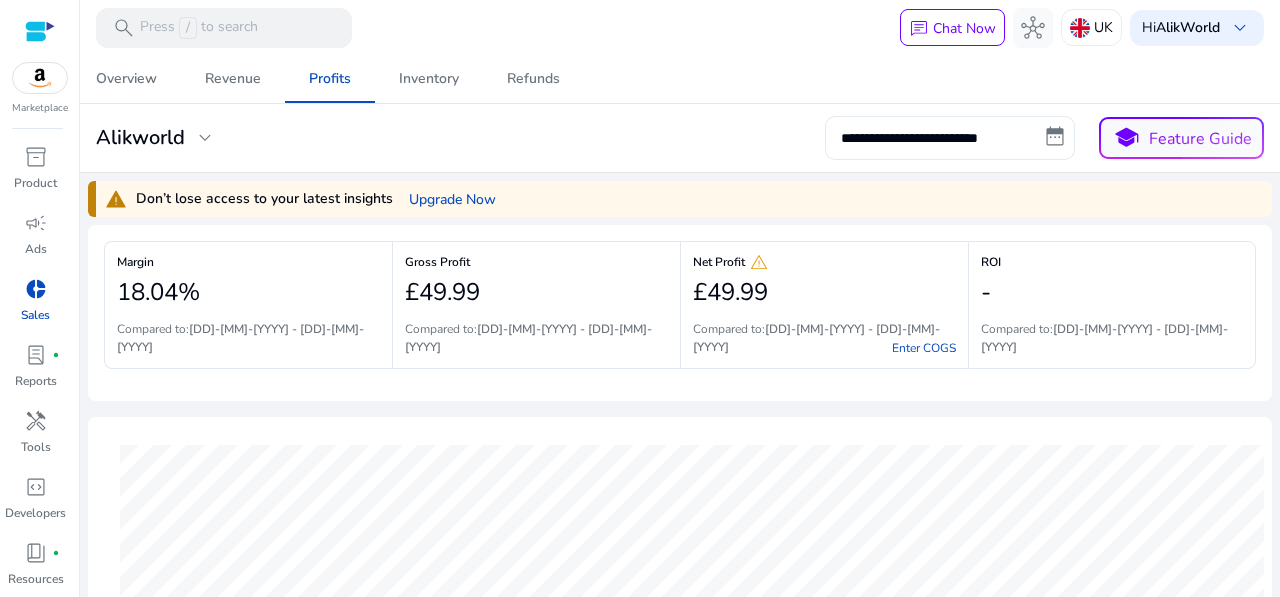 click on "**********" at bounding box center (950, 138) 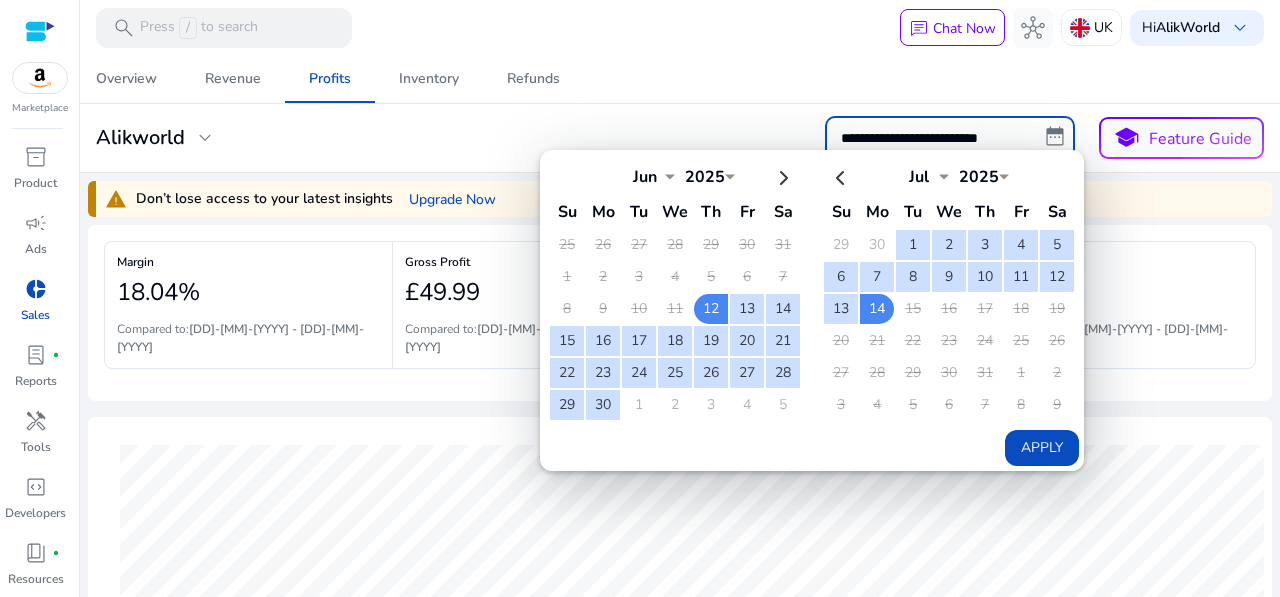 click on "**********" at bounding box center [950, 138] 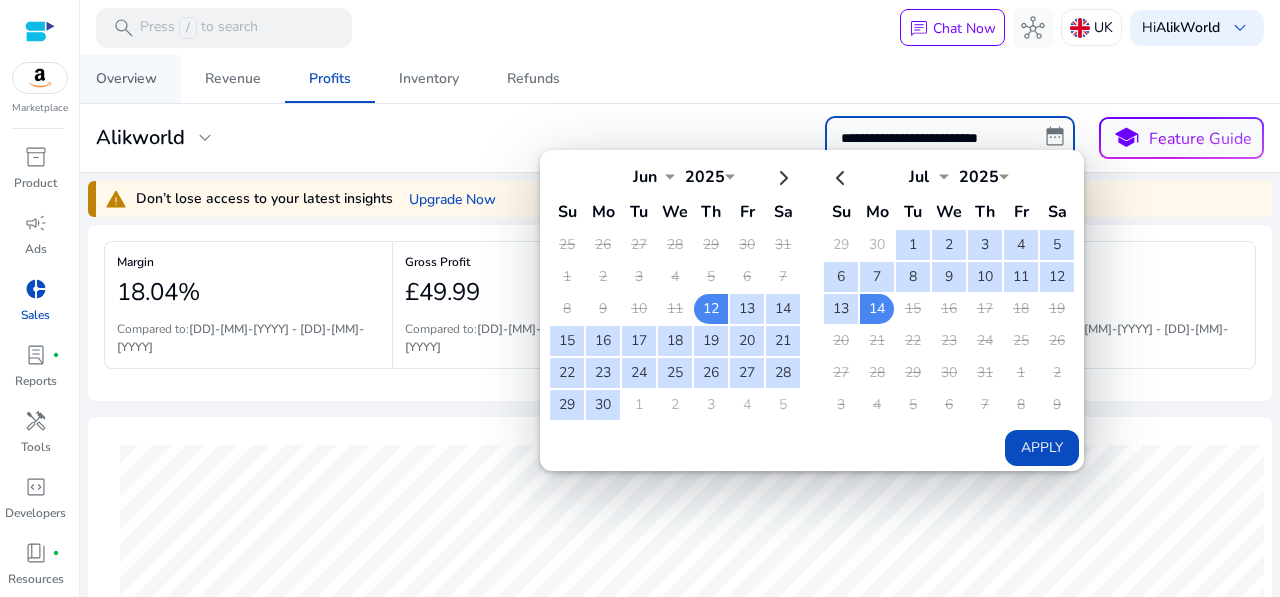 drag, startPoint x: 140, startPoint y: 87, endPoint x: 396, endPoint y: 135, distance: 260.46112 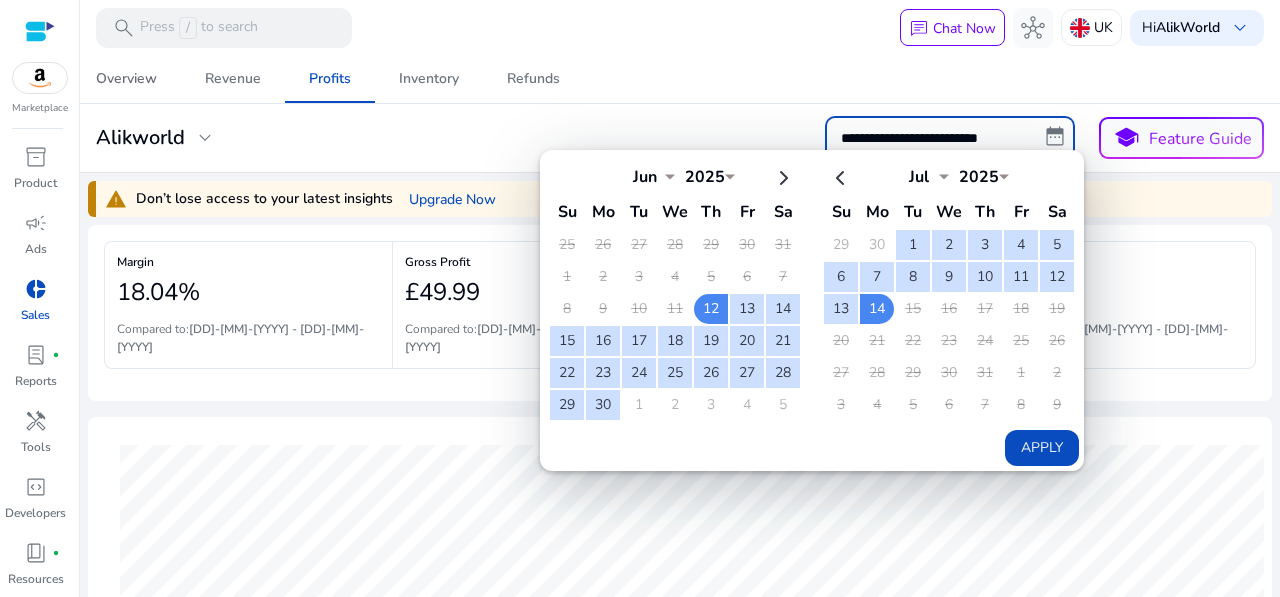 click on "Overview" at bounding box center (126, 79) 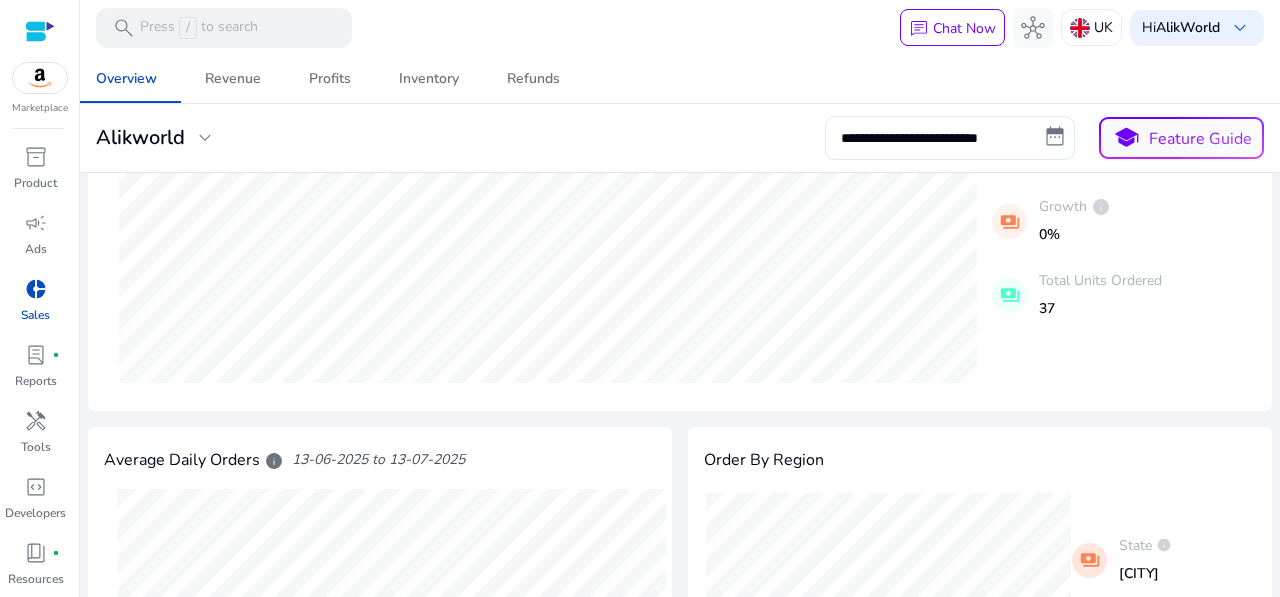 scroll, scrollTop: 0, scrollLeft: 0, axis: both 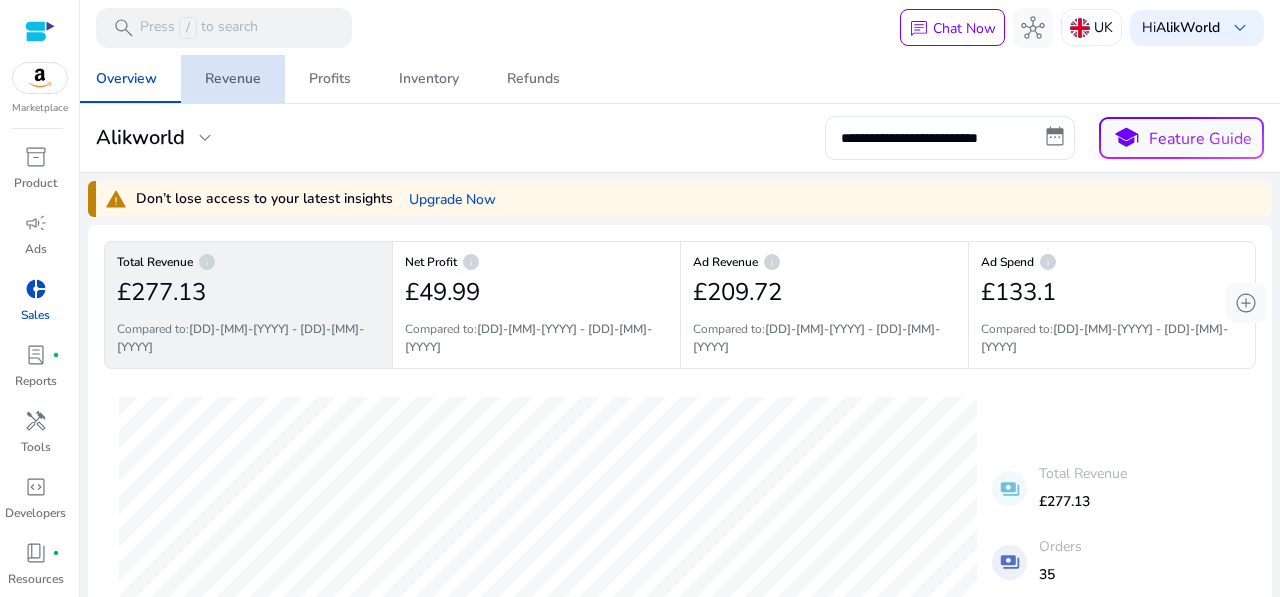 click on "Revenue" at bounding box center [233, 79] 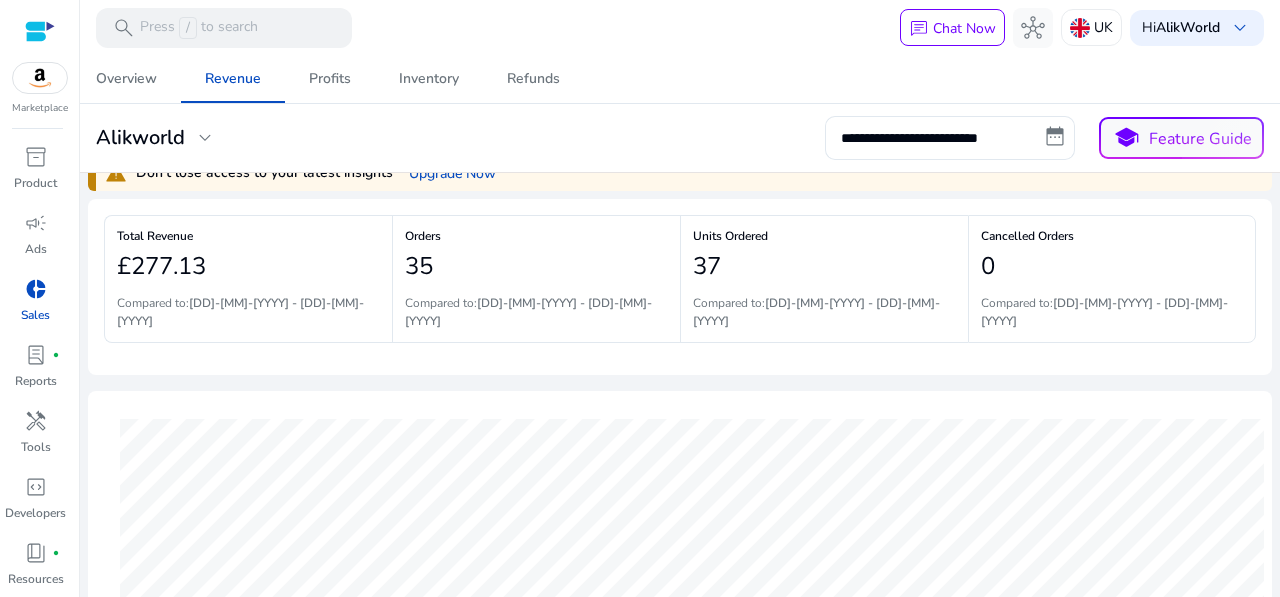 scroll, scrollTop: 0, scrollLeft: 0, axis: both 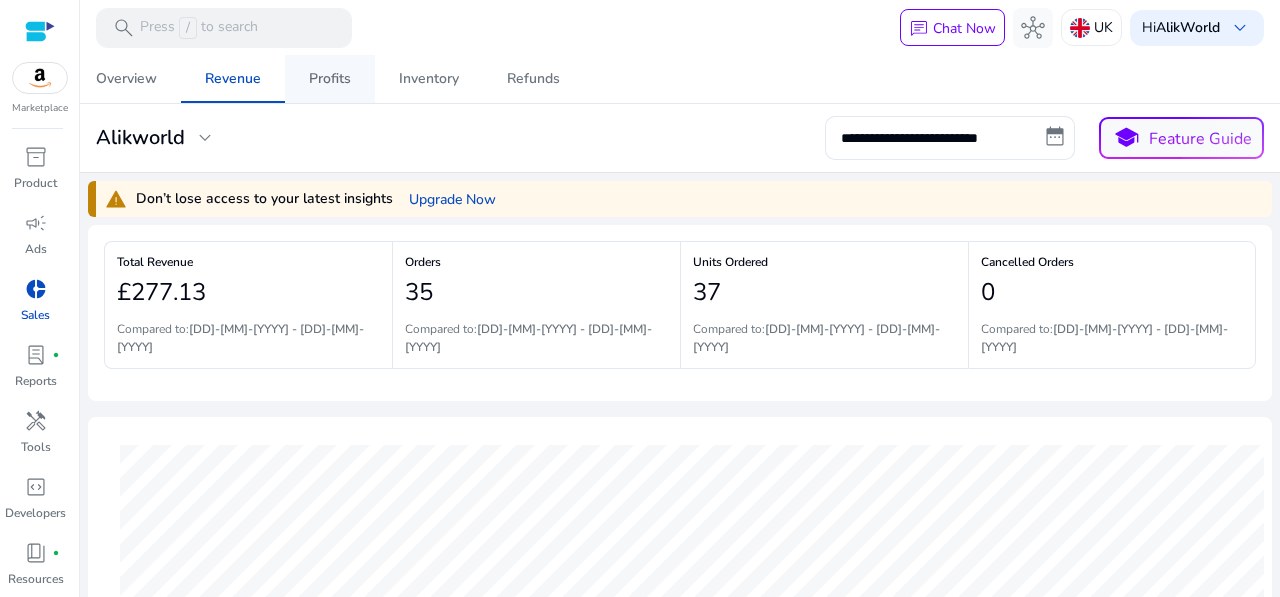 click on "Profits" at bounding box center [330, 79] 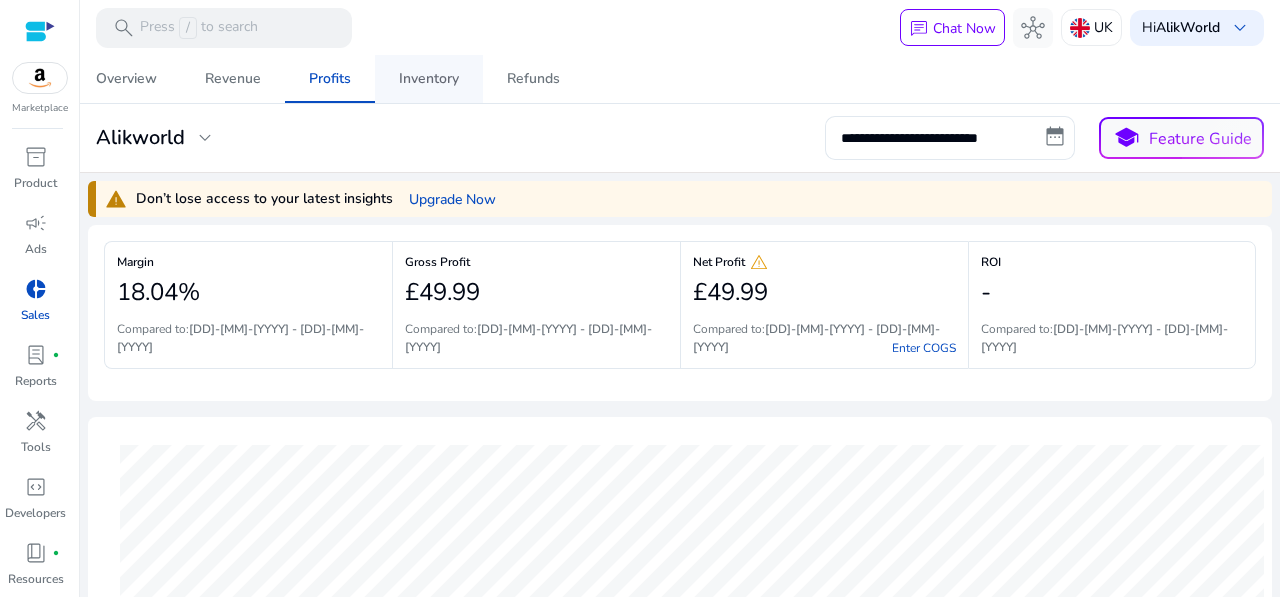 click on "Inventory" at bounding box center (429, 79) 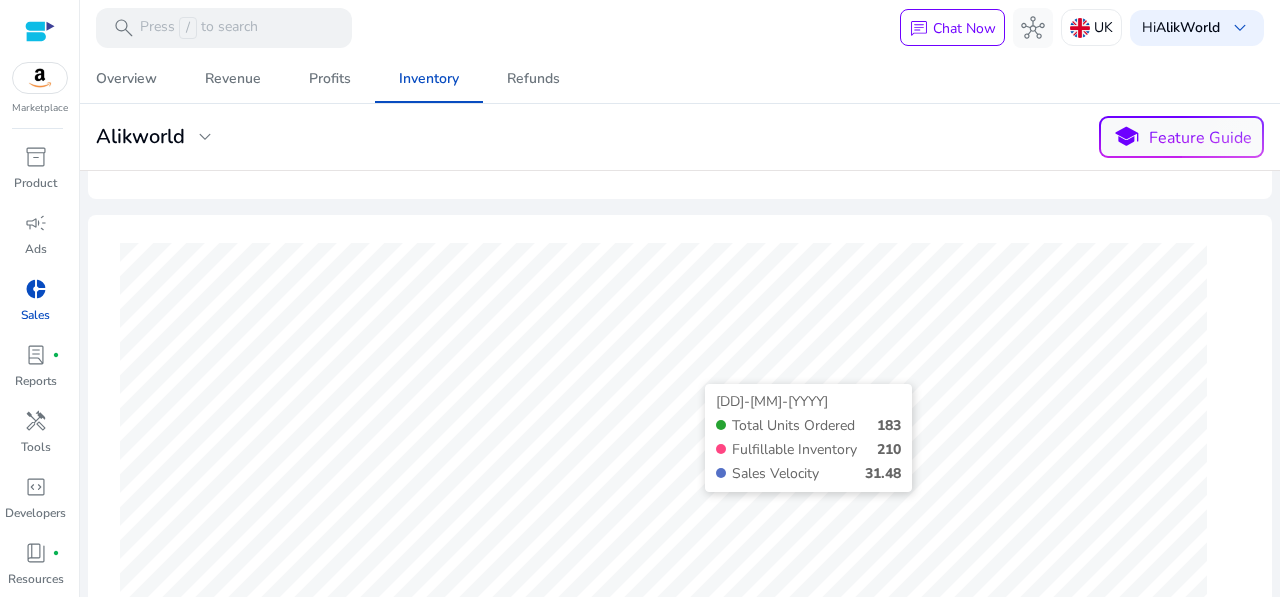 scroll, scrollTop: 0, scrollLeft: 0, axis: both 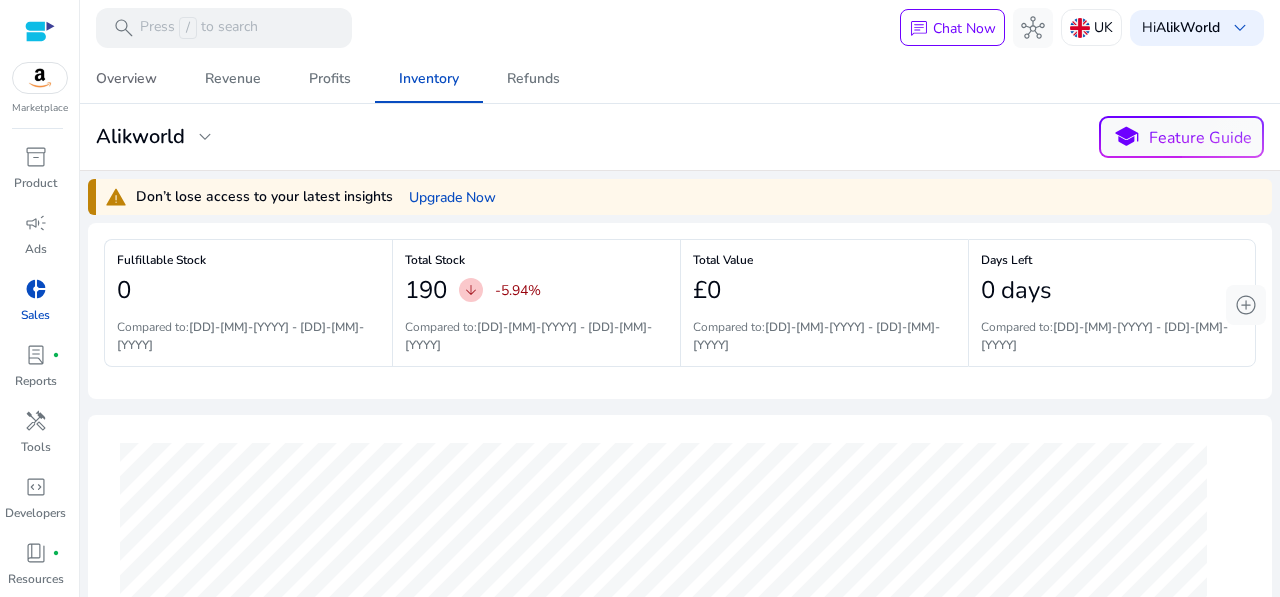 click on "Overview" at bounding box center (126, 79) 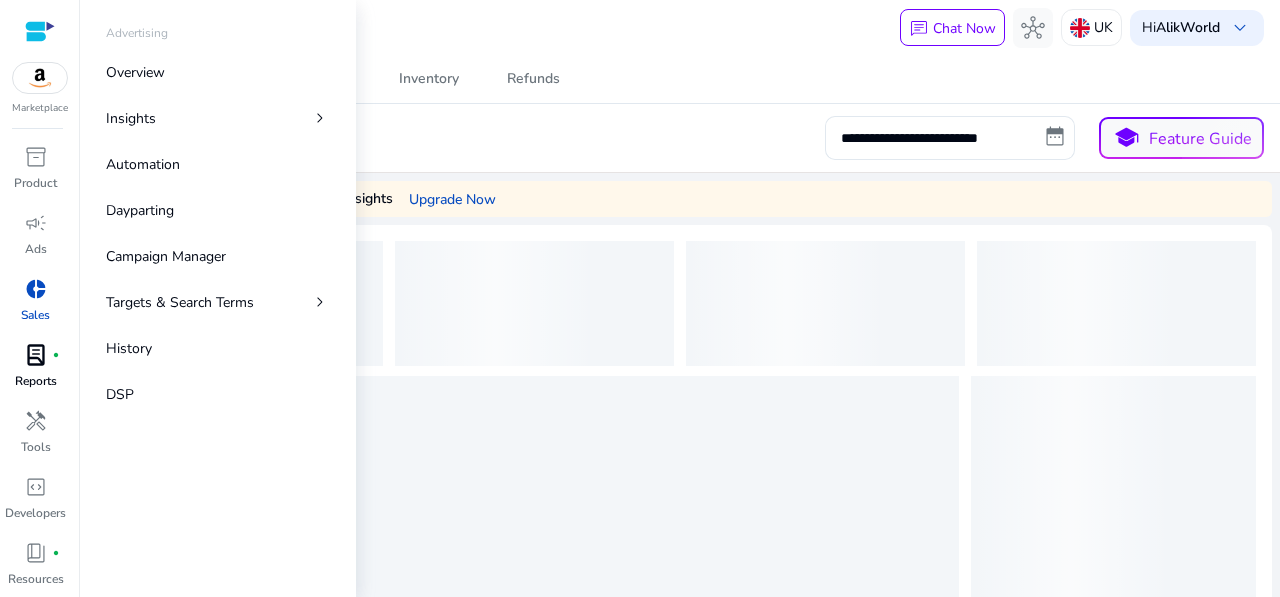 click on "lab_profile   fiber_manual_record" at bounding box center [36, 355] 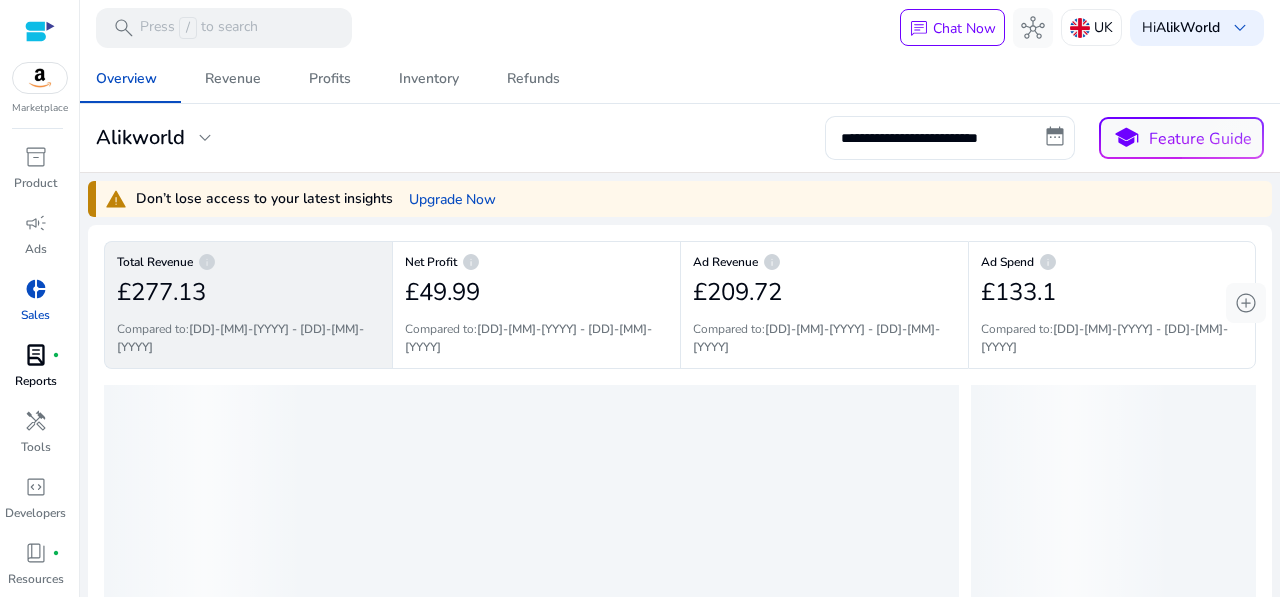 click on "lab_profile" at bounding box center [36, 355] 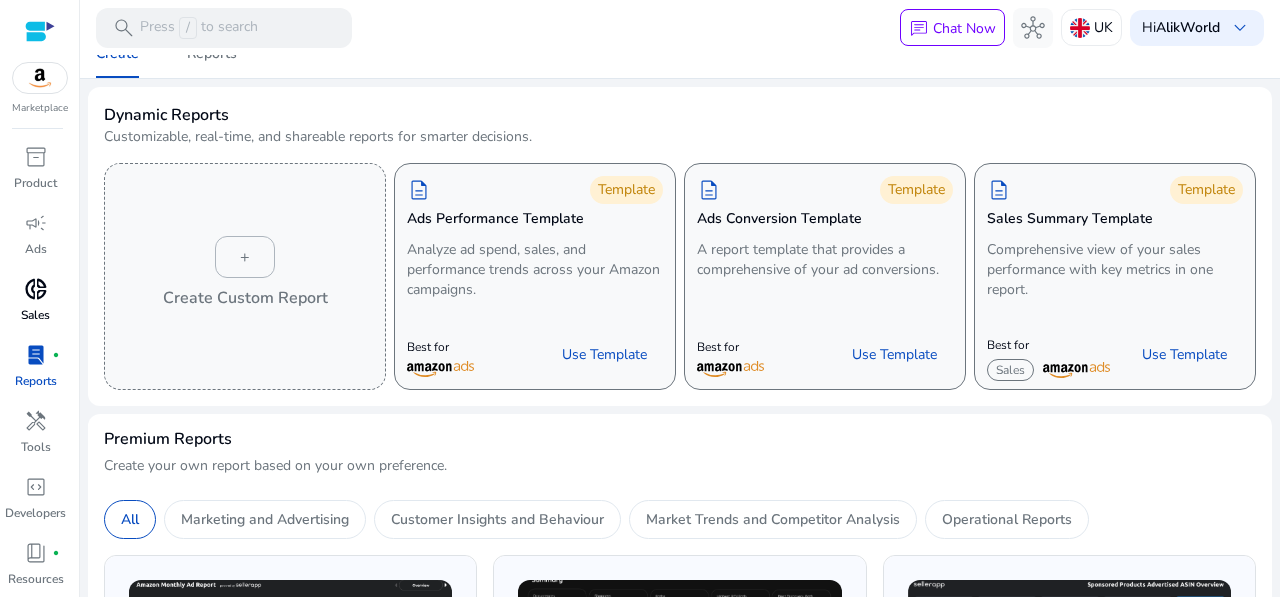 scroll, scrollTop: 0, scrollLeft: 0, axis: both 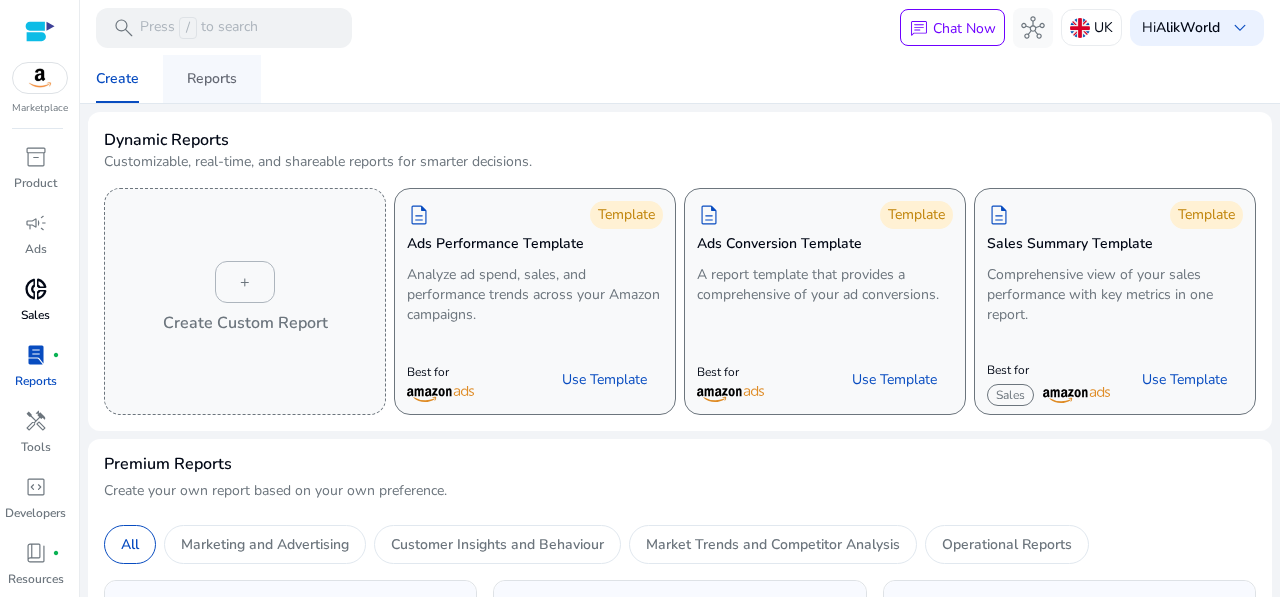 click on "Reports" at bounding box center (212, 79) 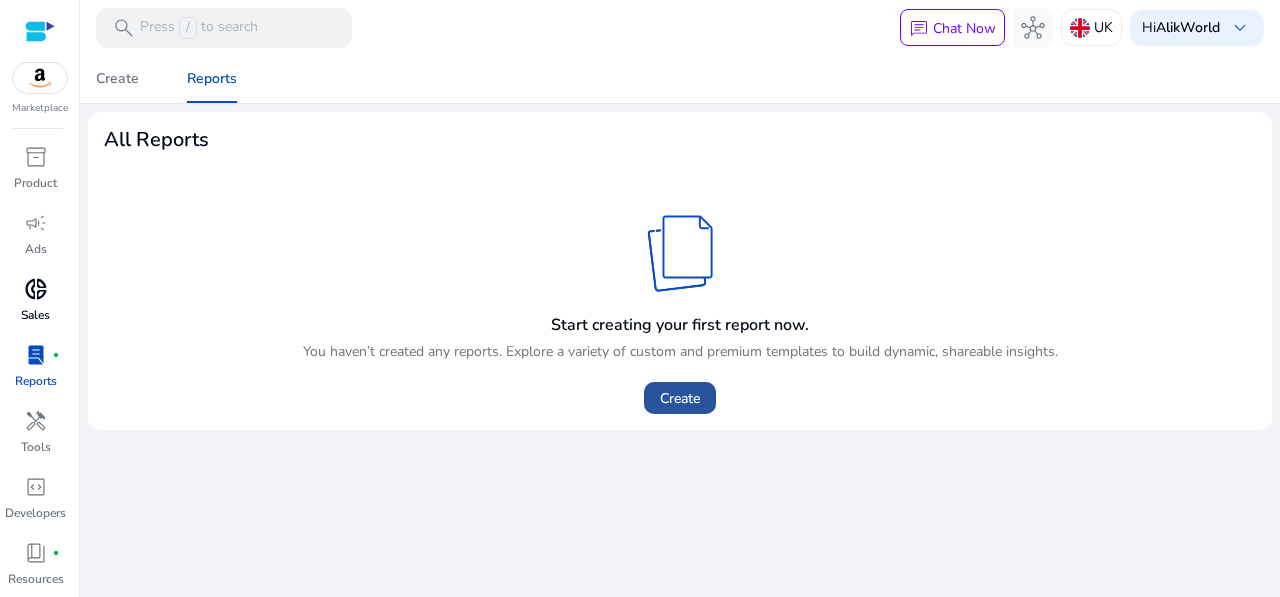 click on "Create" 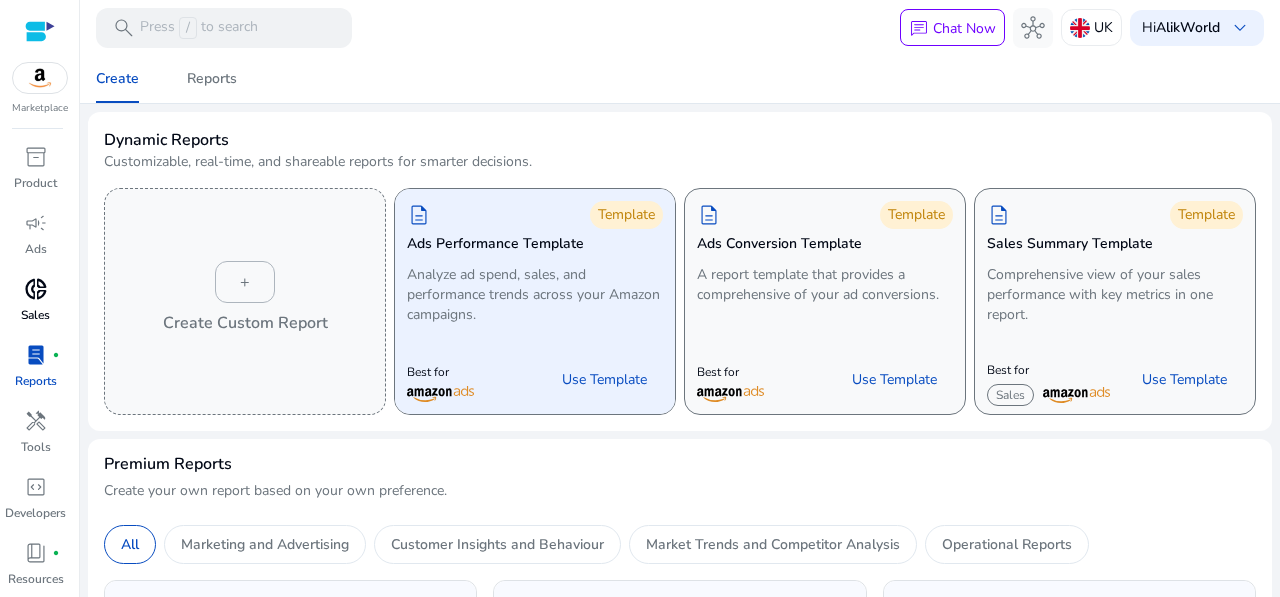 click on "Ads Performance Template" 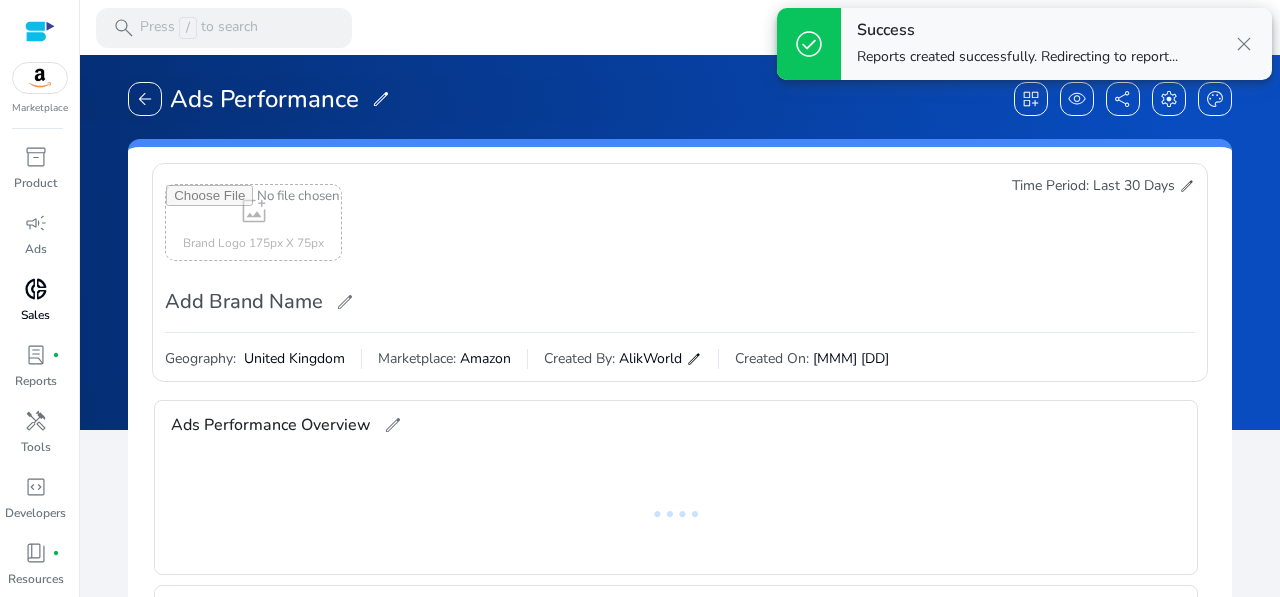 scroll, scrollTop: 0, scrollLeft: 0, axis: both 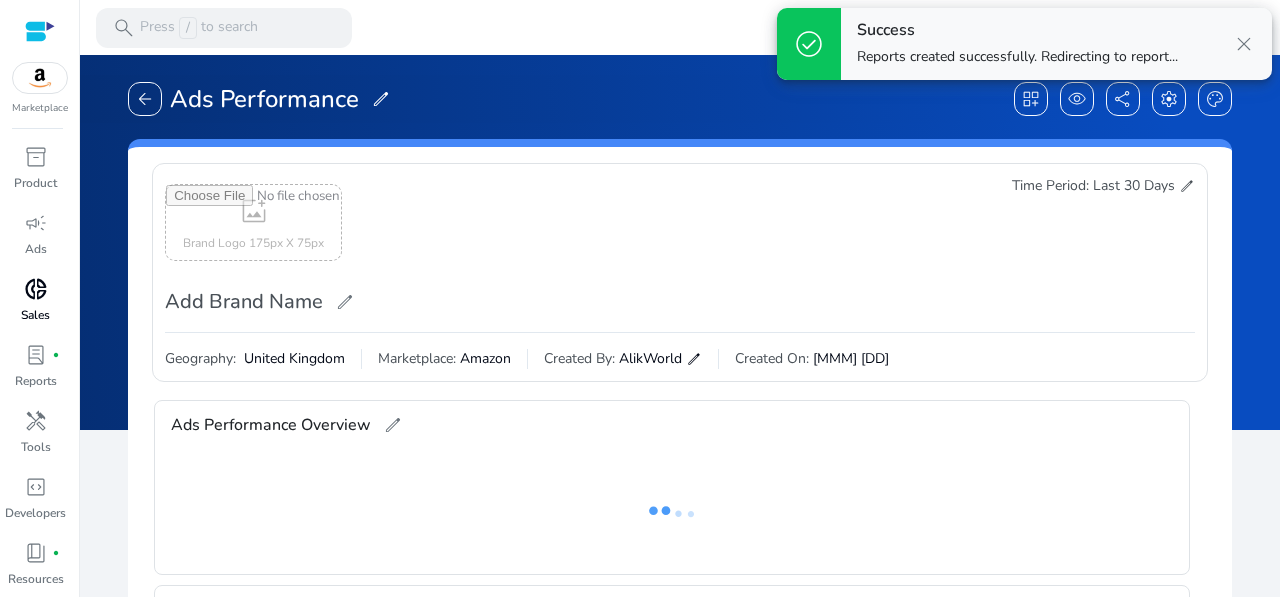 click on "close" at bounding box center (1244, 44) 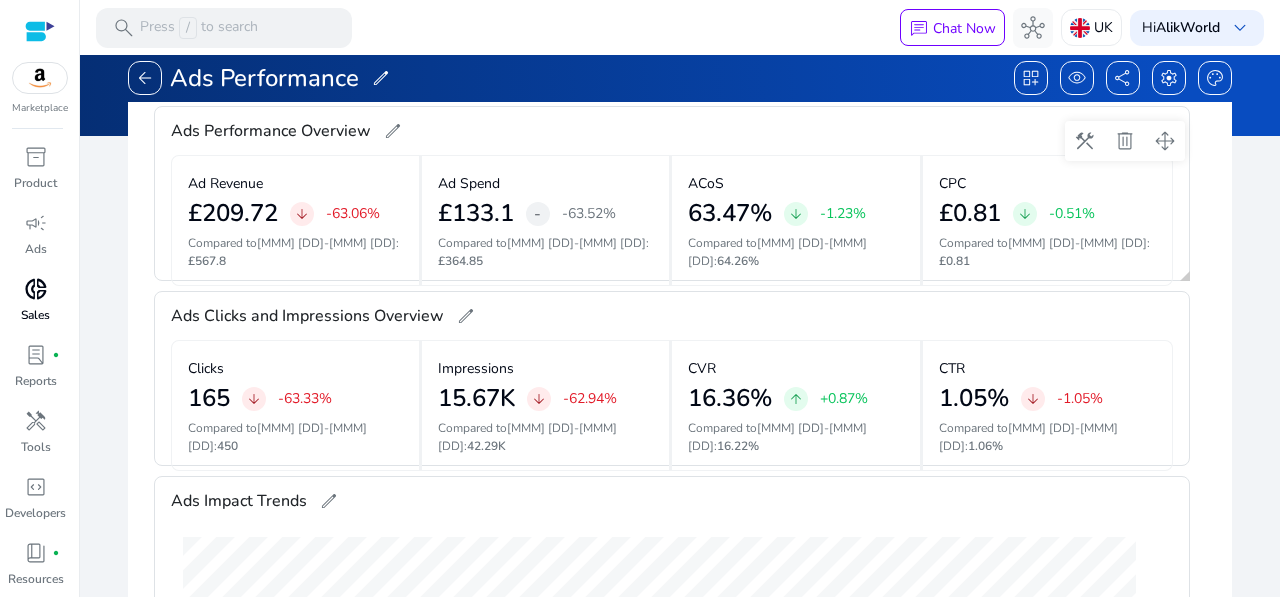 scroll, scrollTop: 300, scrollLeft: 0, axis: vertical 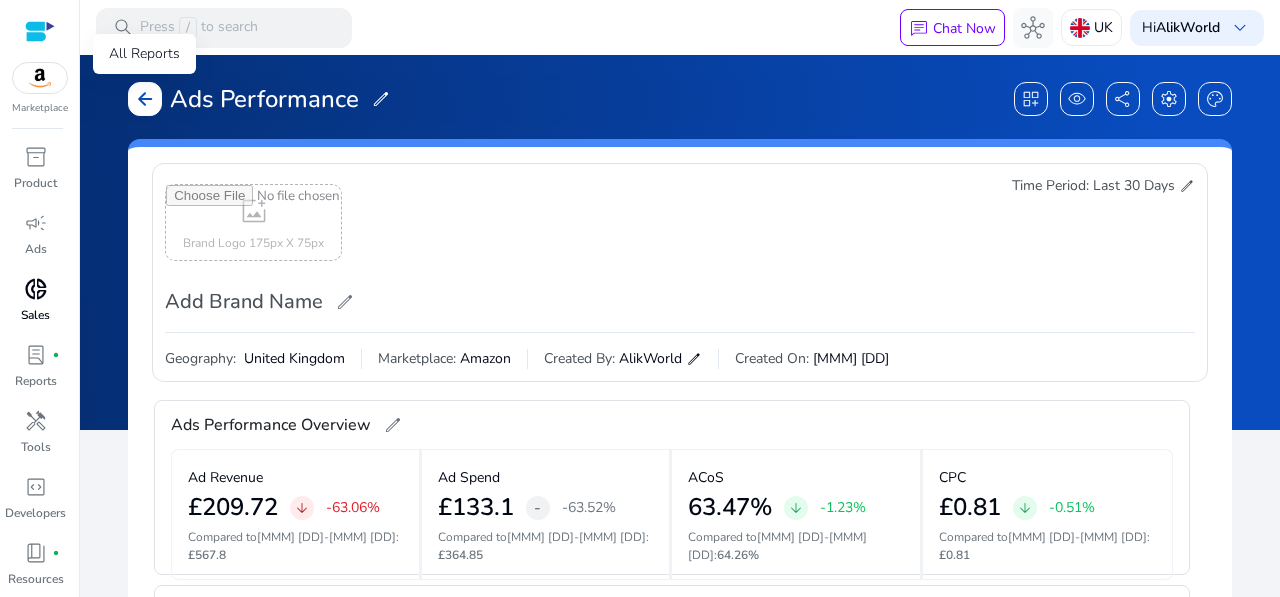 click on "arrow_back" 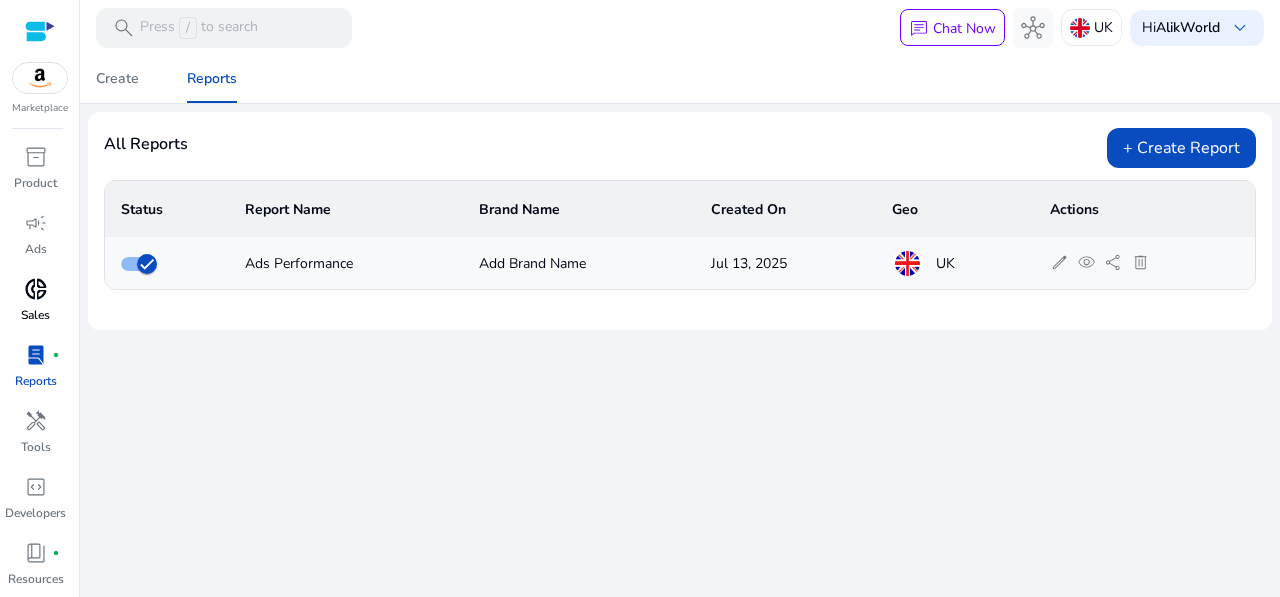 click on "edit   visibility   share   delete" 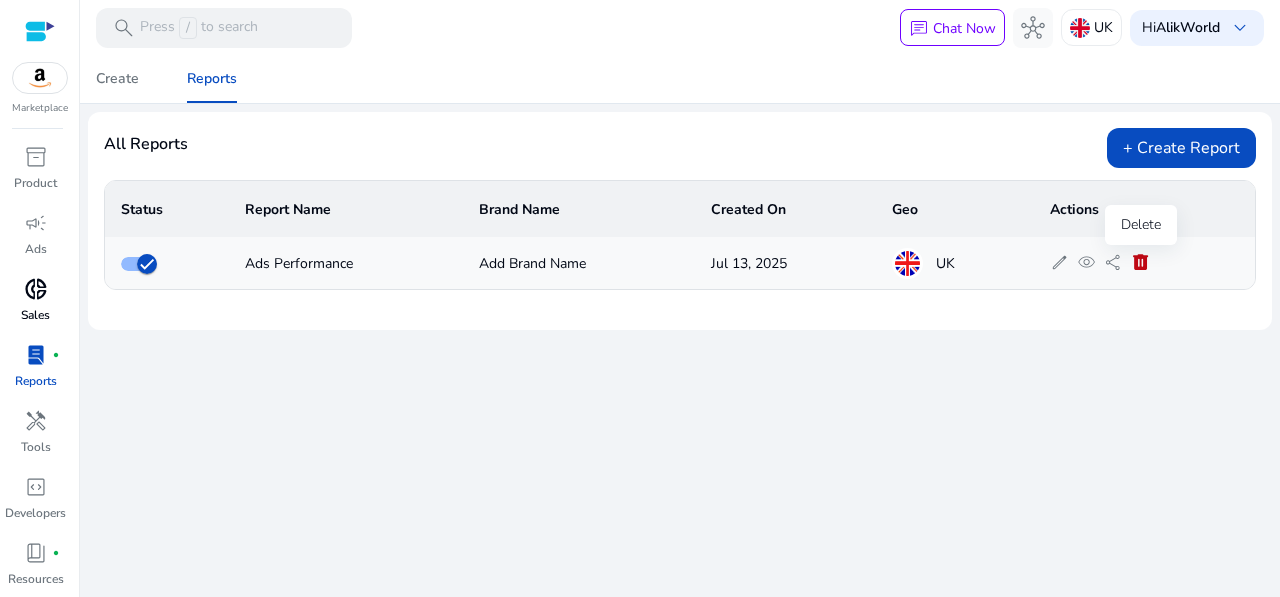 click on "delete" 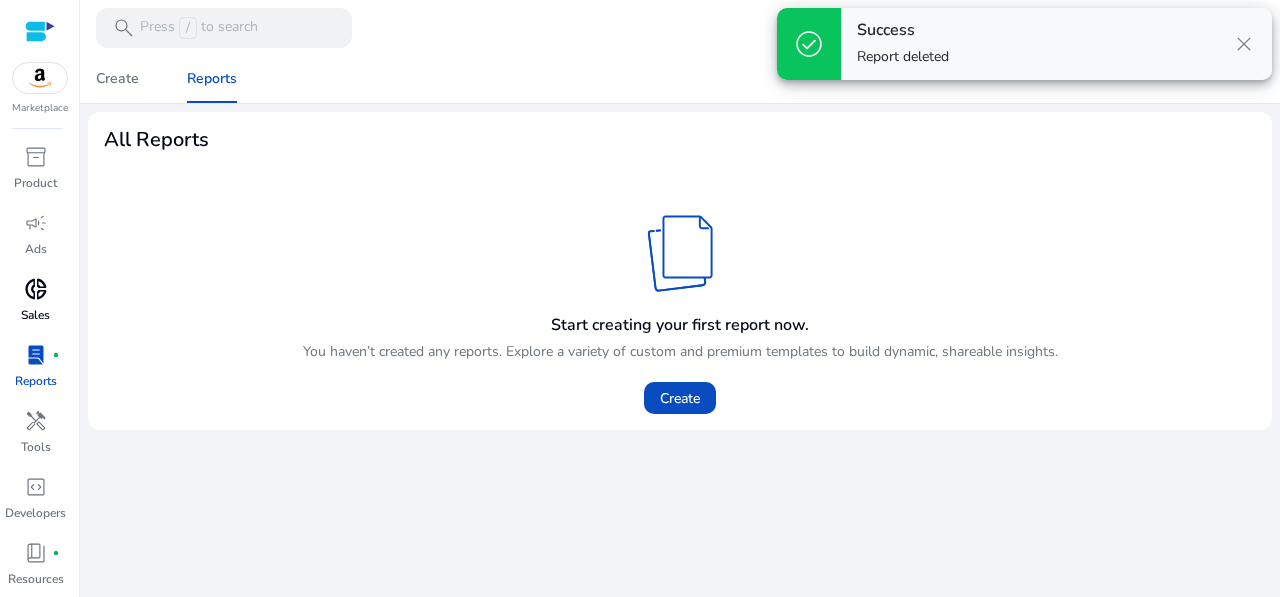 click on "Start creating your first report now. You haven’t created any reports. Explore a variety of custom and premium templates to build dynamic, shareable insights." 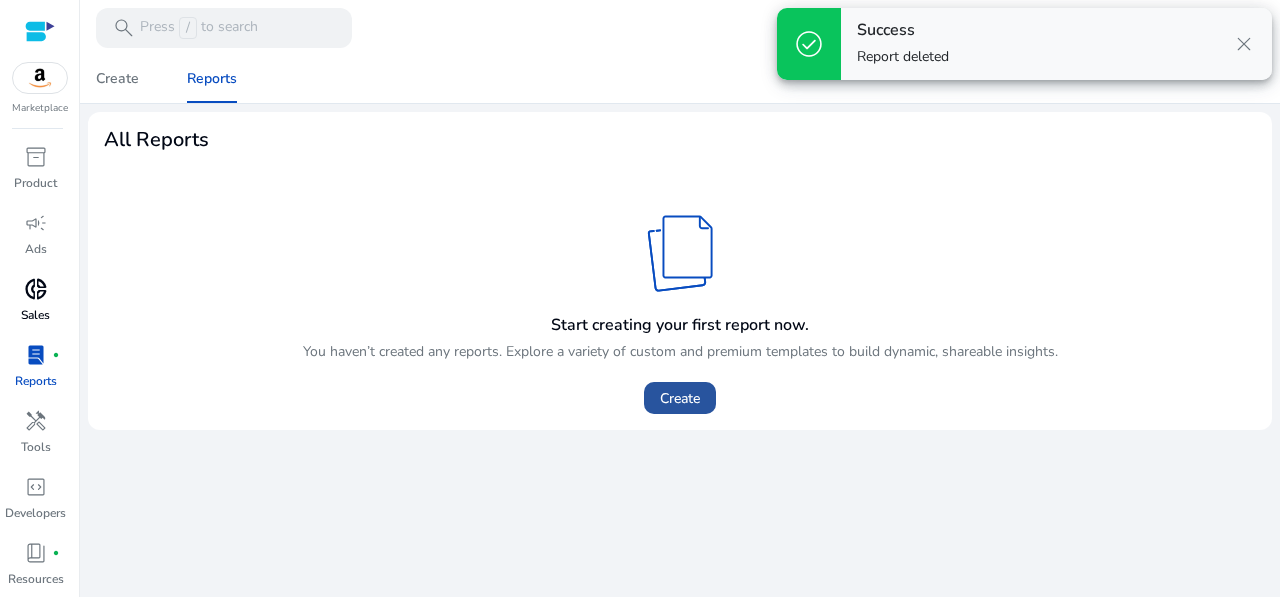 click 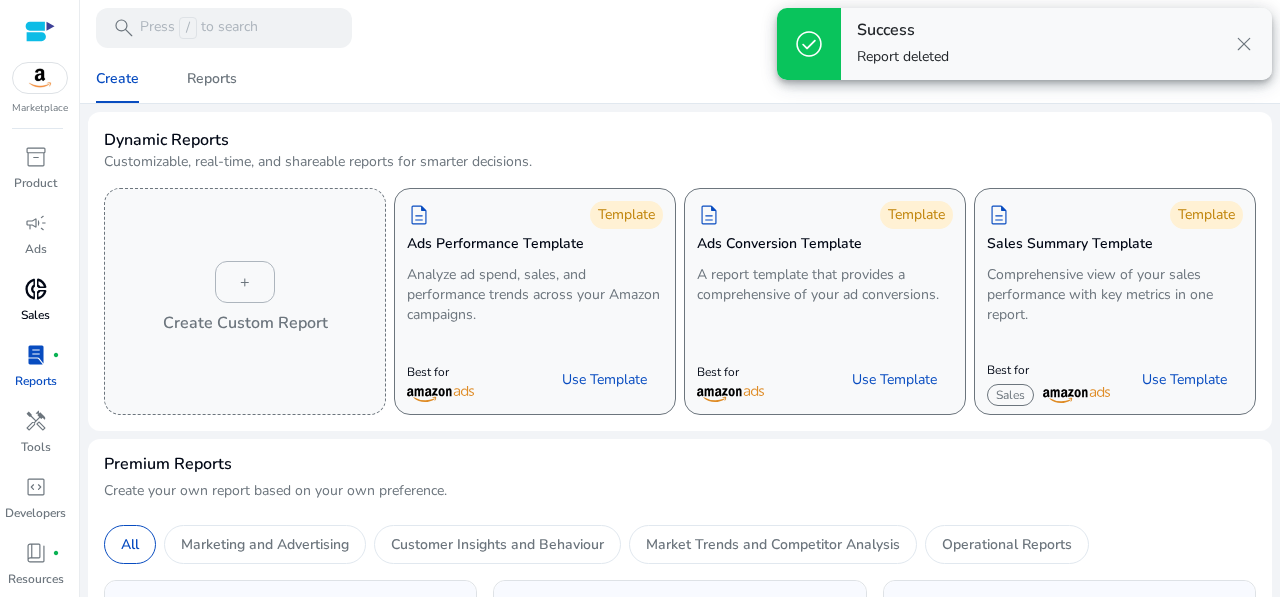 click on "close" at bounding box center (1244, 44) 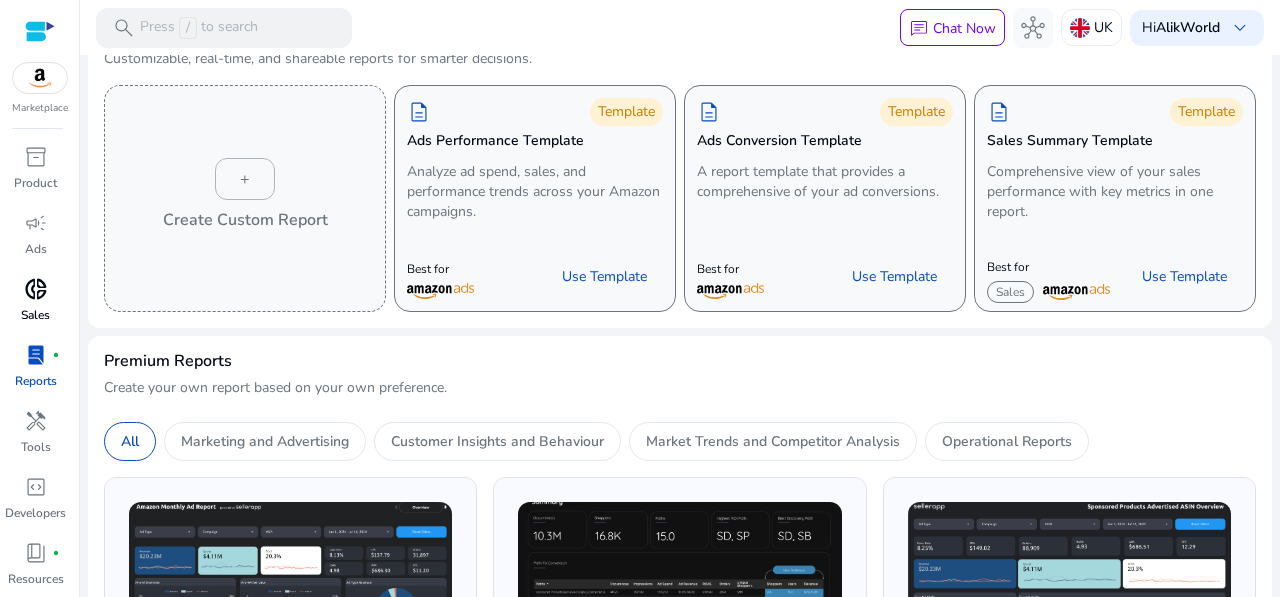 scroll, scrollTop: 0, scrollLeft: 0, axis: both 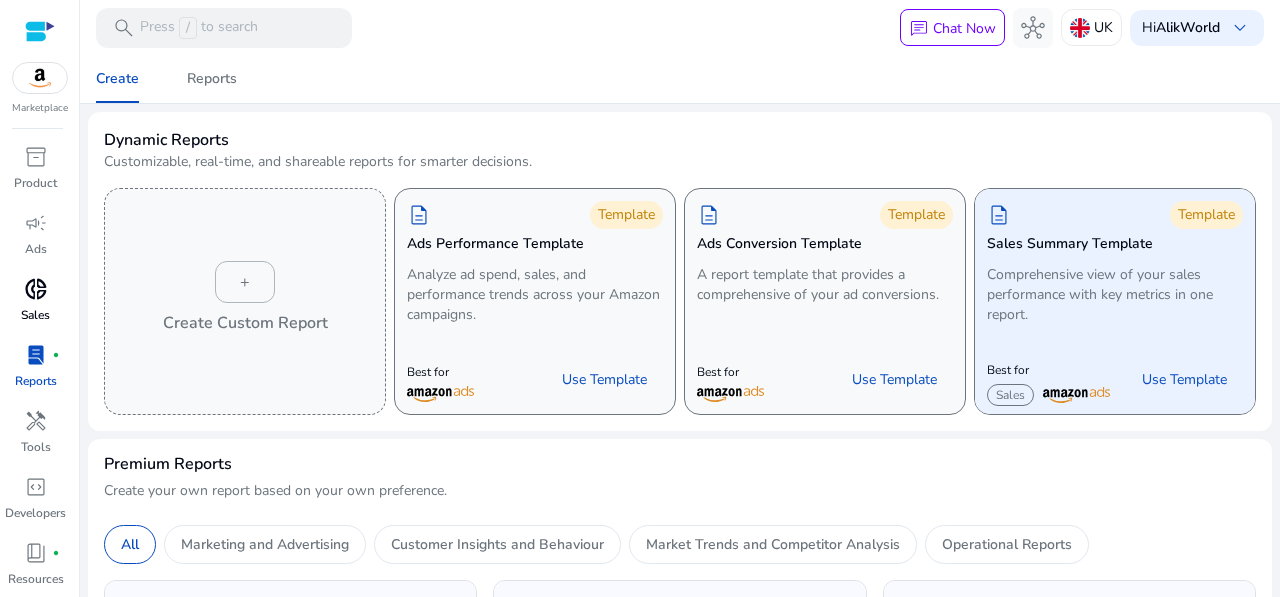 click on "Comprehensive view of your sales performance with key metrics in one report." 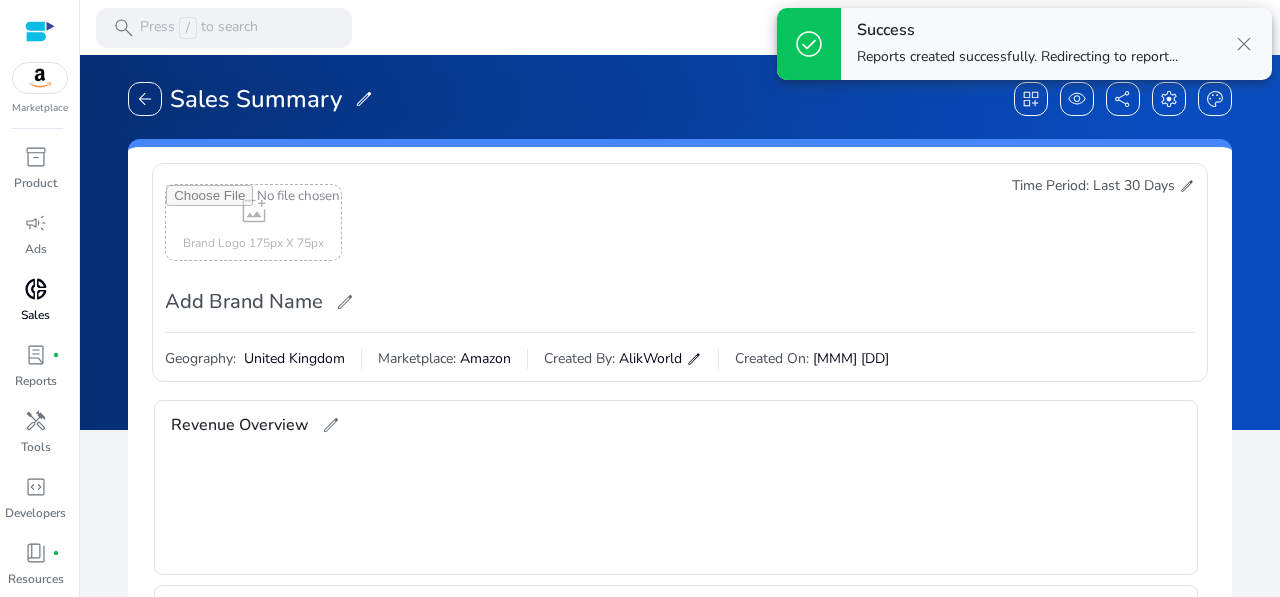 scroll, scrollTop: 388, scrollLeft: 0, axis: vertical 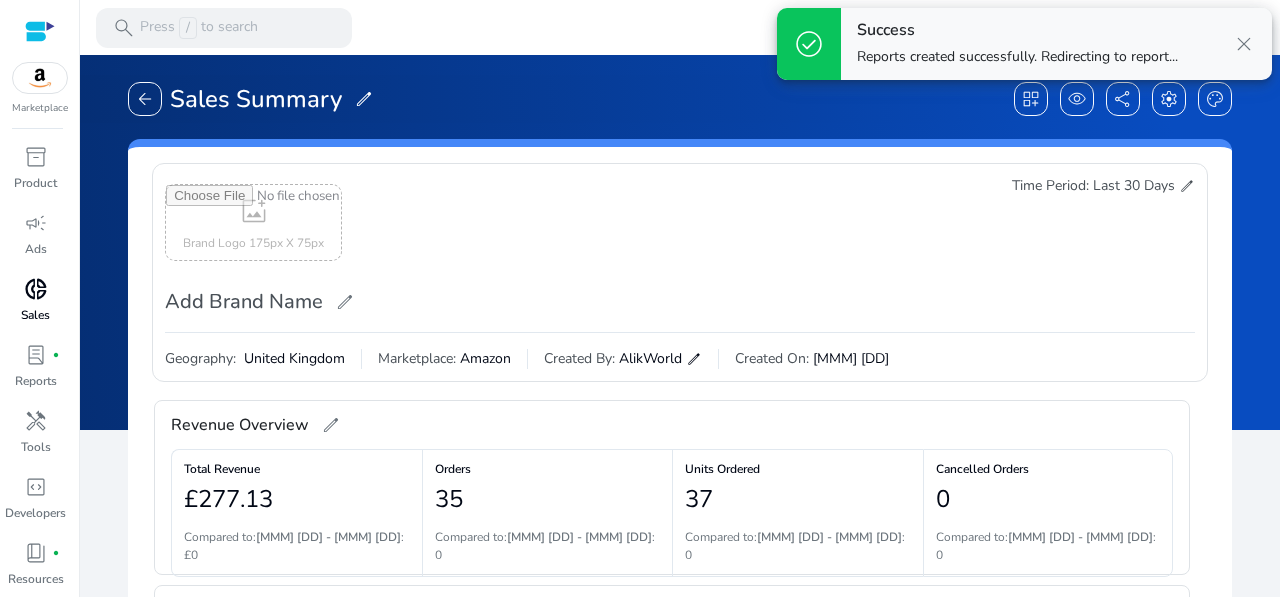 click on "edit" 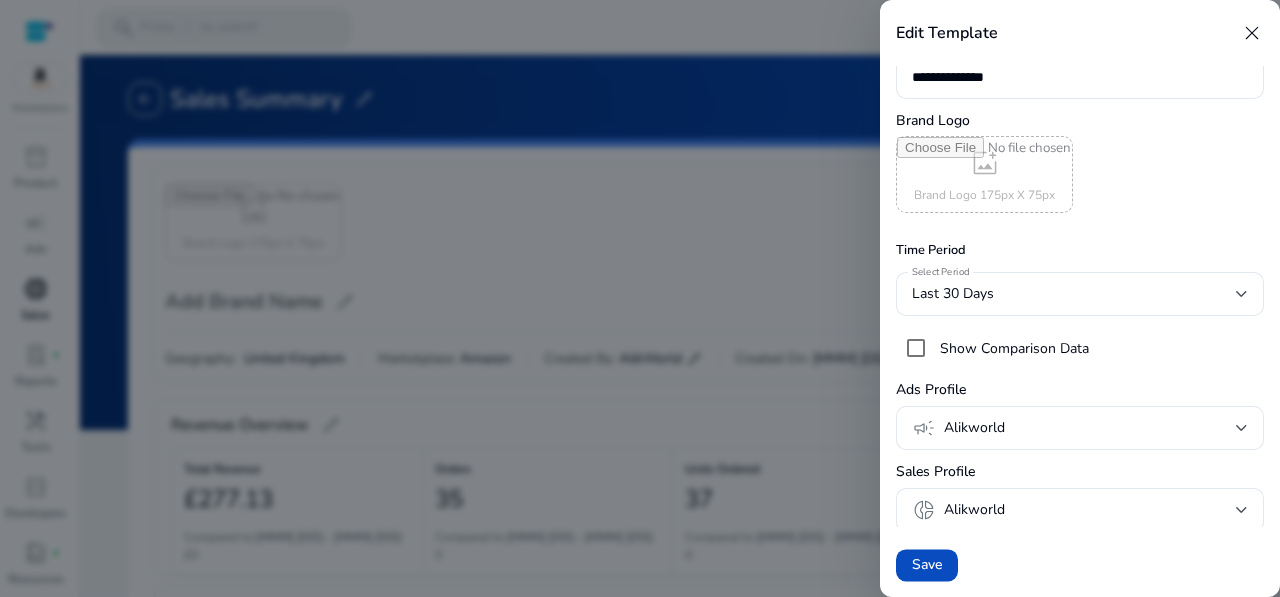 scroll, scrollTop: 130, scrollLeft: 0, axis: vertical 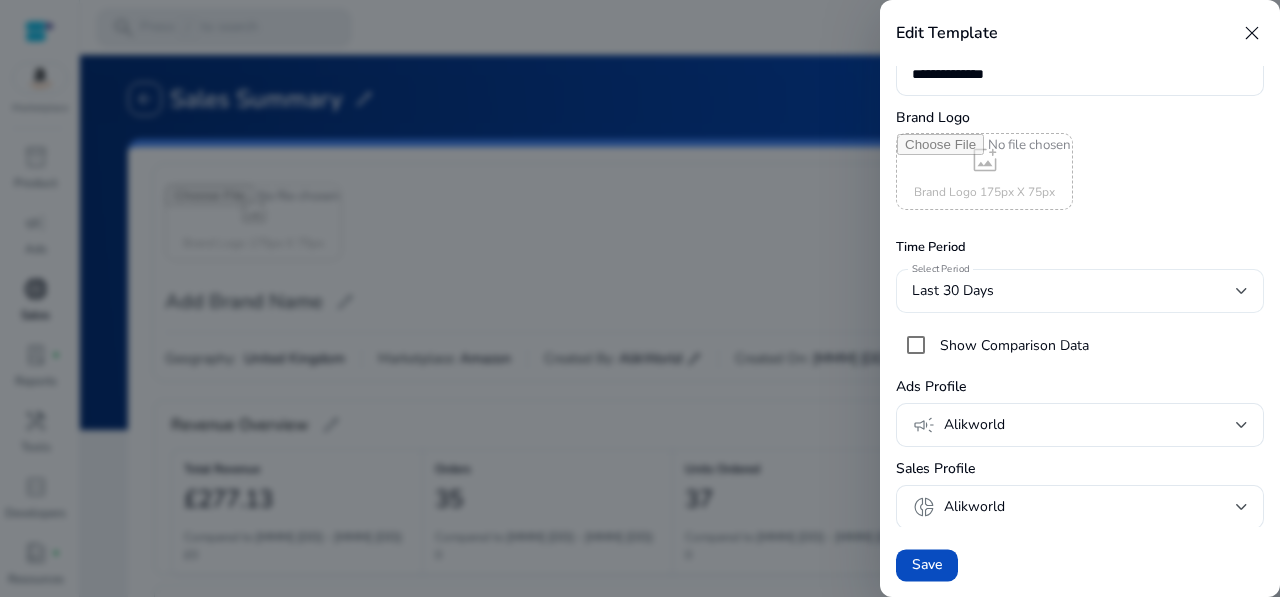 click on "Last 30 Days" at bounding box center (1080, 291) 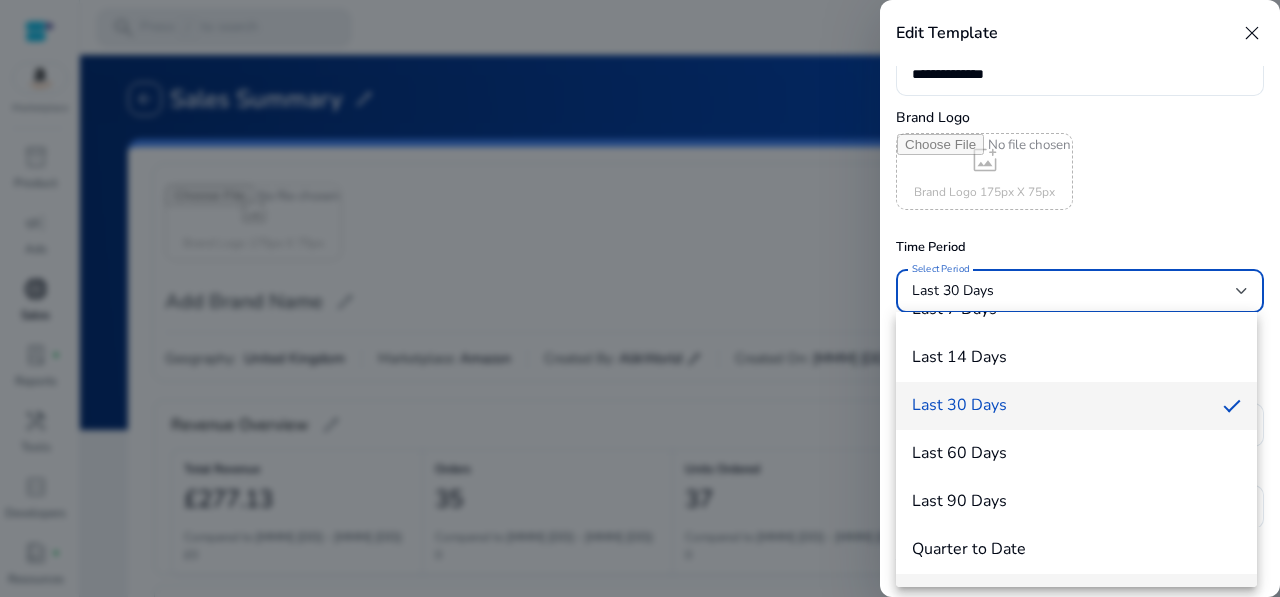 scroll, scrollTop: 220, scrollLeft: 0, axis: vertical 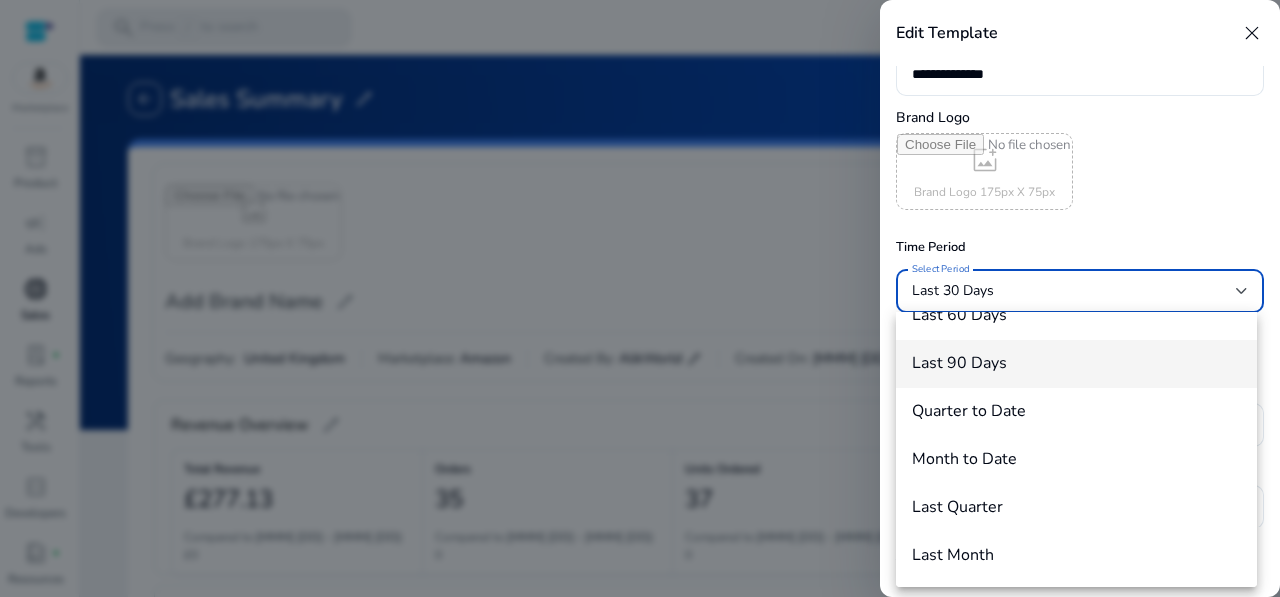 click on "Last 90 Days" at bounding box center (1076, 363) 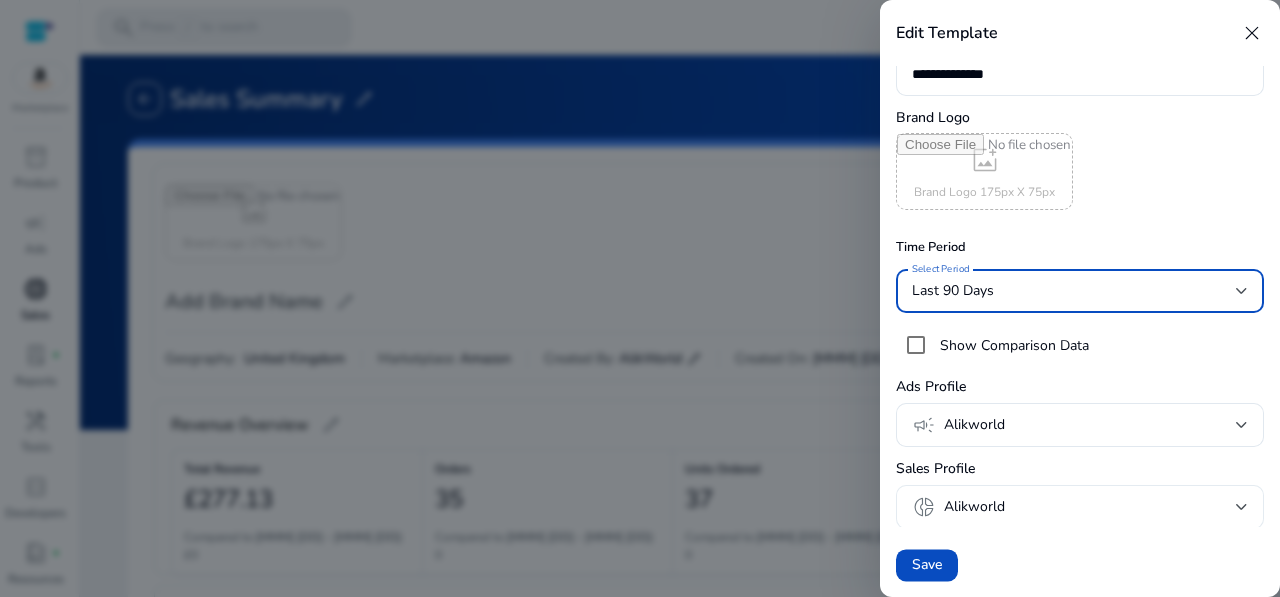 click on "Alikworld" at bounding box center (1096, 507) 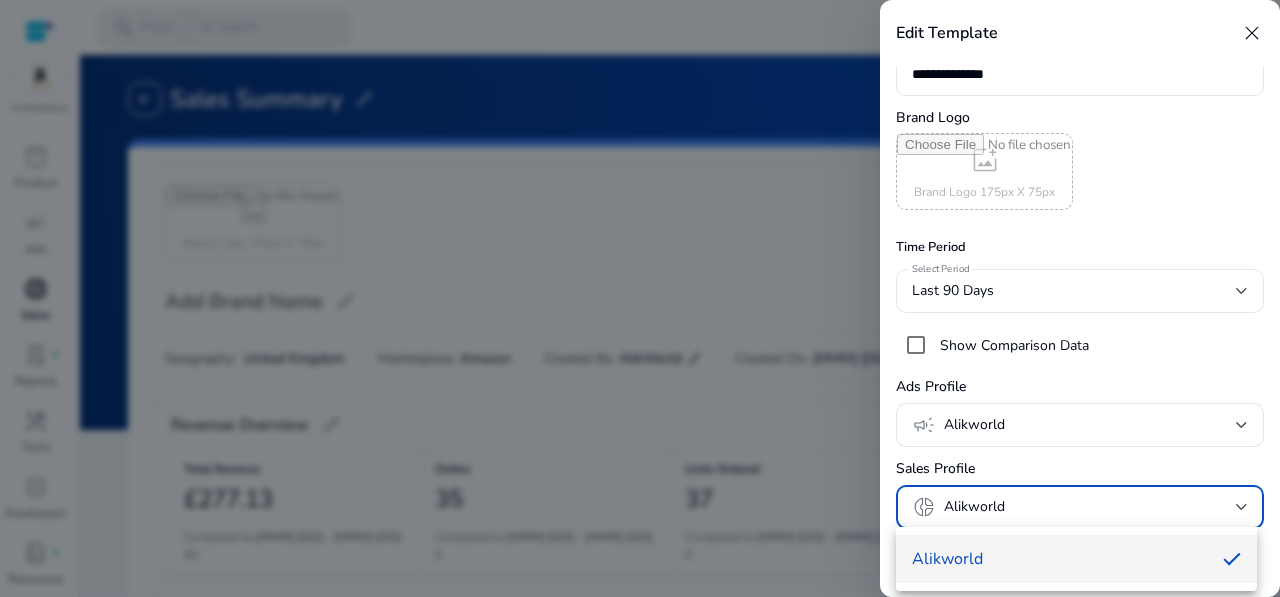 click at bounding box center (640, 298) 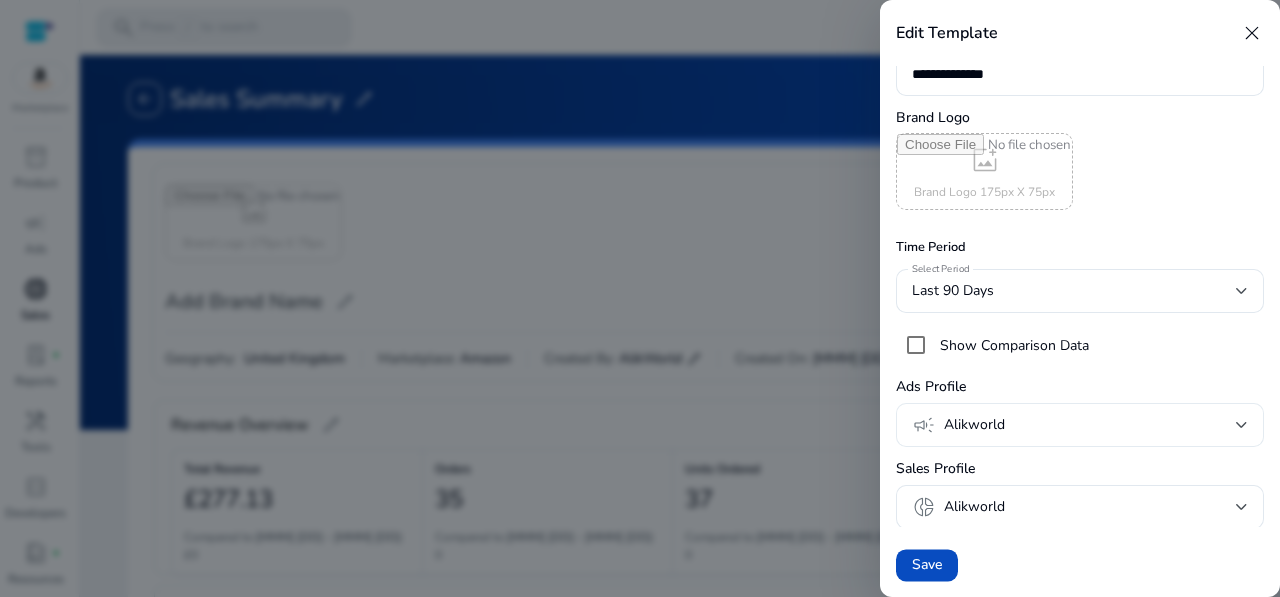 click on "Alikworld" at bounding box center [1090, 425] 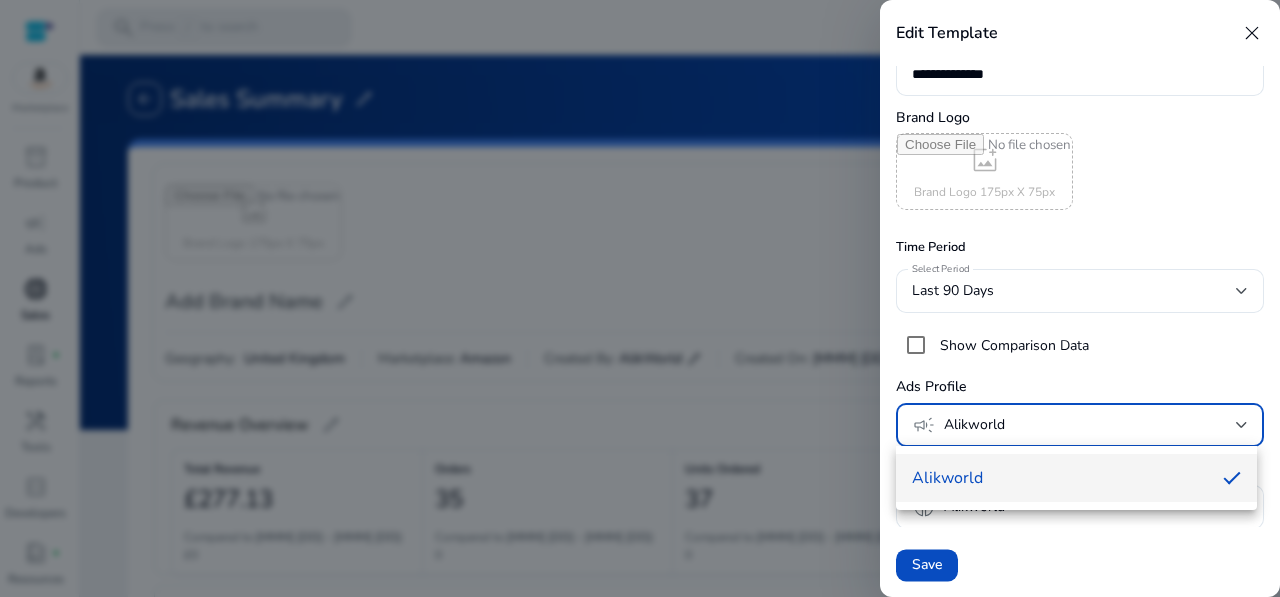 click at bounding box center [640, 298] 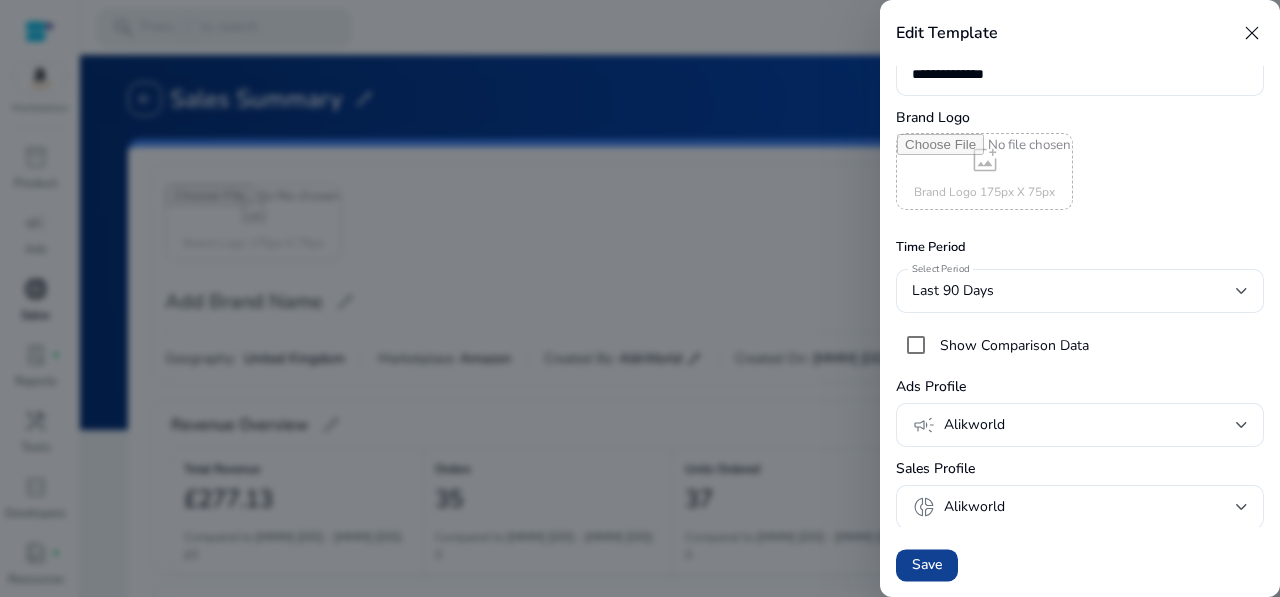 click at bounding box center (927, 565) 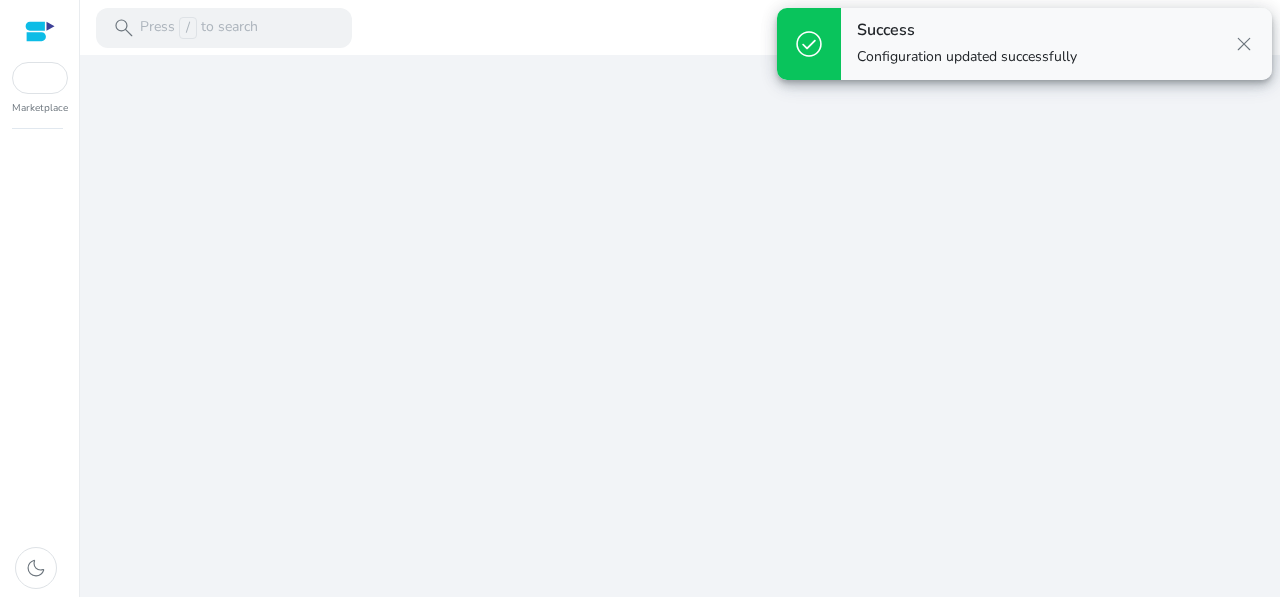 click on "We are getting things ready for you..." 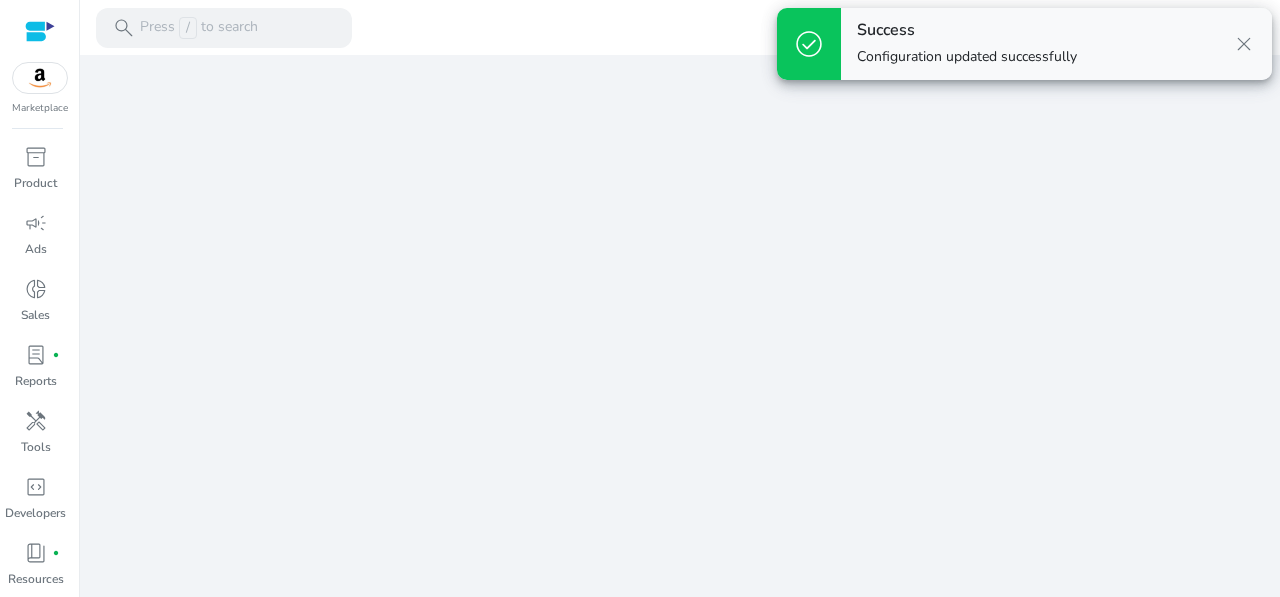 click on "close" at bounding box center (1244, 44) 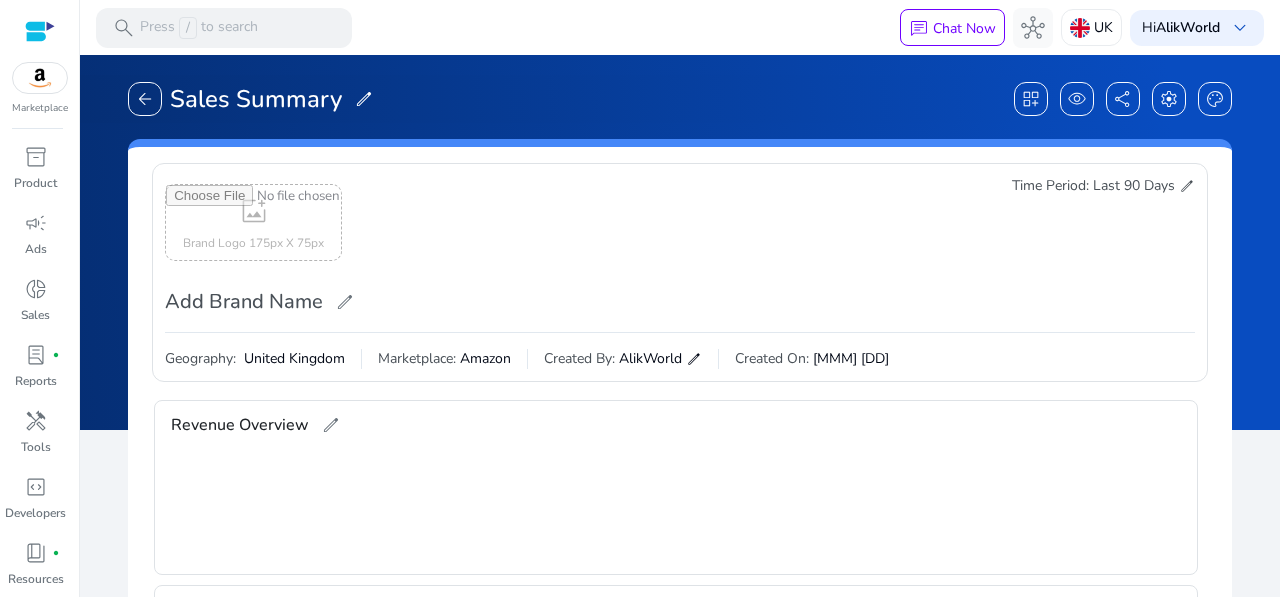 scroll, scrollTop: 388, scrollLeft: 0, axis: vertical 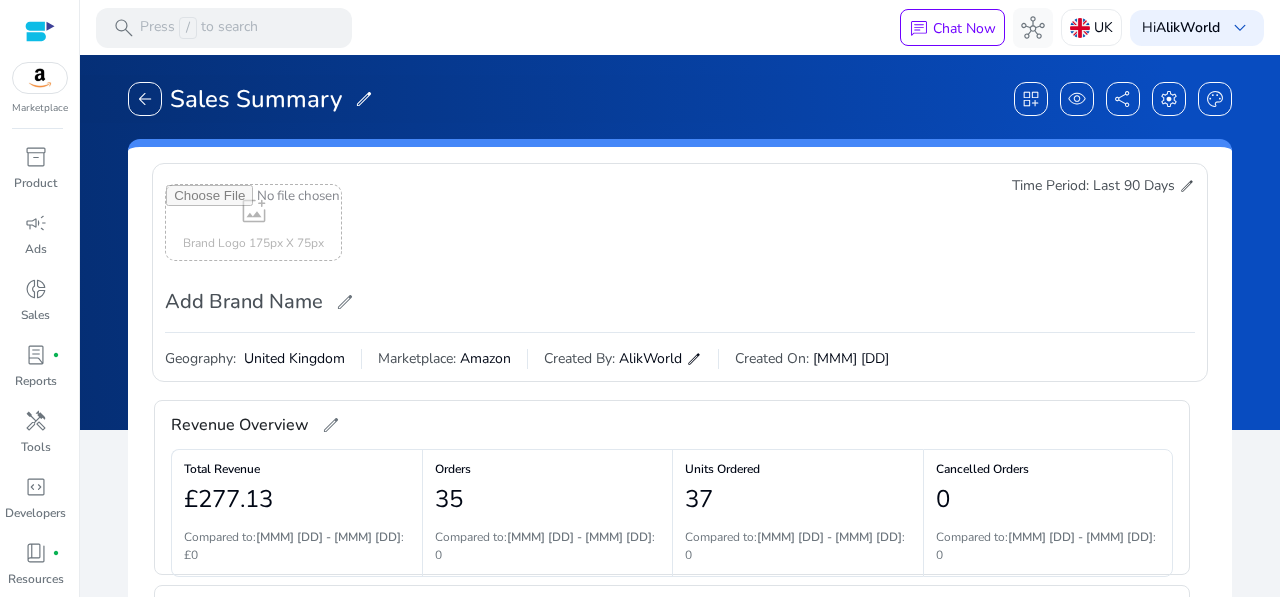 click on "edit" 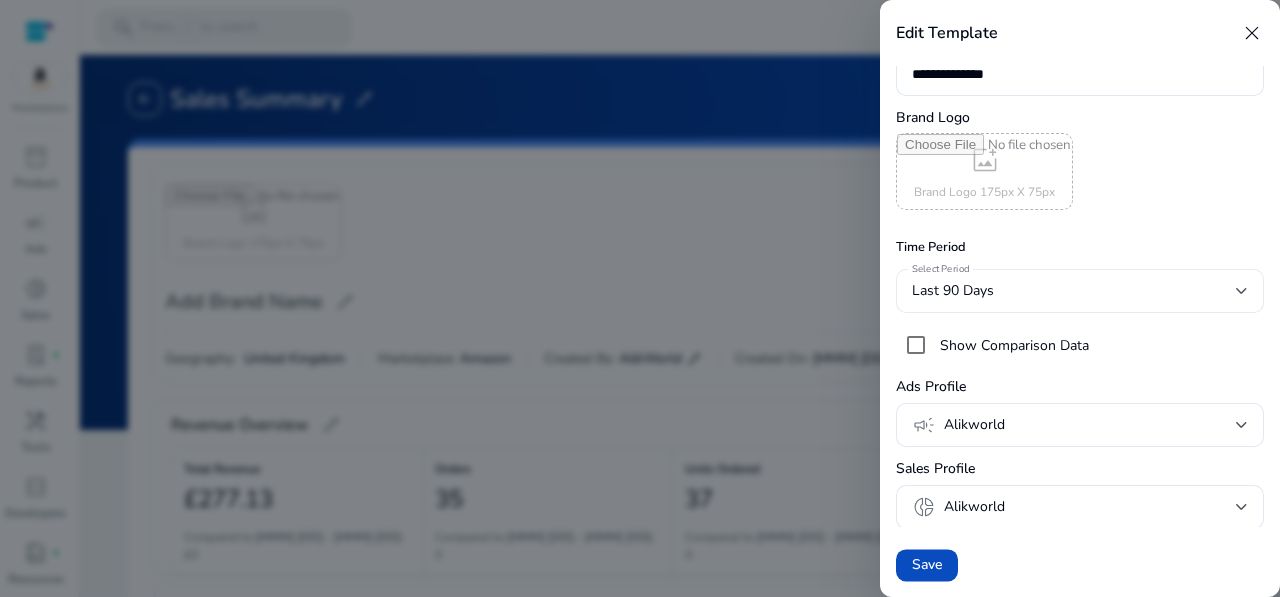 click on "Last 90 Days" at bounding box center [1080, 291] 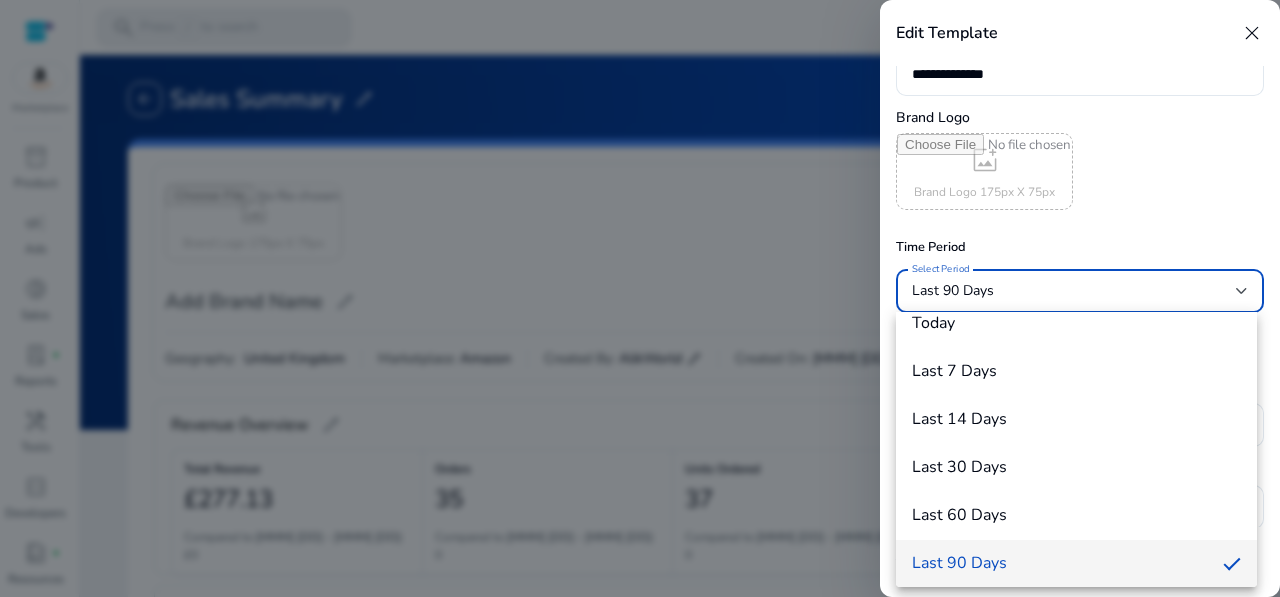 scroll, scrollTop: 0, scrollLeft: 0, axis: both 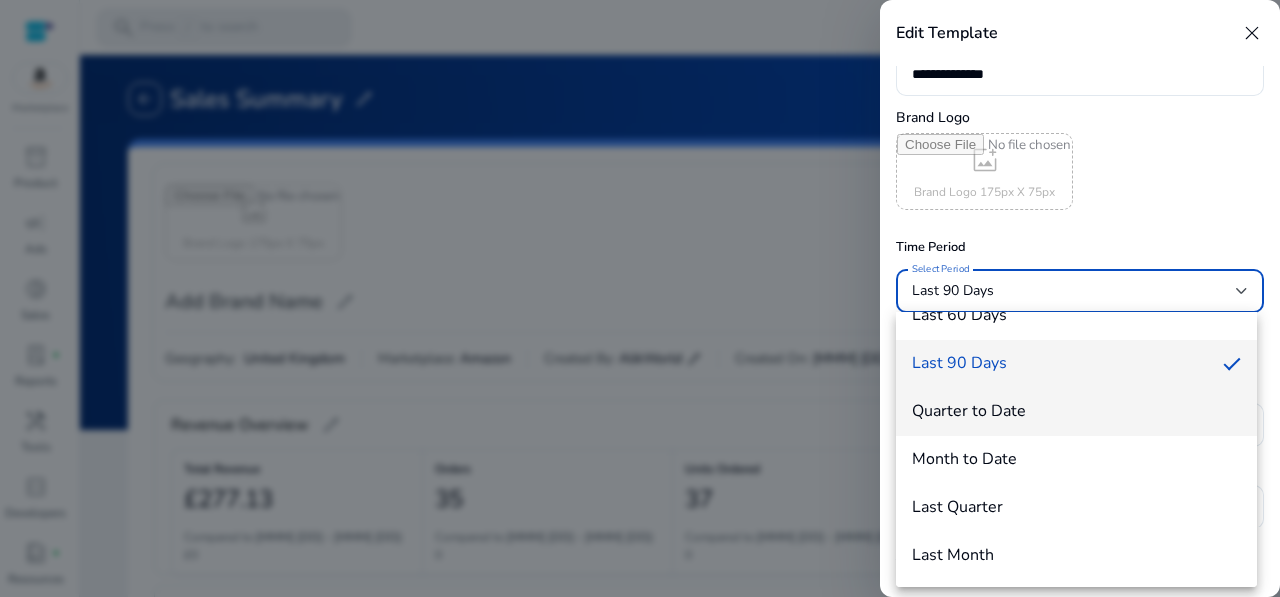 click on "Quarter to Date" at bounding box center (1076, 411) 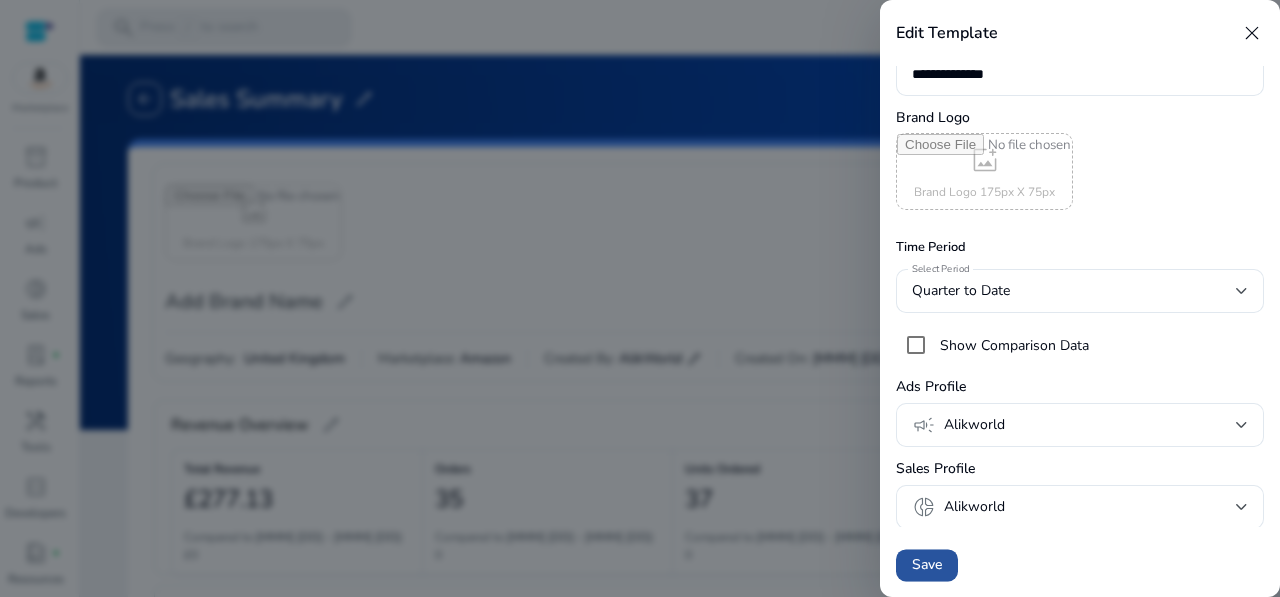 click at bounding box center (927, 565) 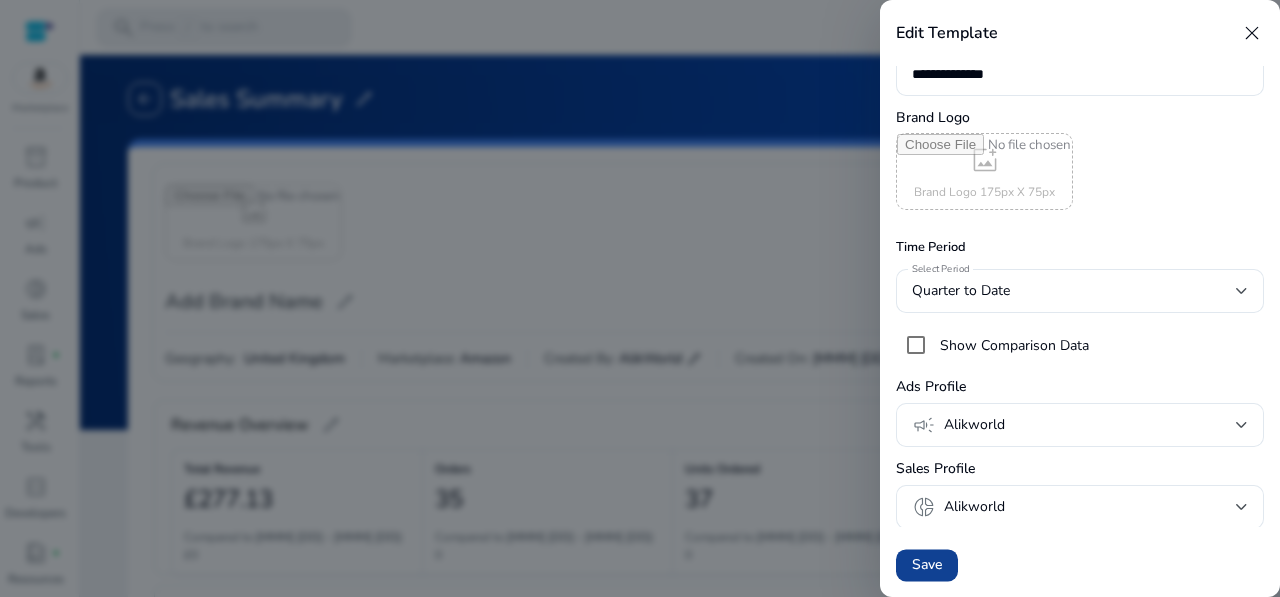 click on "Save" at bounding box center (927, 565) 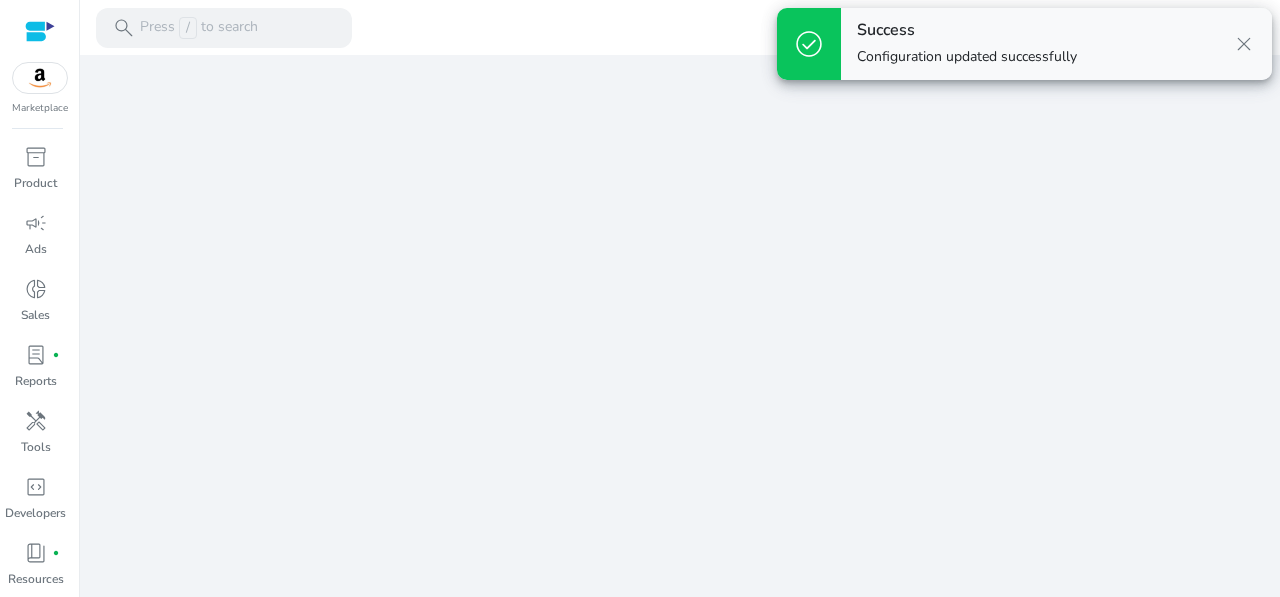 click on "close" at bounding box center [1244, 44] 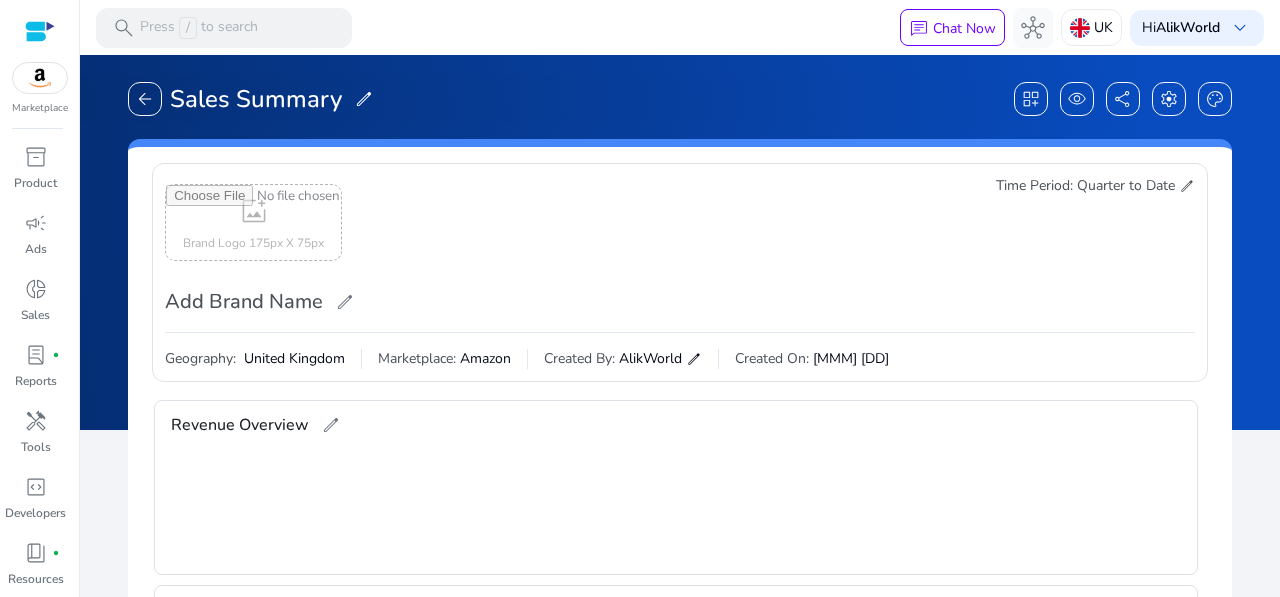 scroll, scrollTop: 388, scrollLeft: 0, axis: vertical 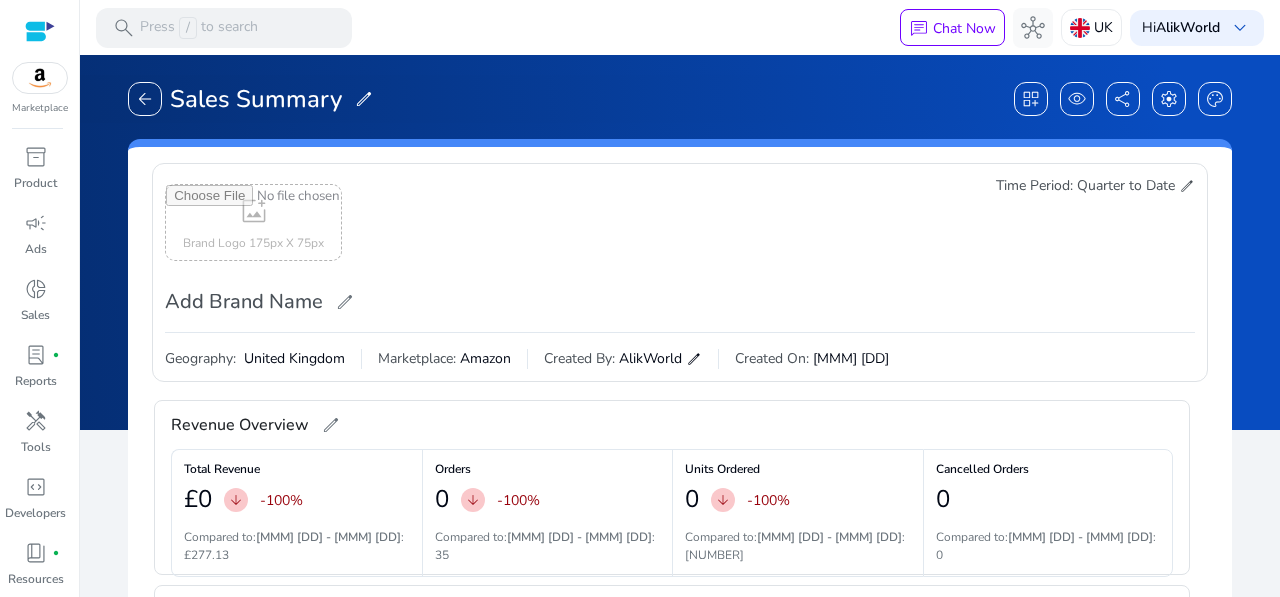 click on "edit" 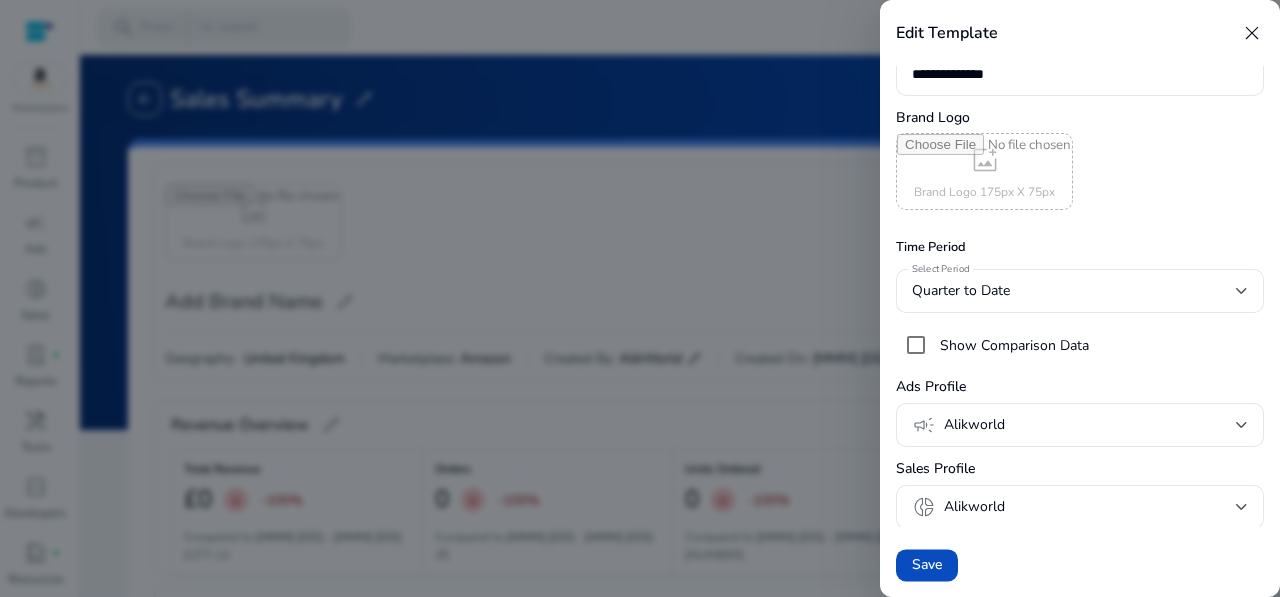 click on "Time Period Select Period Quarter to Date  Show Comparison Data" at bounding box center [1080, 301] 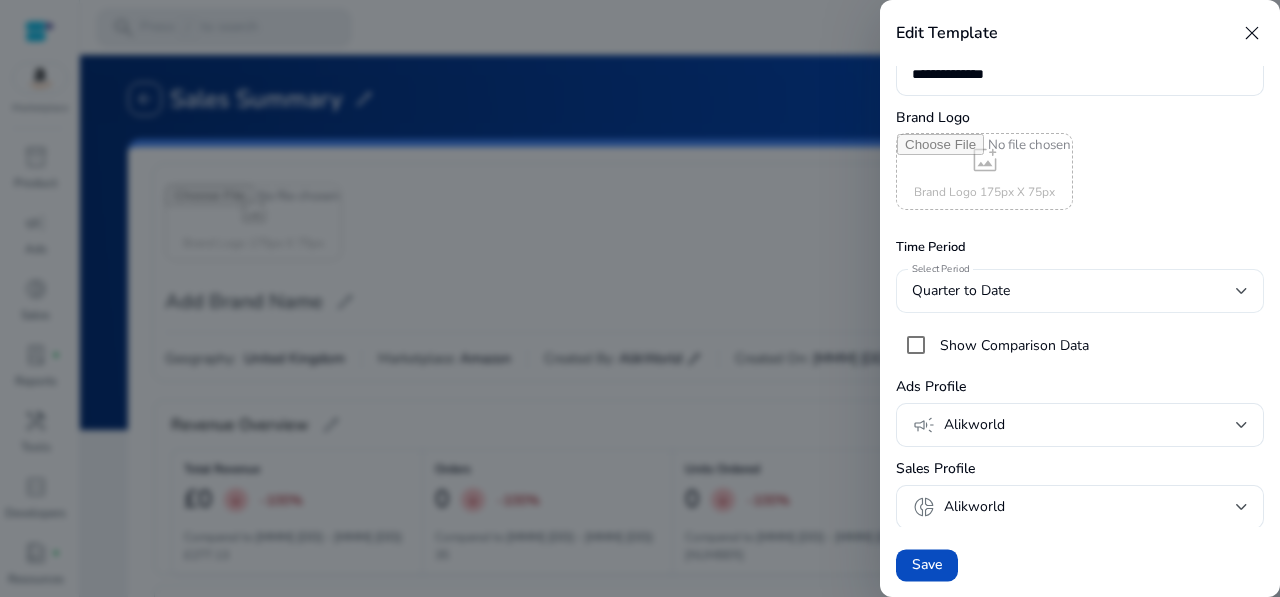 click on "Quarter to Date" at bounding box center (1080, 291) 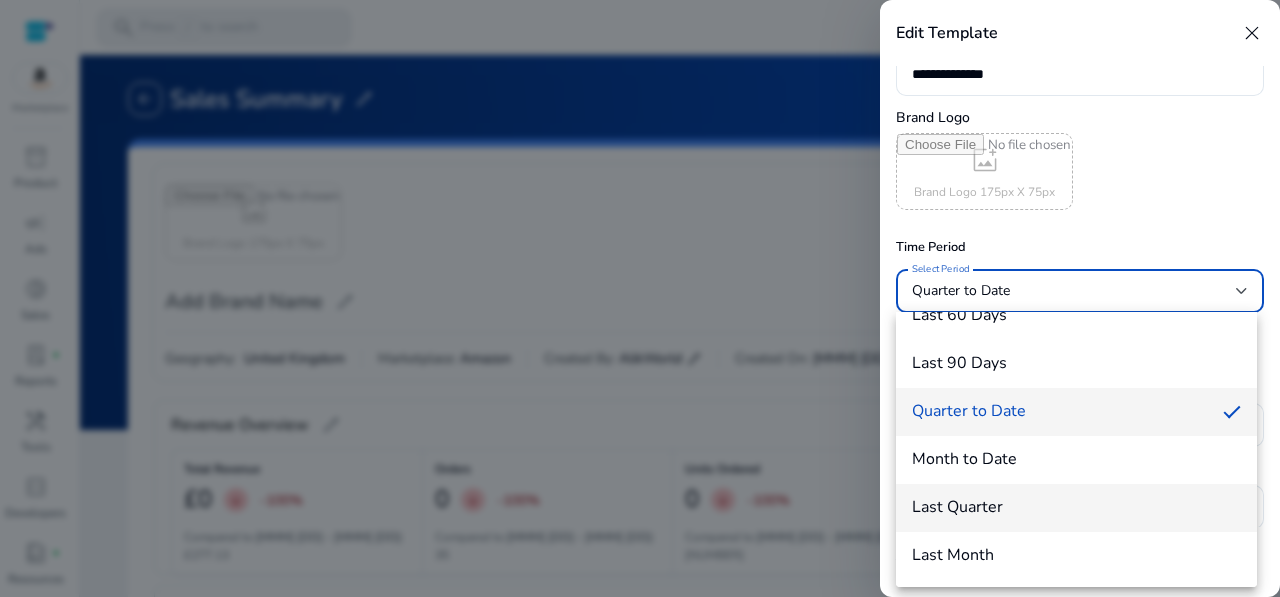 click on "Last Quarter" at bounding box center [1076, 508] 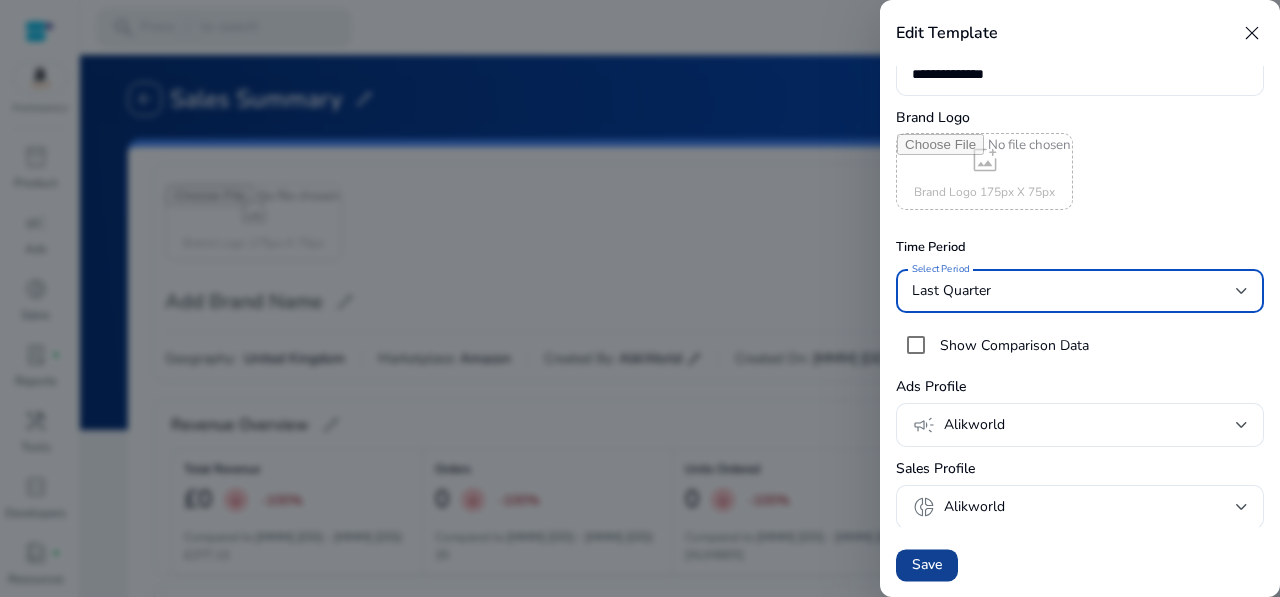 click at bounding box center (927, 565) 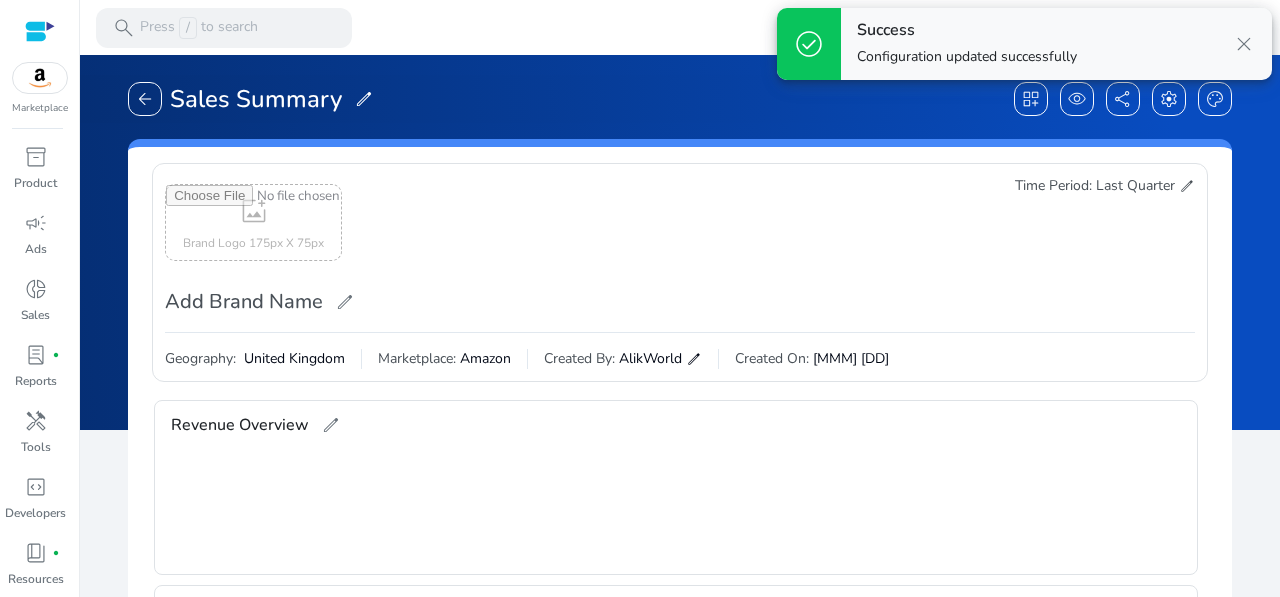 scroll, scrollTop: 388, scrollLeft: 0, axis: vertical 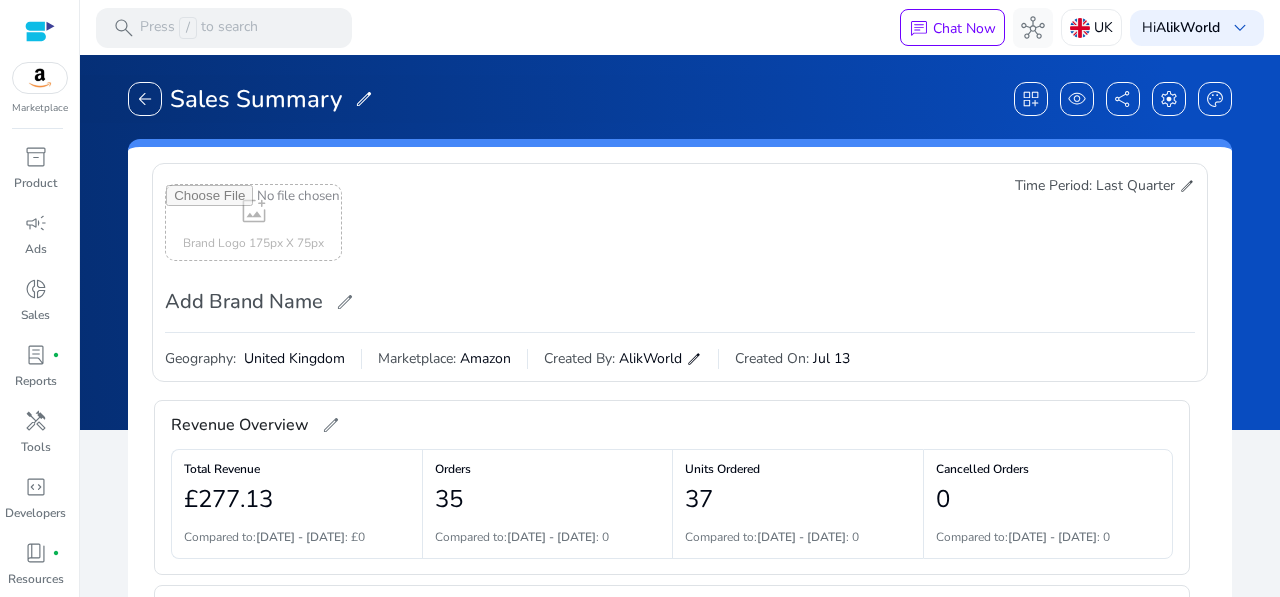 click on "Last Quarter" 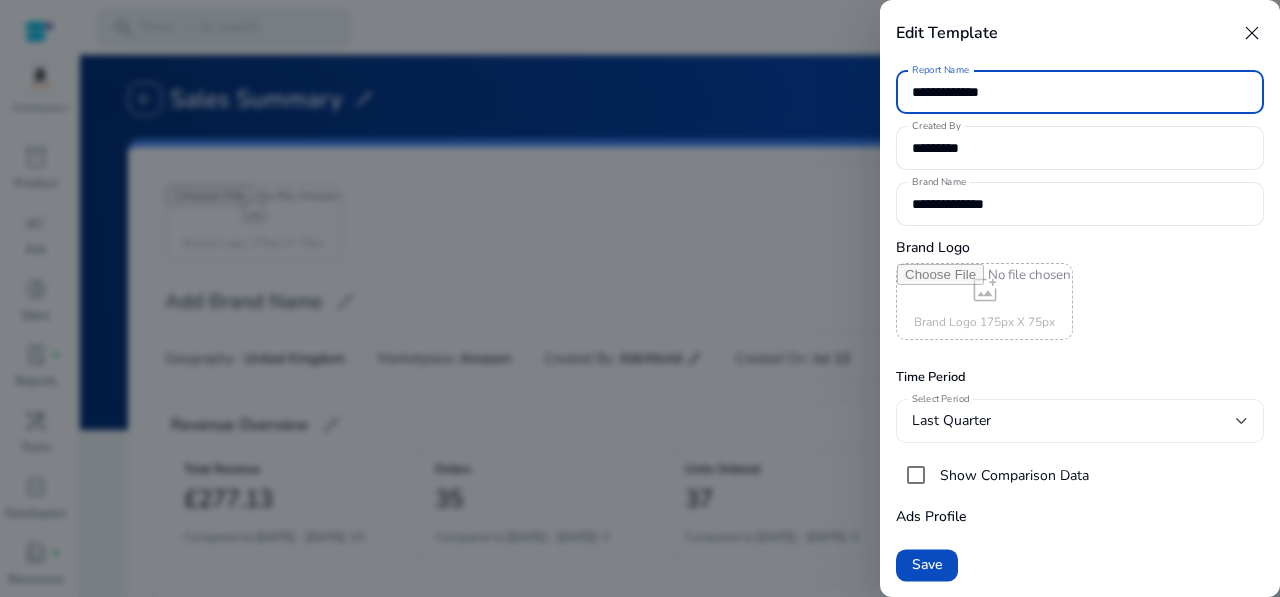 scroll, scrollTop: 130, scrollLeft: 0, axis: vertical 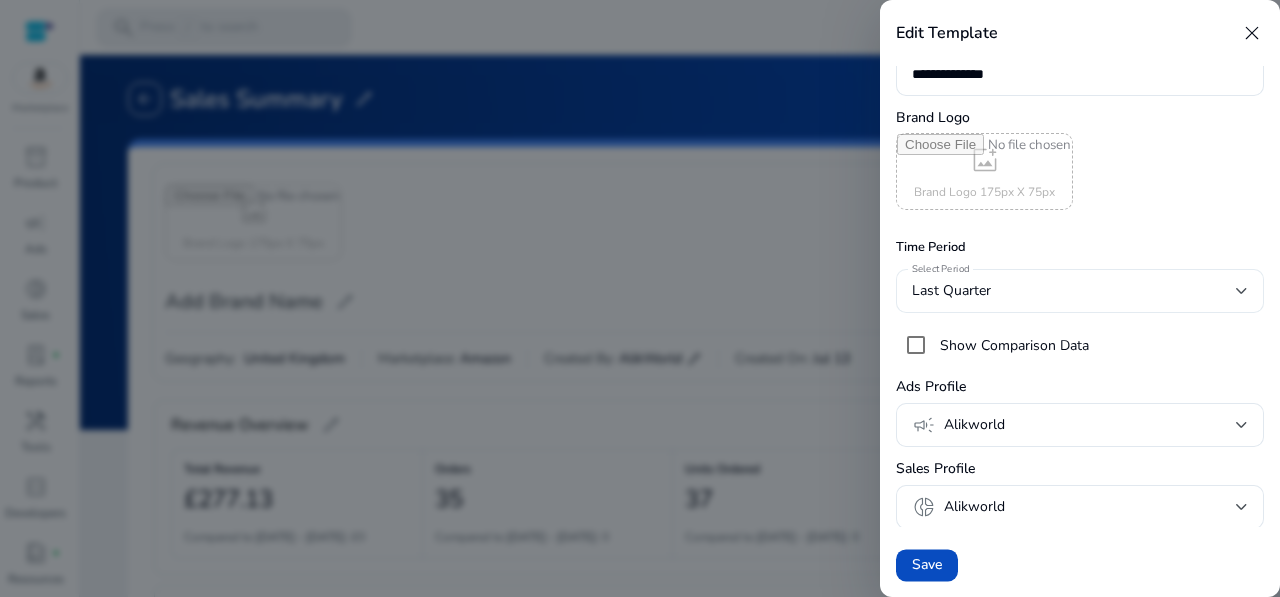 click on "Last Quarter" at bounding box center [1074, 291] 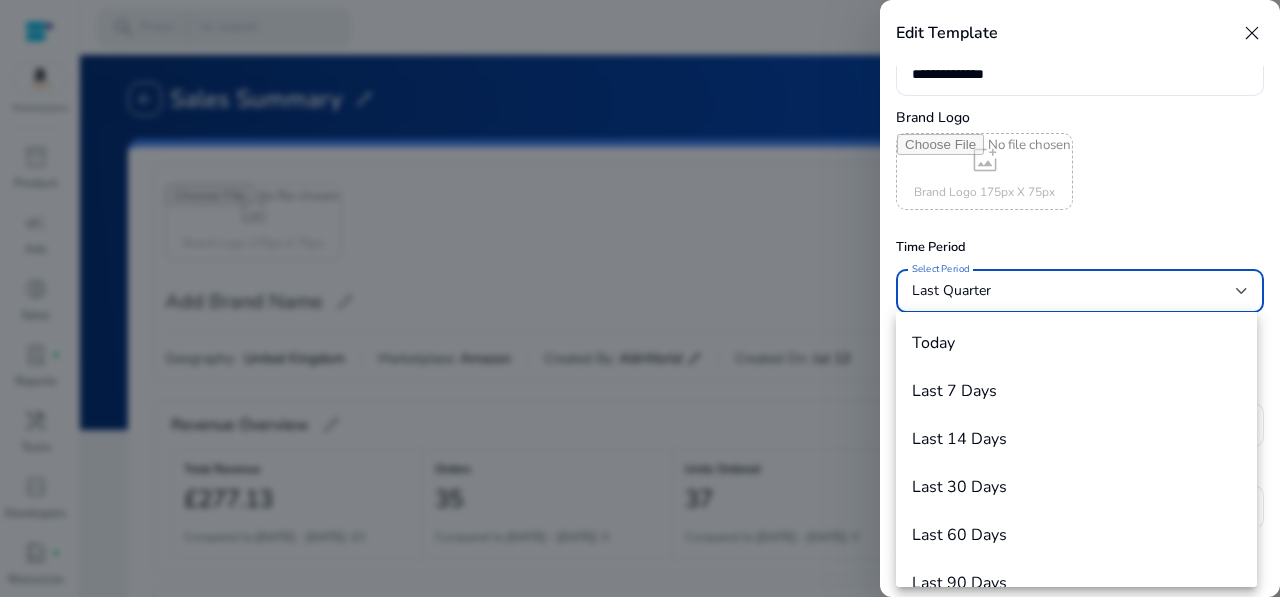 scroll, scrollTop: 165, scrollLeft: 0, axis: vertical 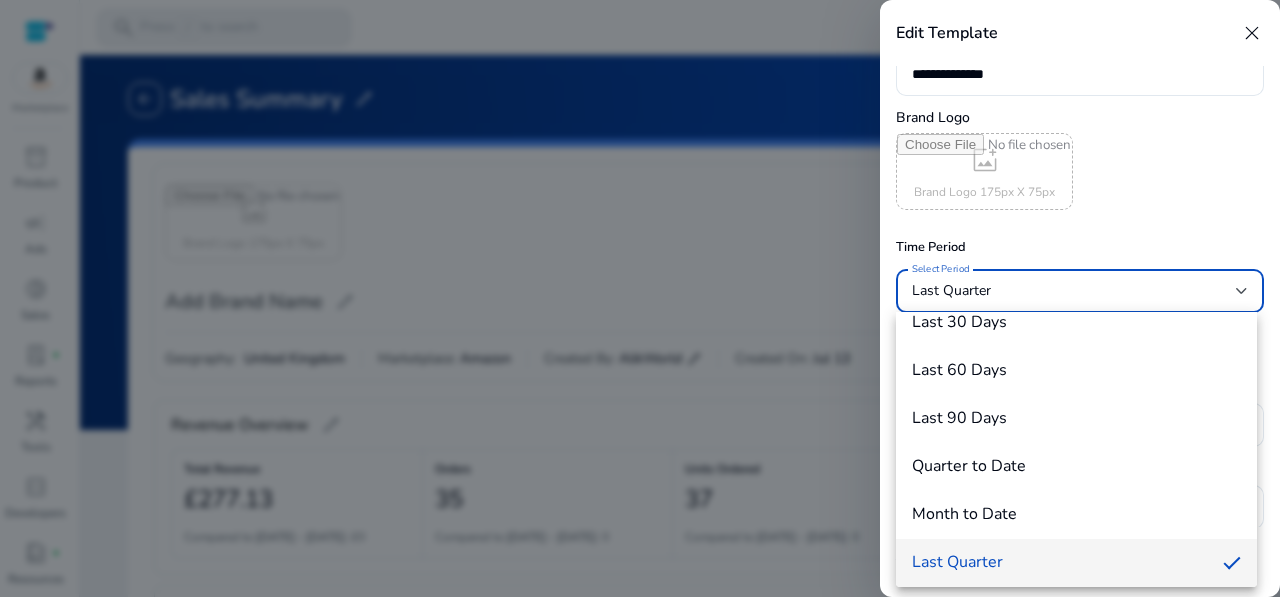 click at bounding box center (640, 298) 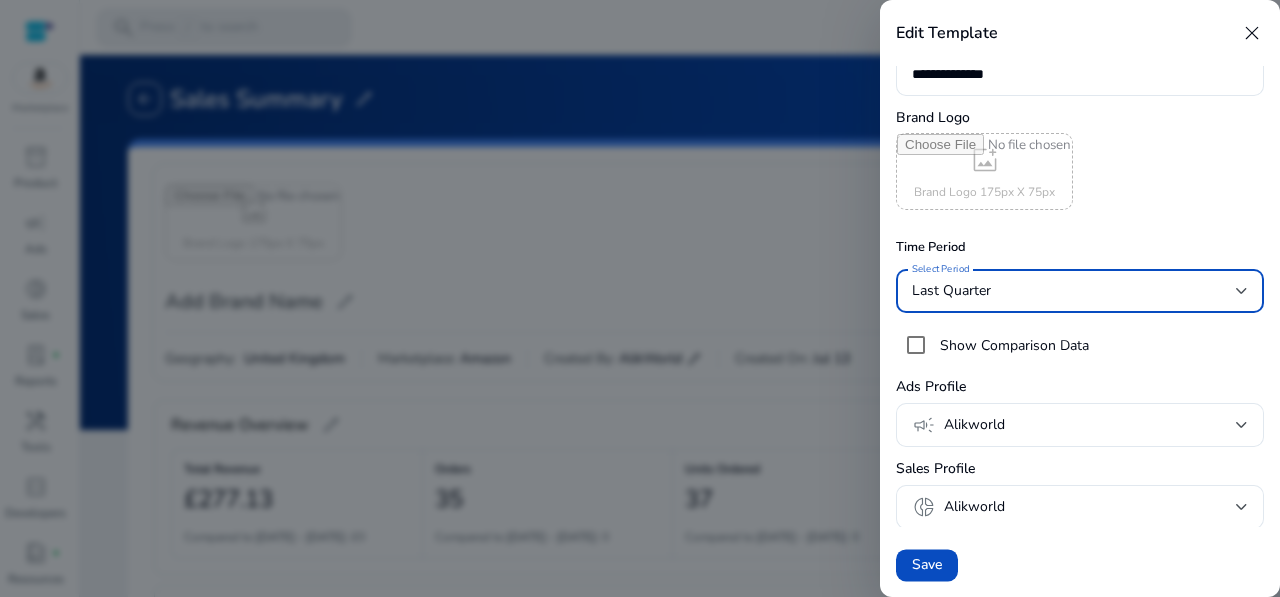 click on "Last Quarter" at bounding box center [1074, 291] 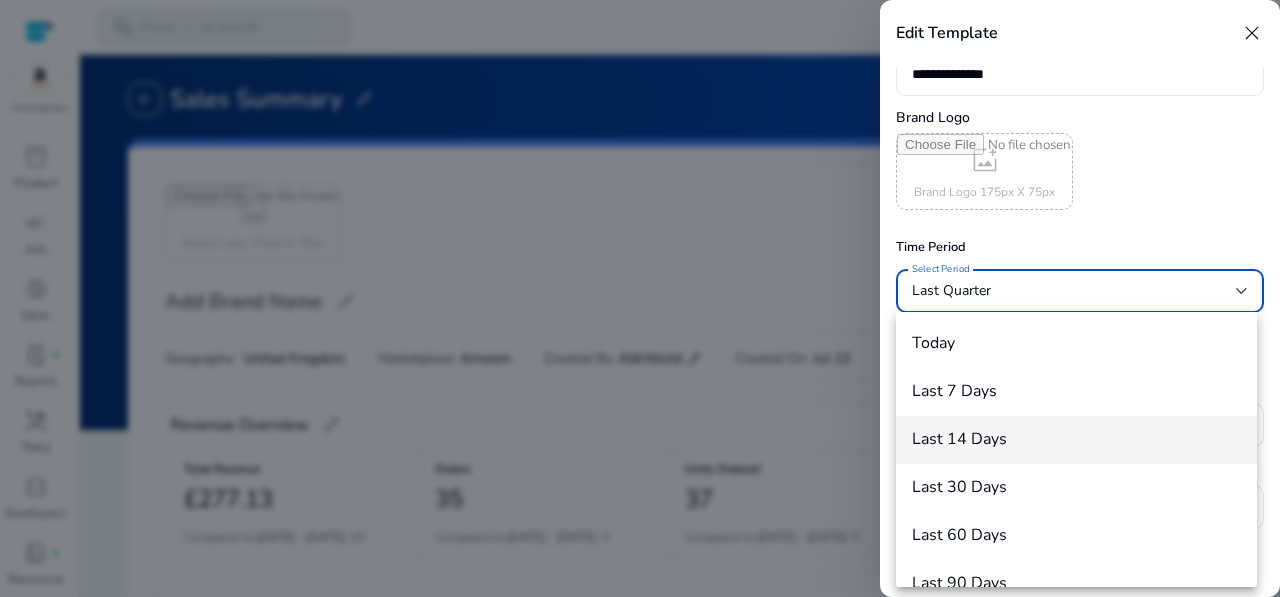 scroll, scrollTop: 100, scrollLeft: 0, axis: vertical 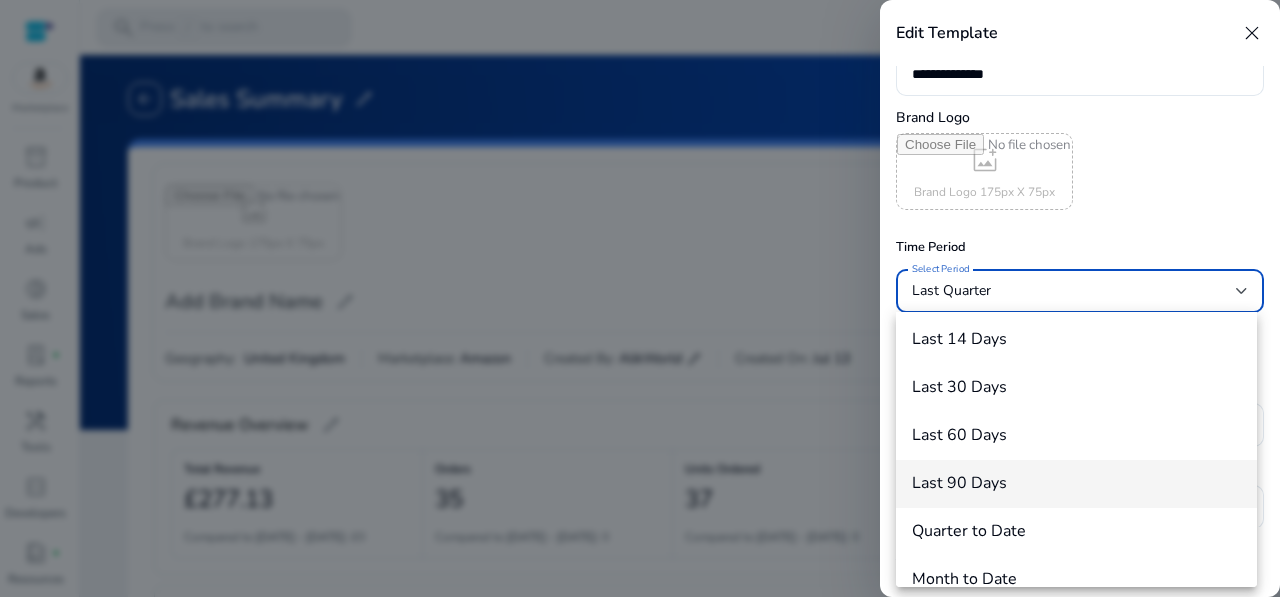 click on "Last 90 Days" at bounding box center (1076, 483) 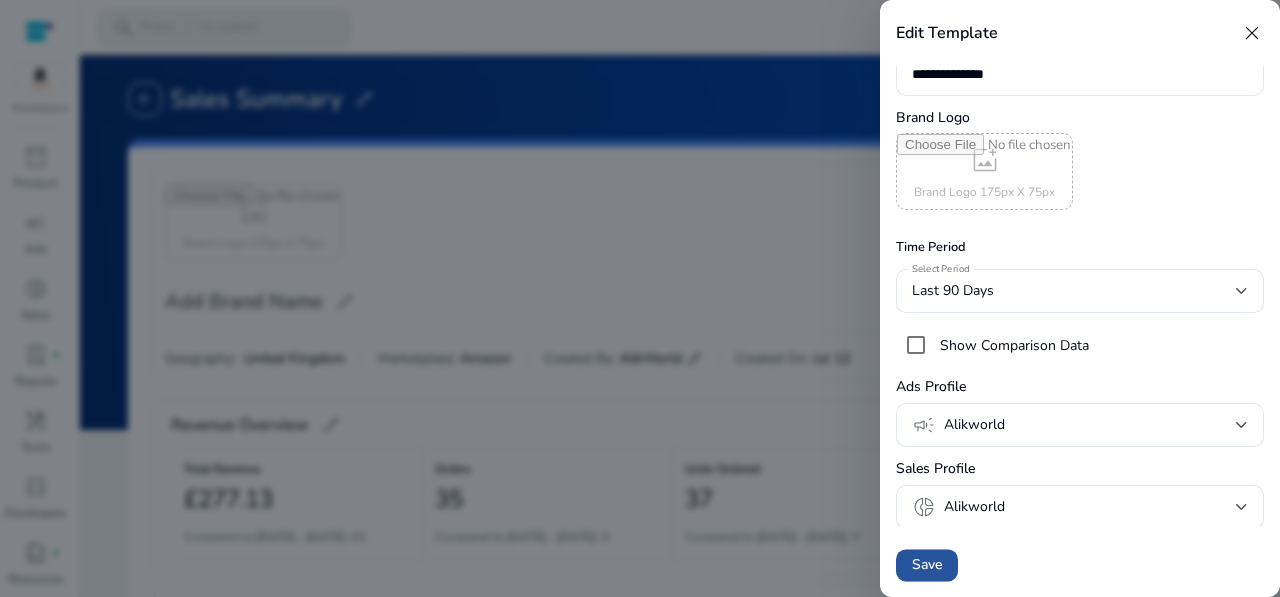 click on "Save" at bounding box center (927, 565) 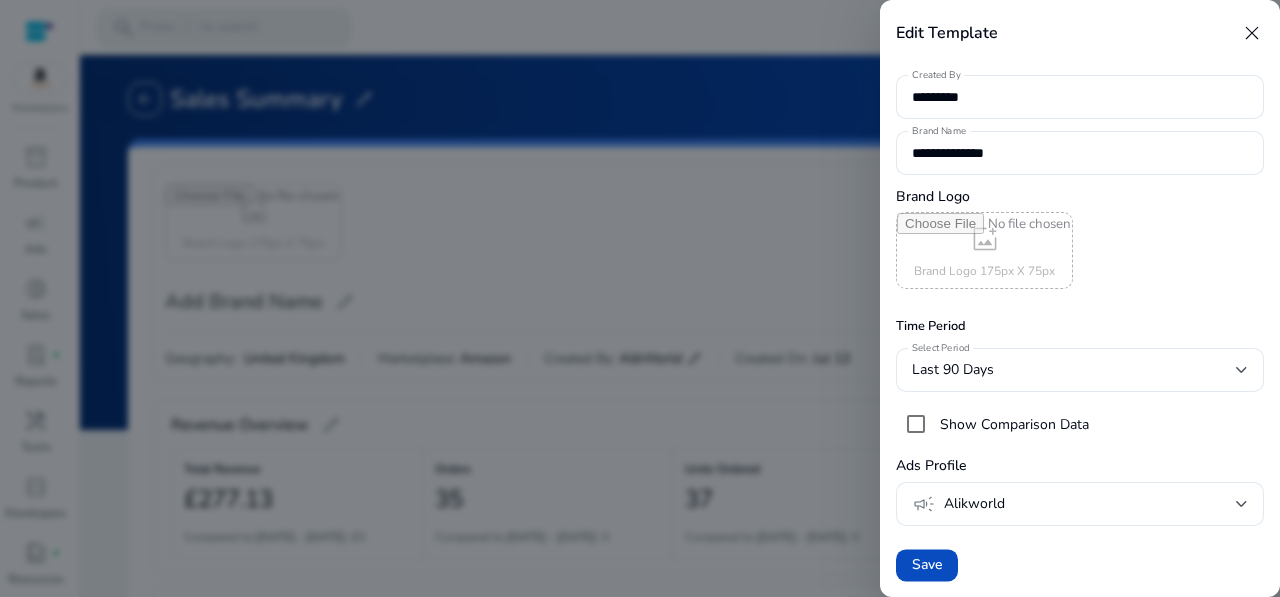 scroll, scrollTop: 0, scrollLeft: 0, axis: both 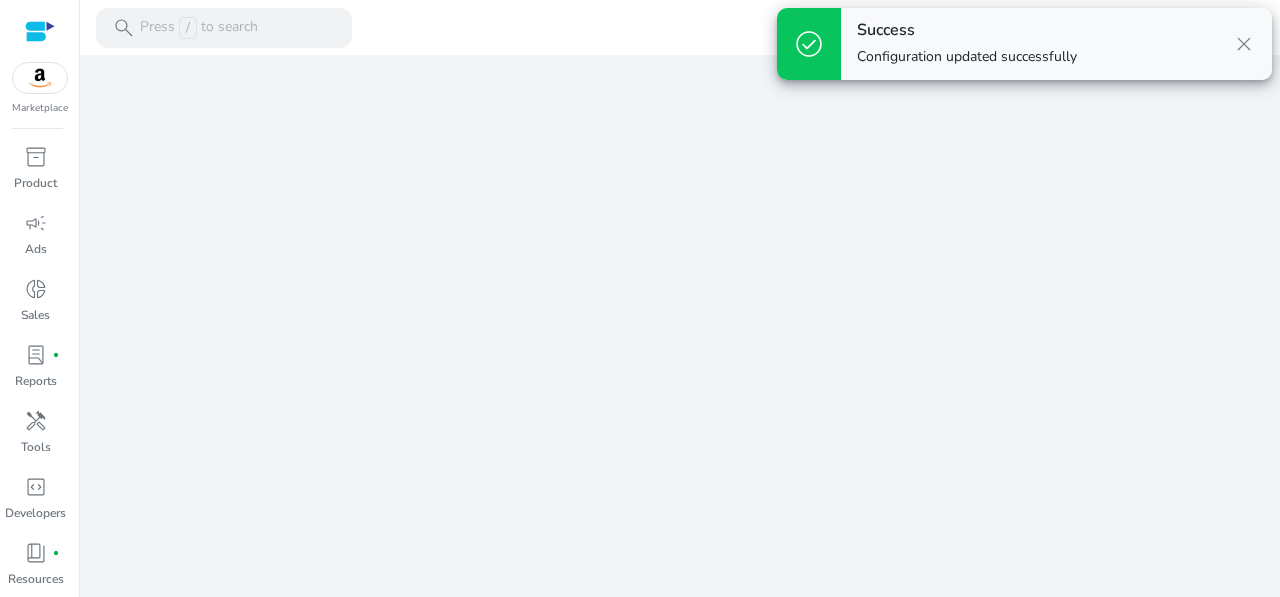 click on "close" at bounding box center (1244, 44) 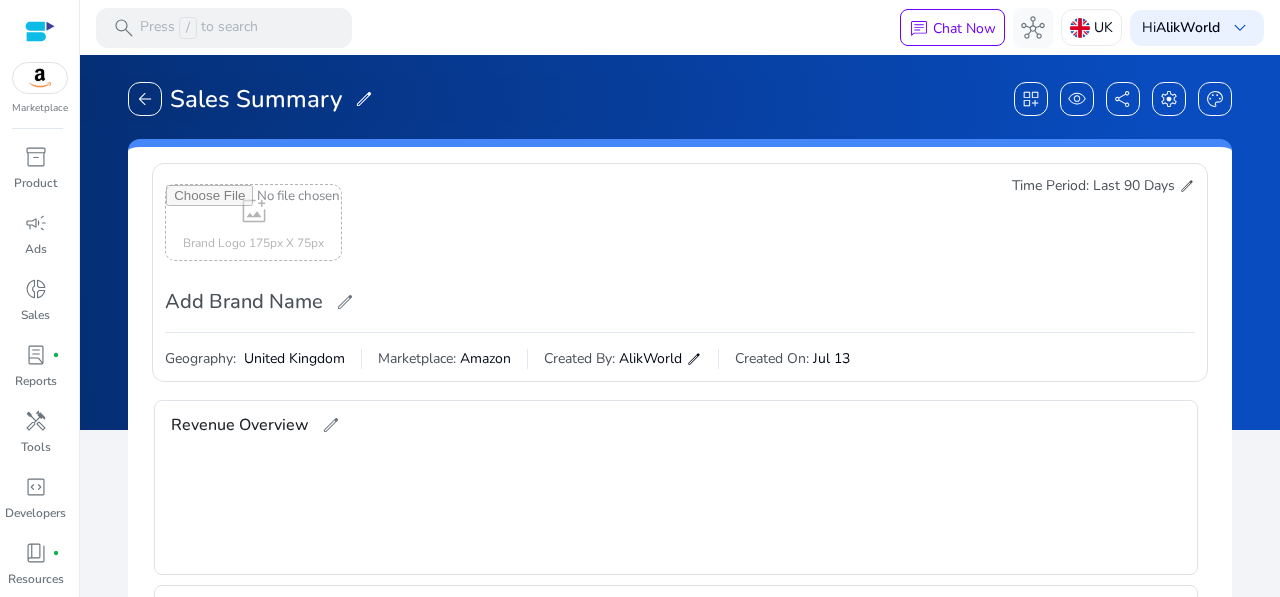 scroll, scrollTop: 388, scrollLeft: 0, axis: vertical 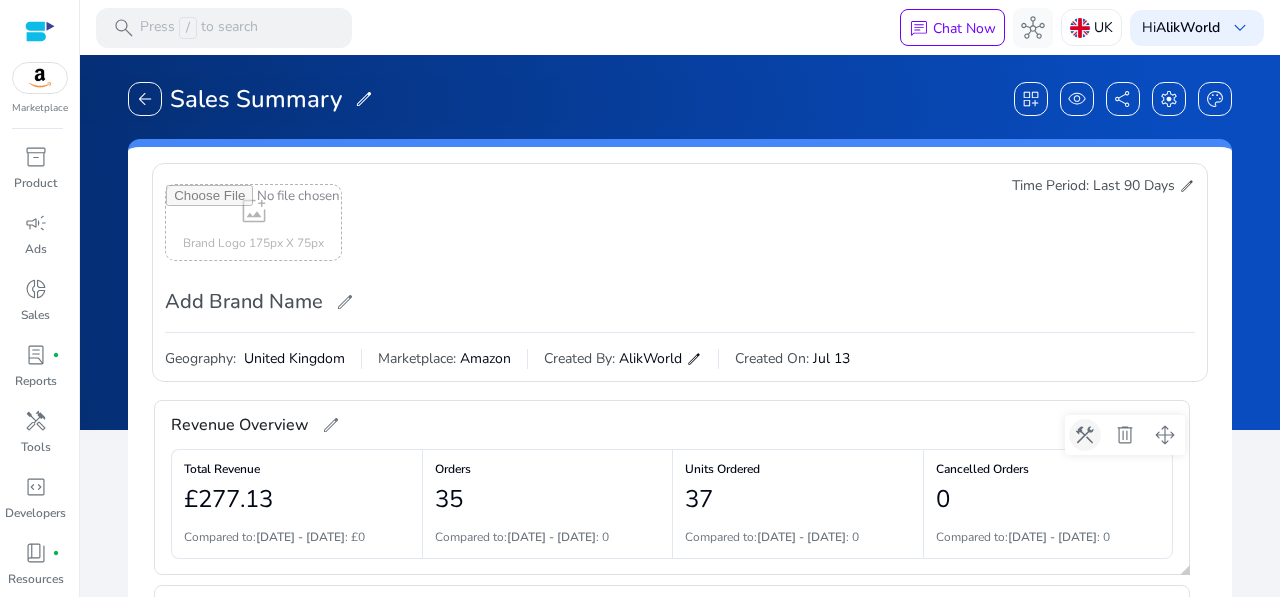 click 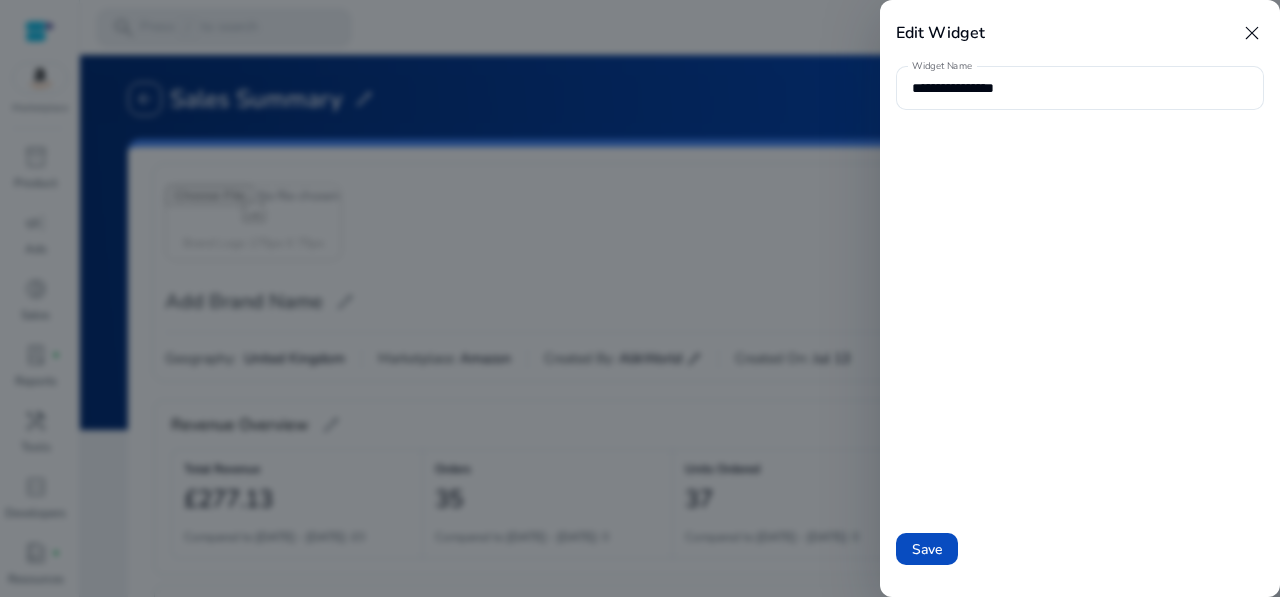 click on "Edit Widget  close" at bounding box center (1080, 33) 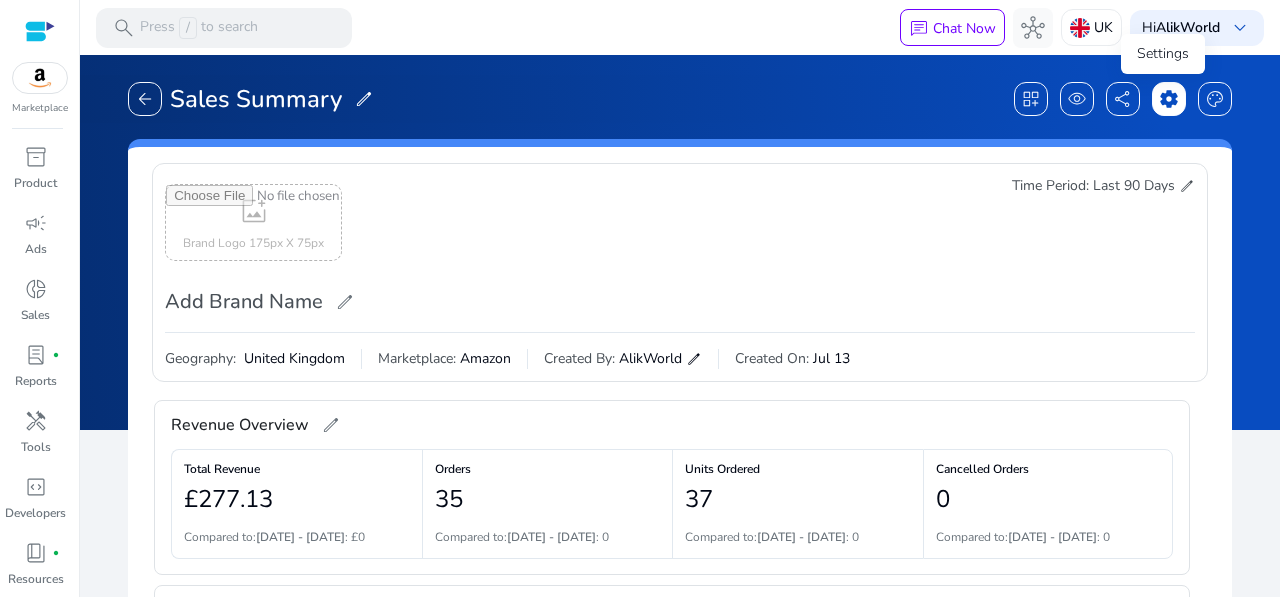 click on "settings" 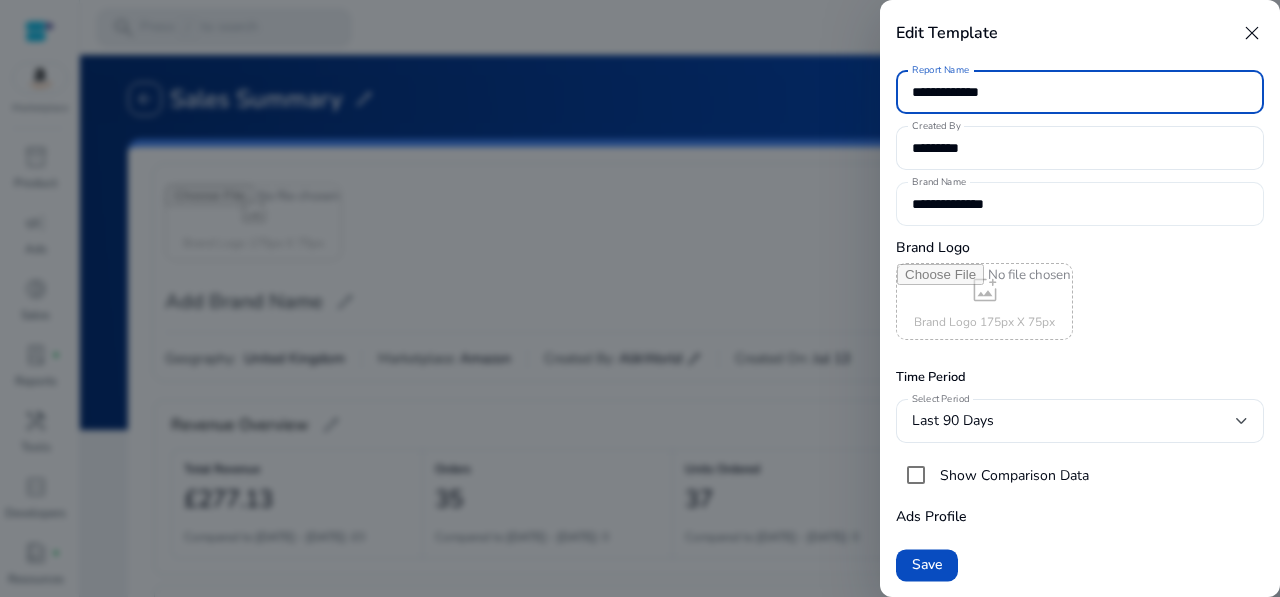 click on "**********" at bounding box center (1080, 204) 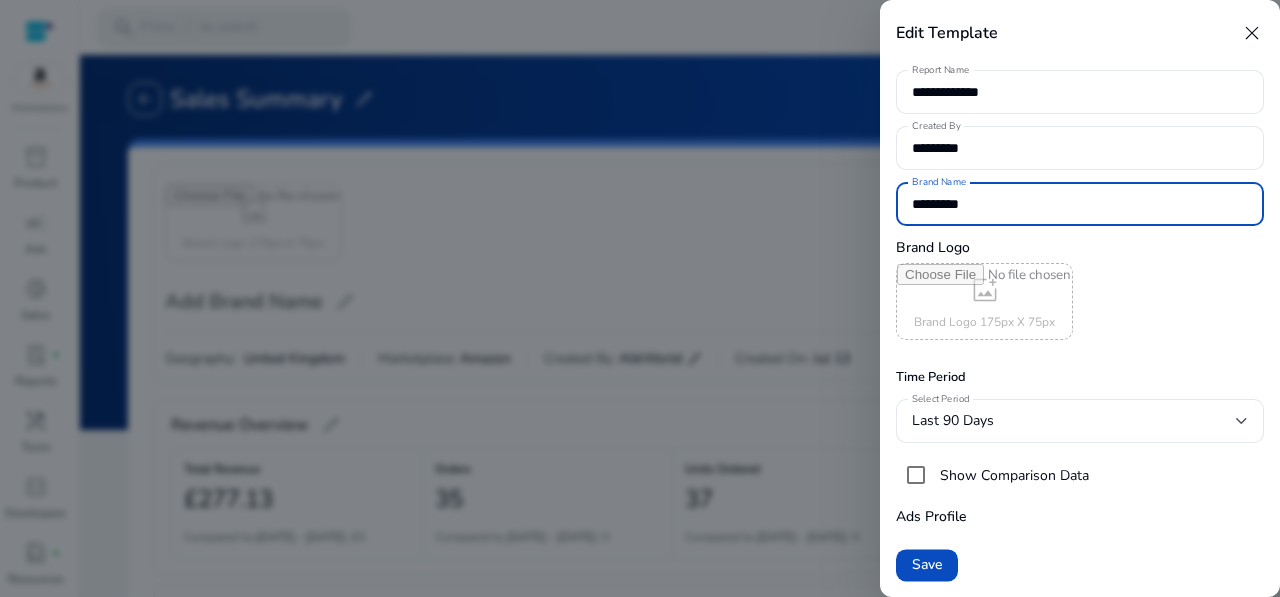 type on "*********" 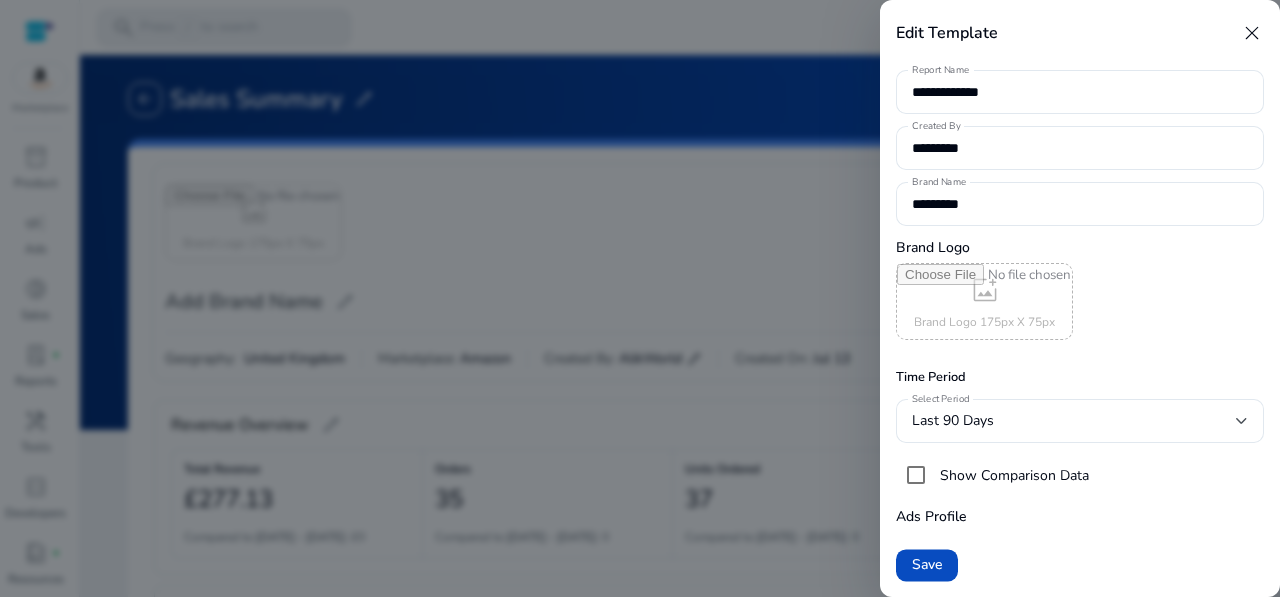 click at bounding box center (984, 301) 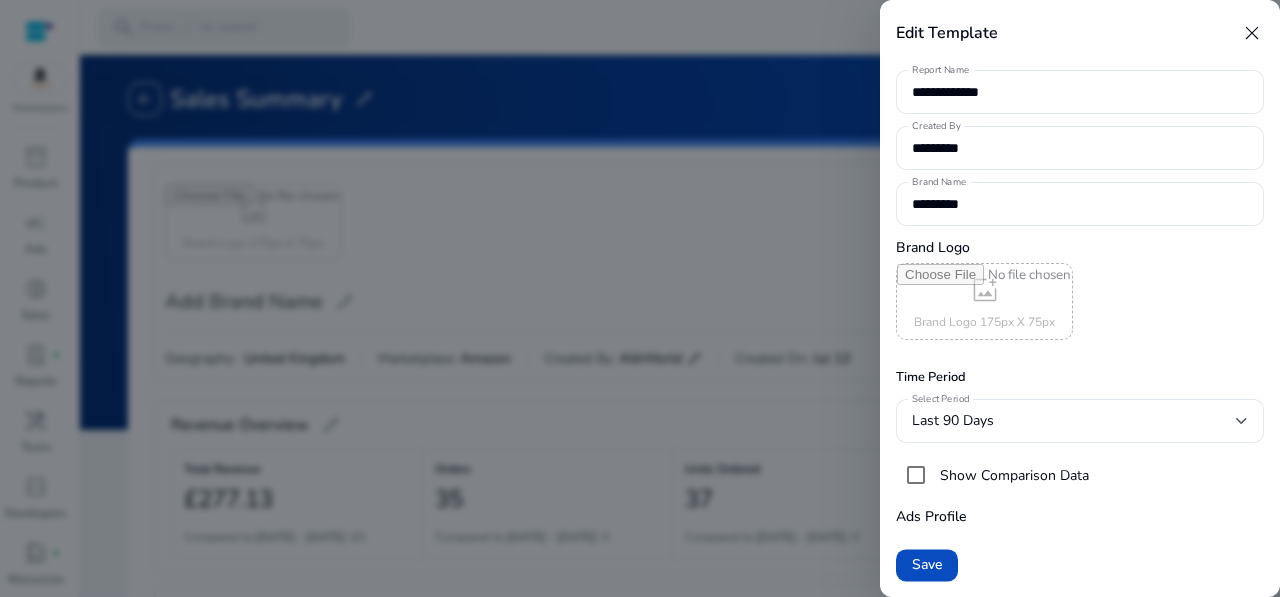 type on "**********" 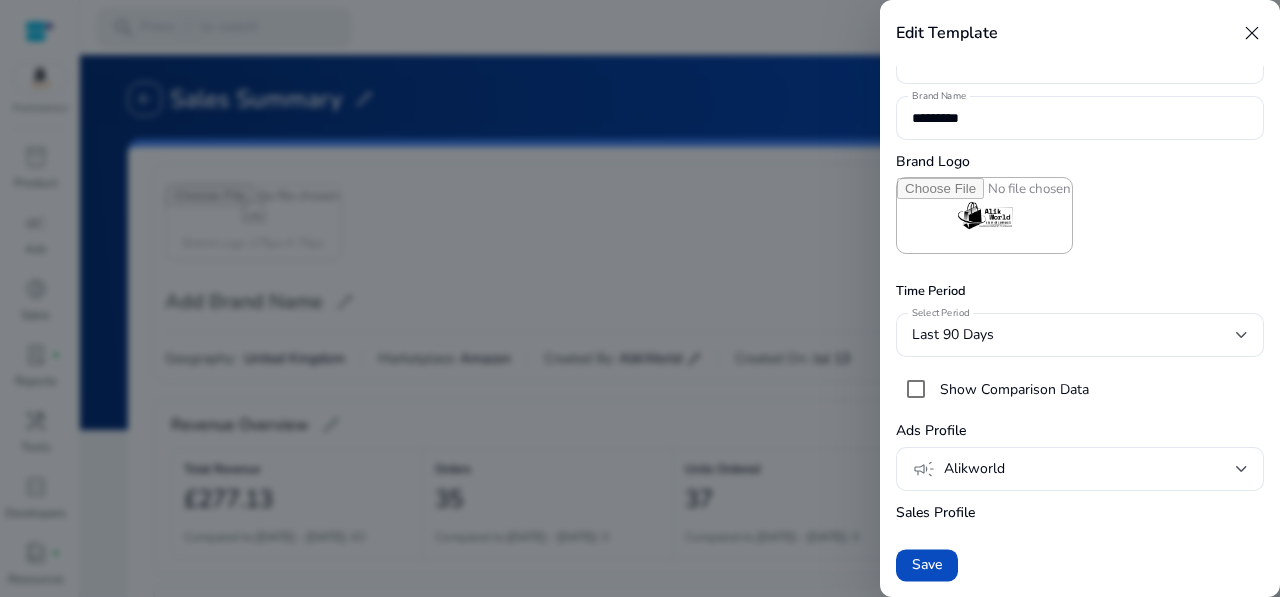 scroll, scrollTop: 130, scrollLeft: 0, axis: vertical 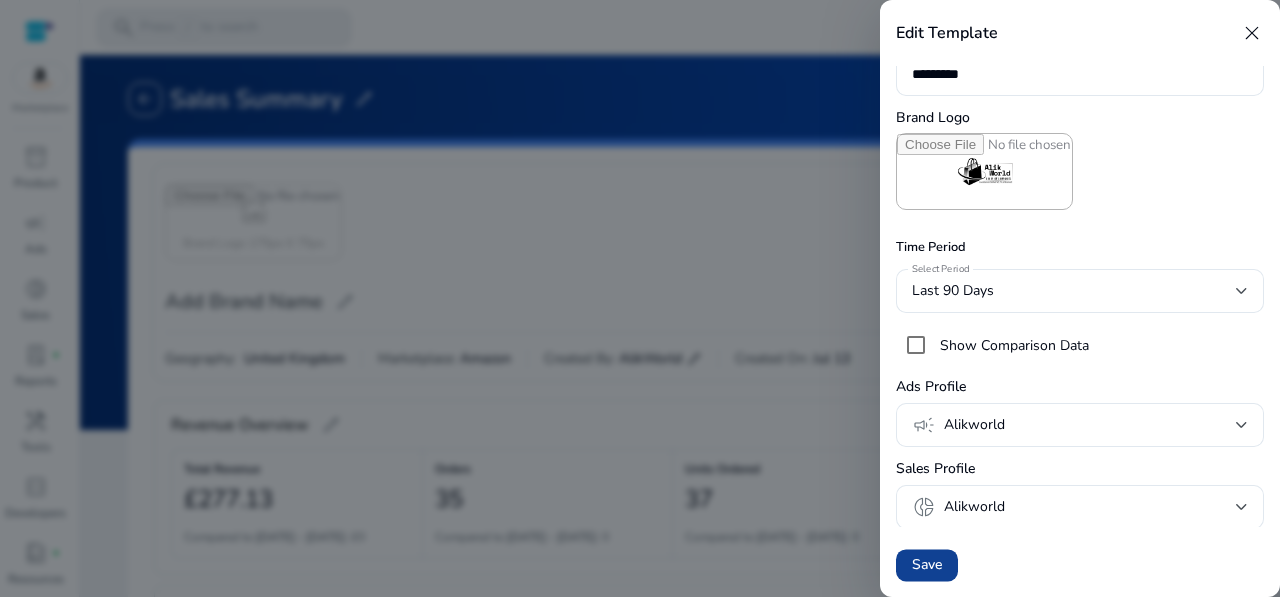 click on "Save" at bounding box center (927, 565) 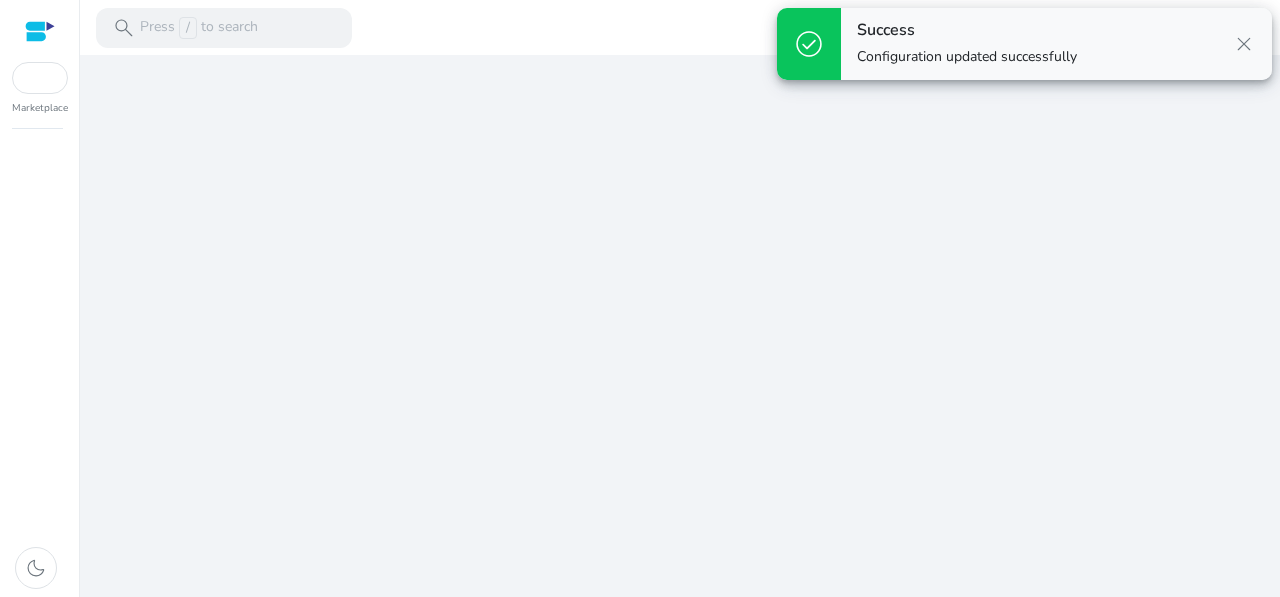 click on "We are getting things ready for you..." 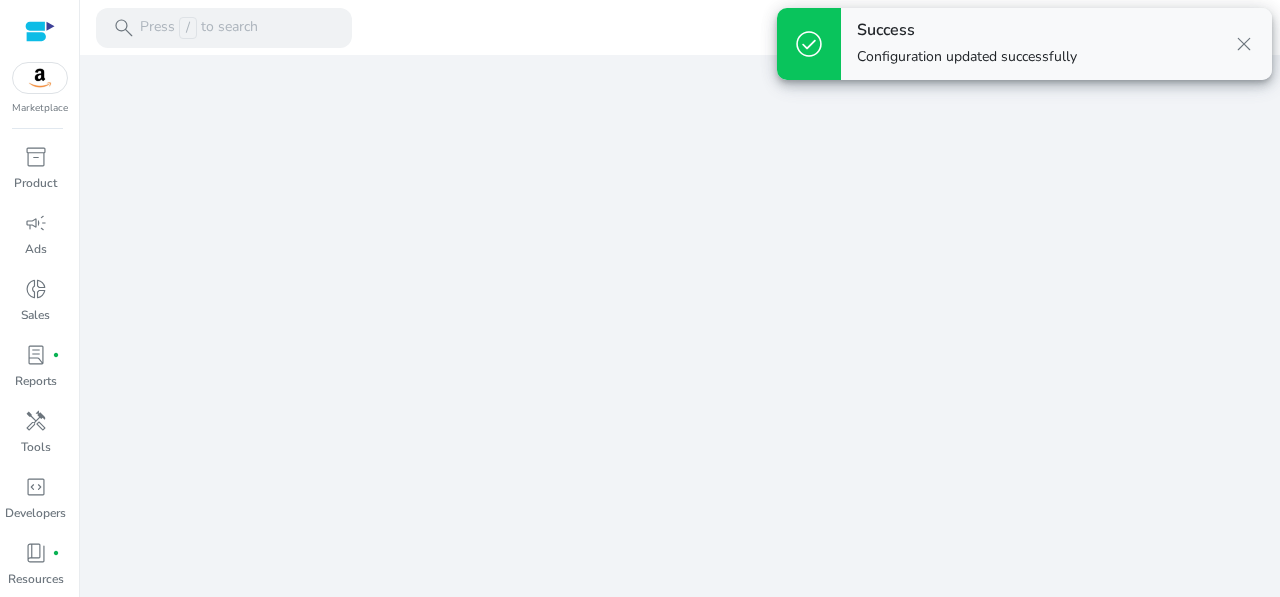 click on "close" at bounding box center [1244, 44] 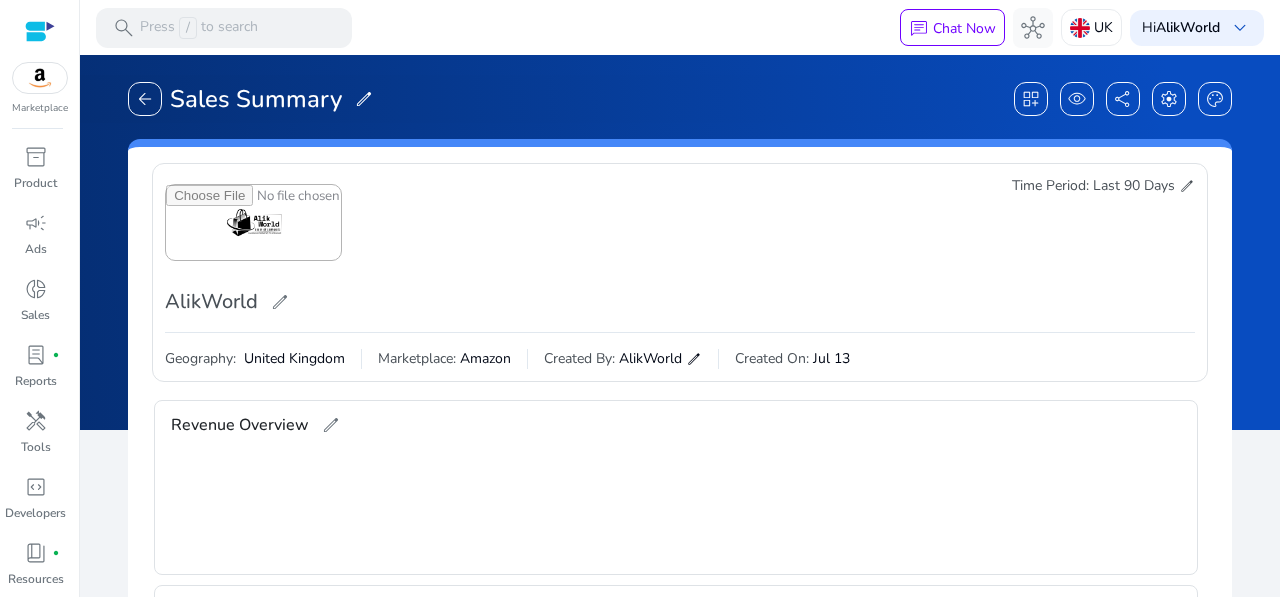 scroll, scrollTop: 388, scrollLeft: 0, axis: vertical 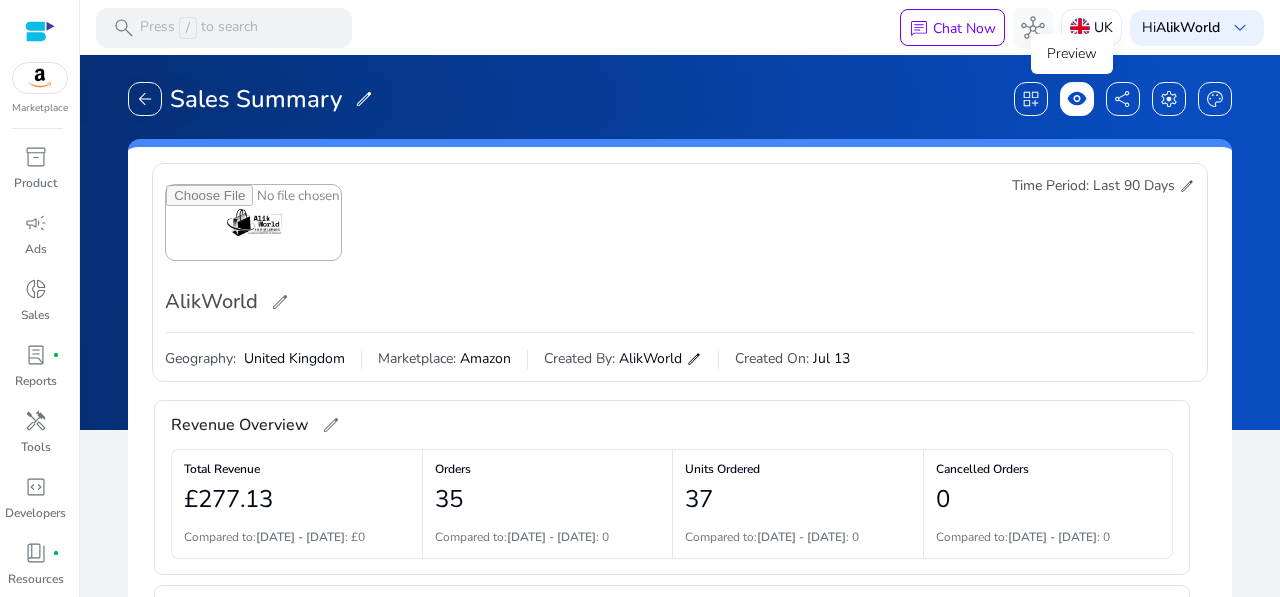 click on "visibility" 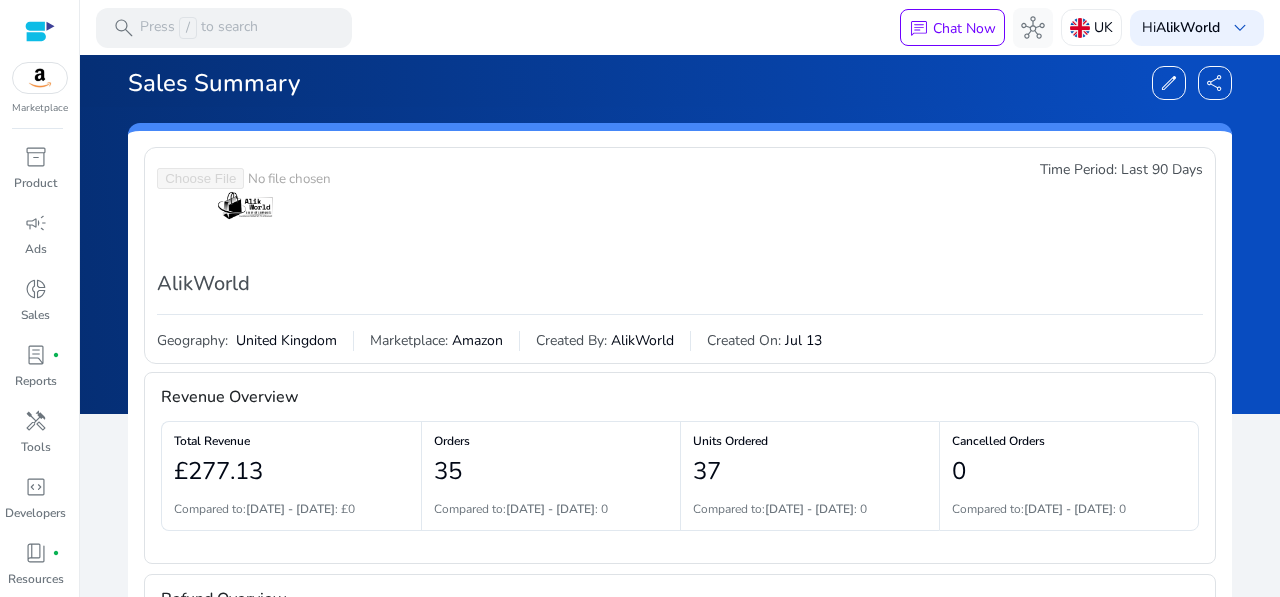scroll, scrollTop: 0, scrollLeft: 0, axis: both 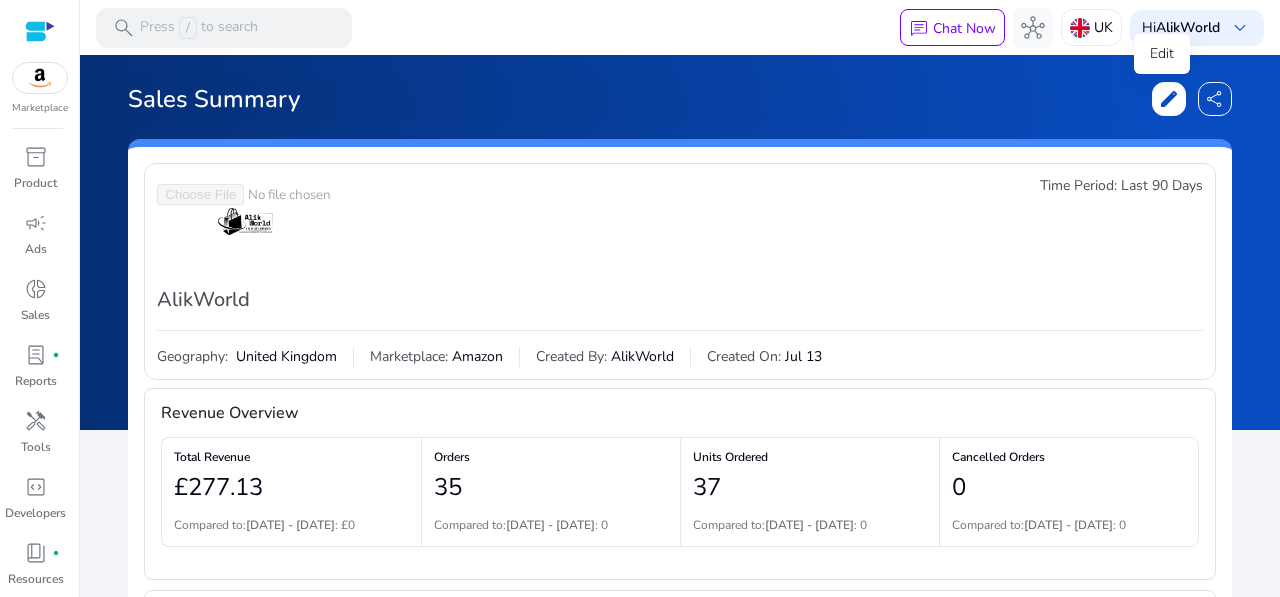 click on "edit" 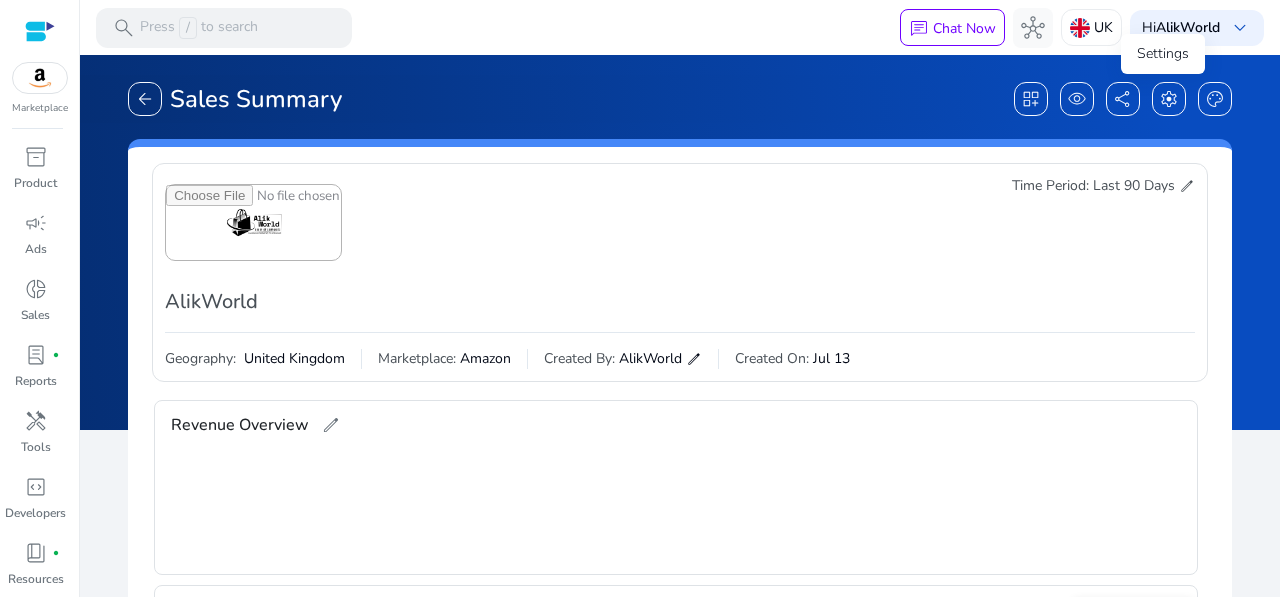 scroll, scrollTop: 386, scrollLeft: 0, axis: vertical 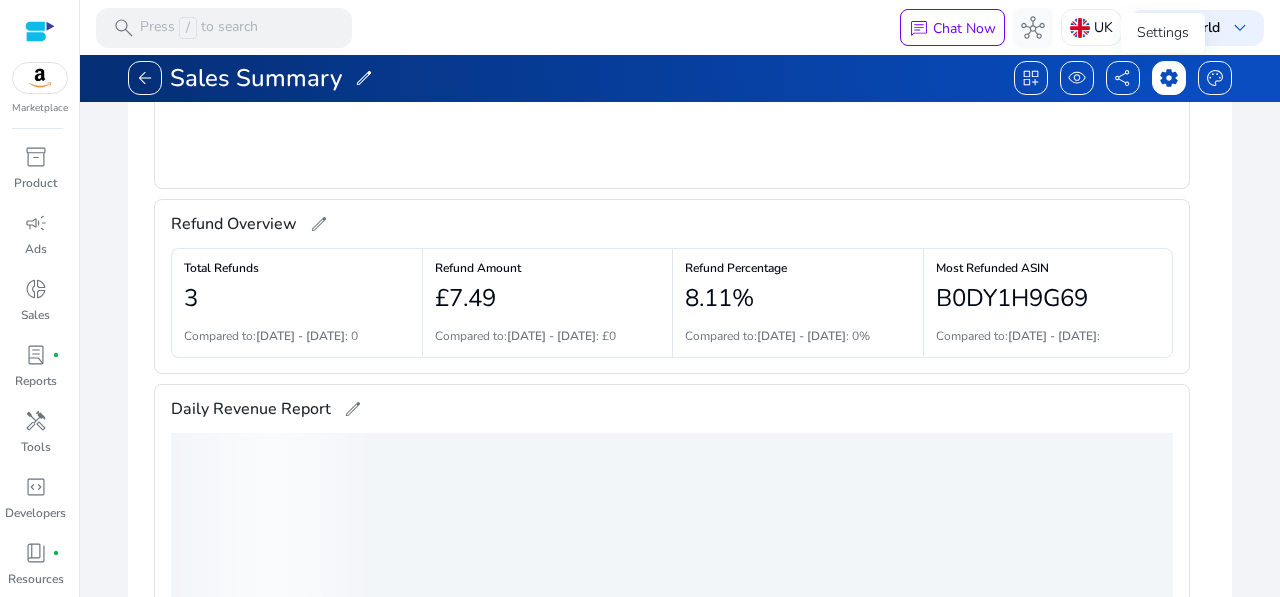 click on "settings" 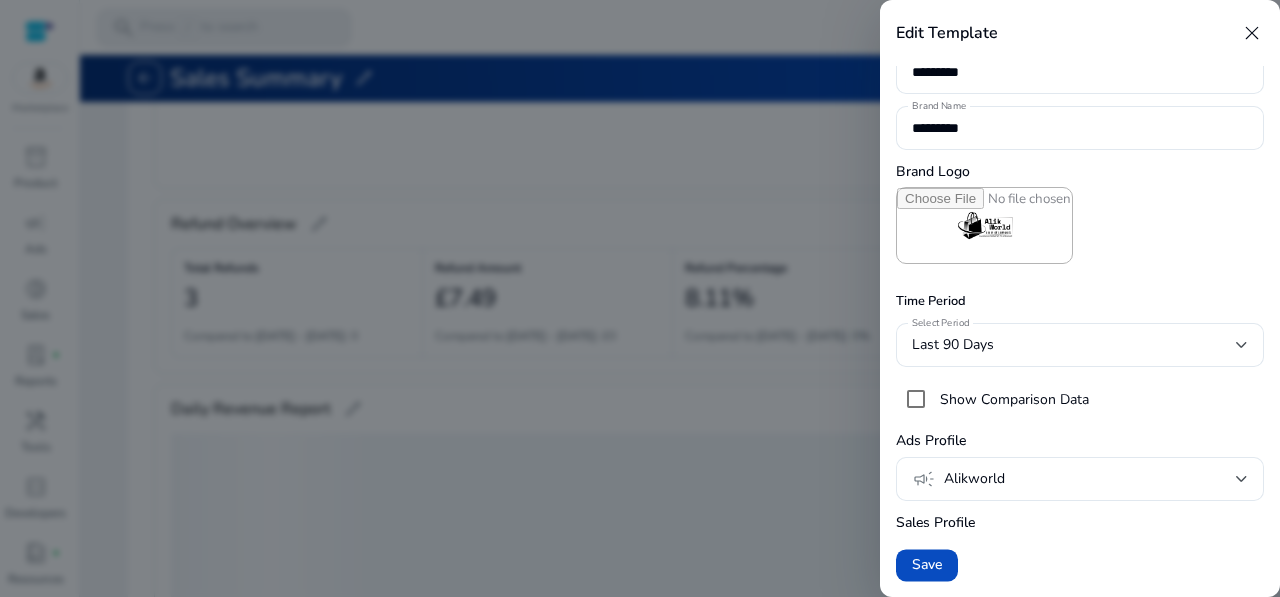 scroll, scrollTop: 130, scrollLeft: 0, axis: vertical 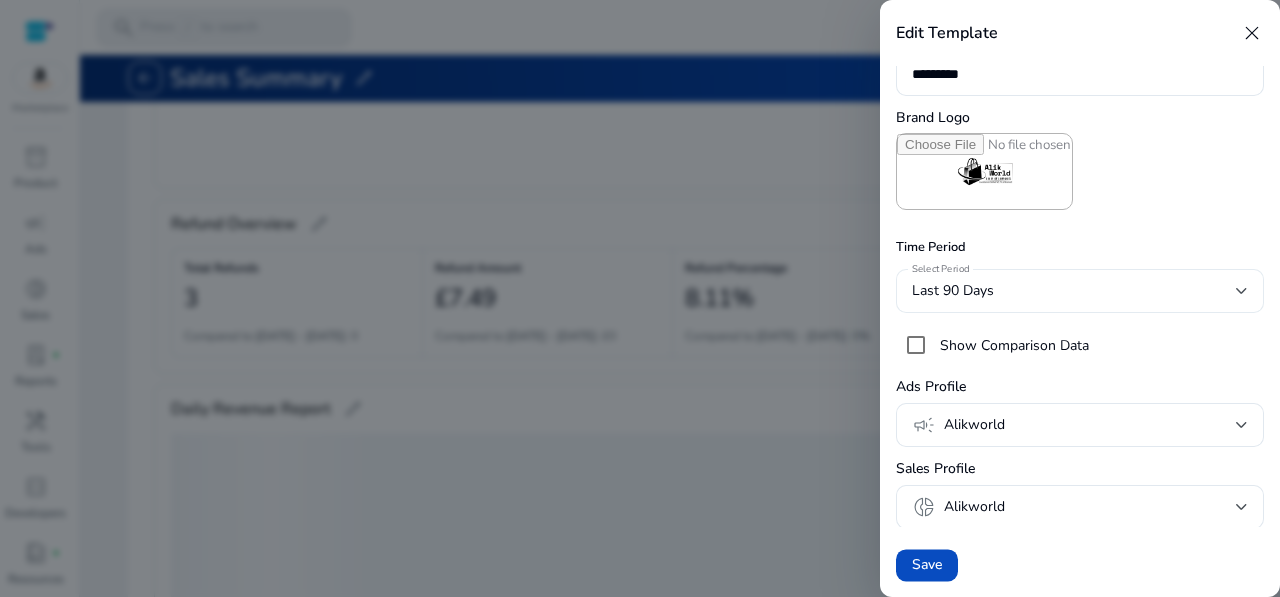 click on "Last 90 Days" at bounding box center [1074, 291] 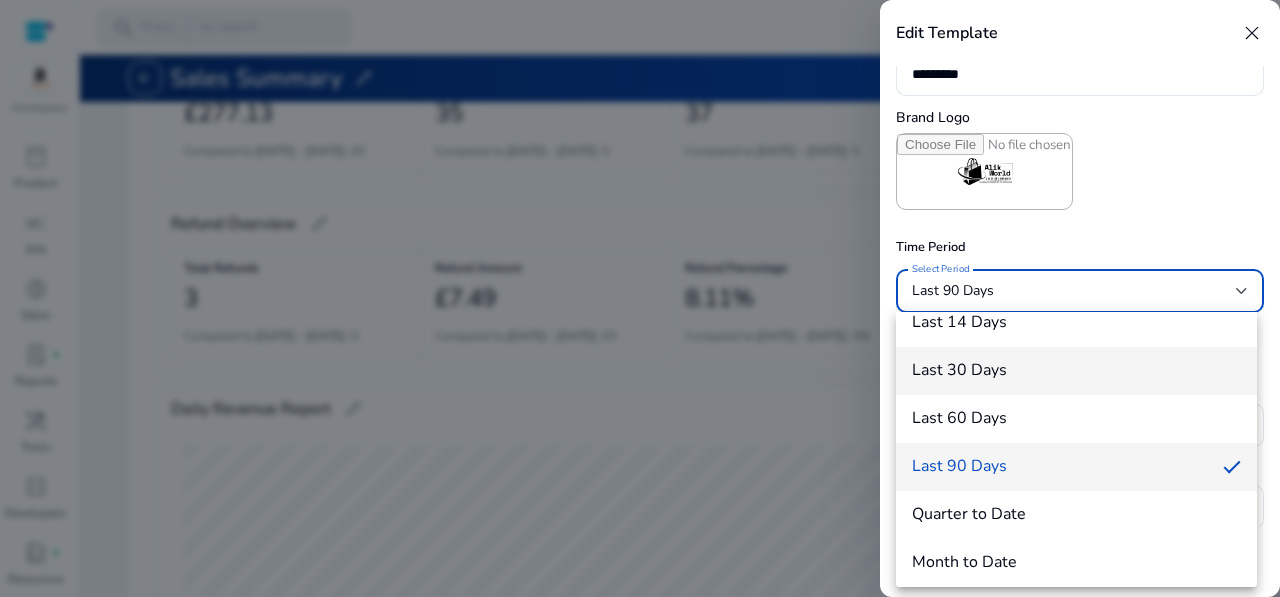 scroll, scrollTop: 220, scrollLeft: 0, axis: vertical 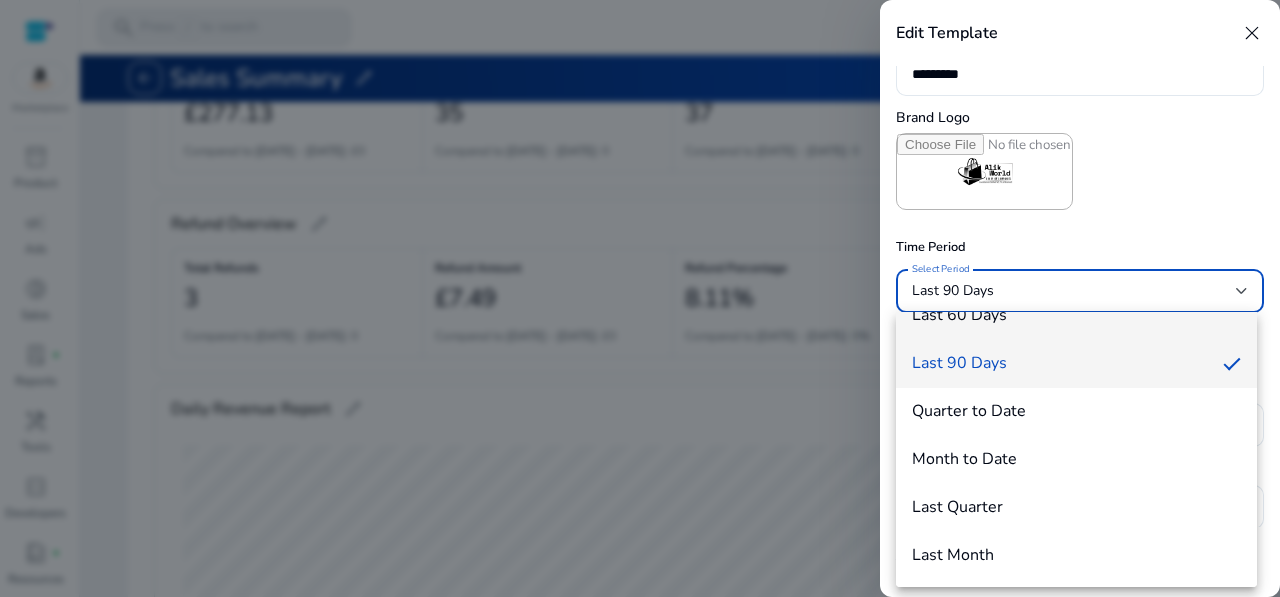 click on "Last 60 Days" at bounding box center [1076, 315] 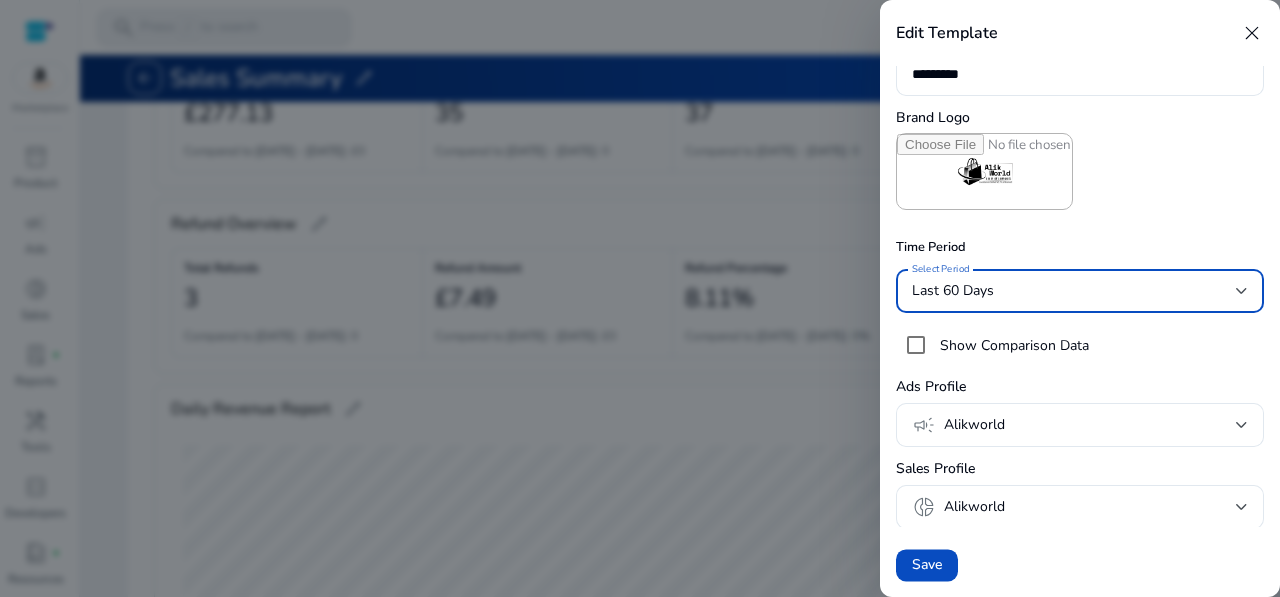 scroll, scrollTop: 200, scrollLeft: 0, axis: vertical 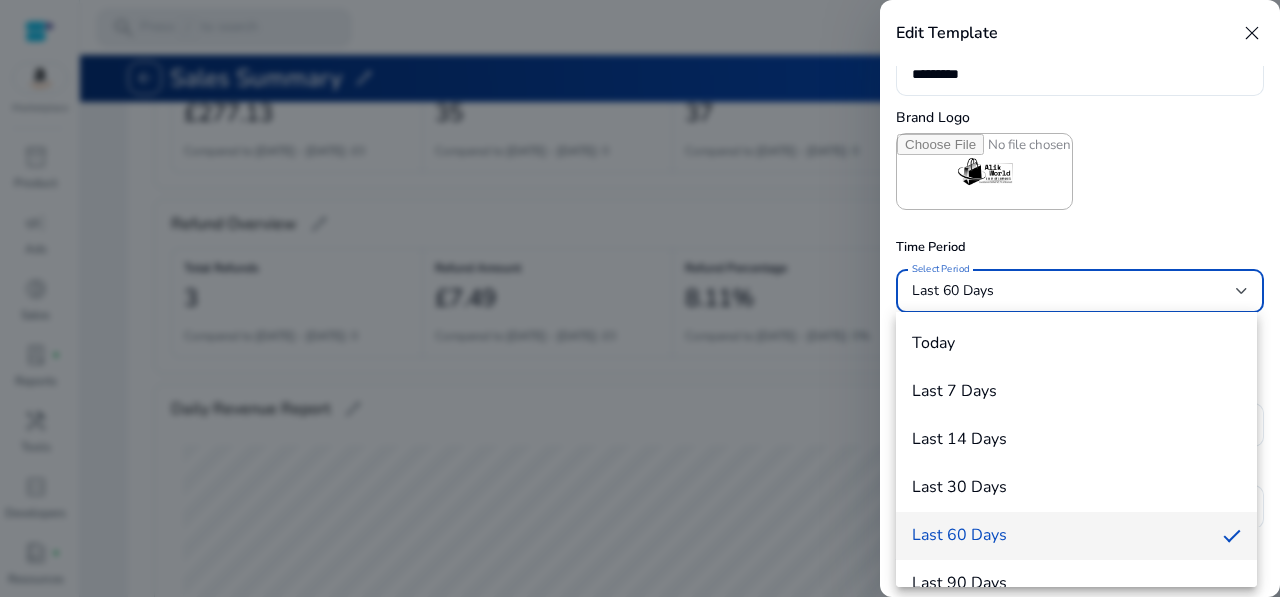 click on "Last 90 Days" at bounding box center (1076, 584) 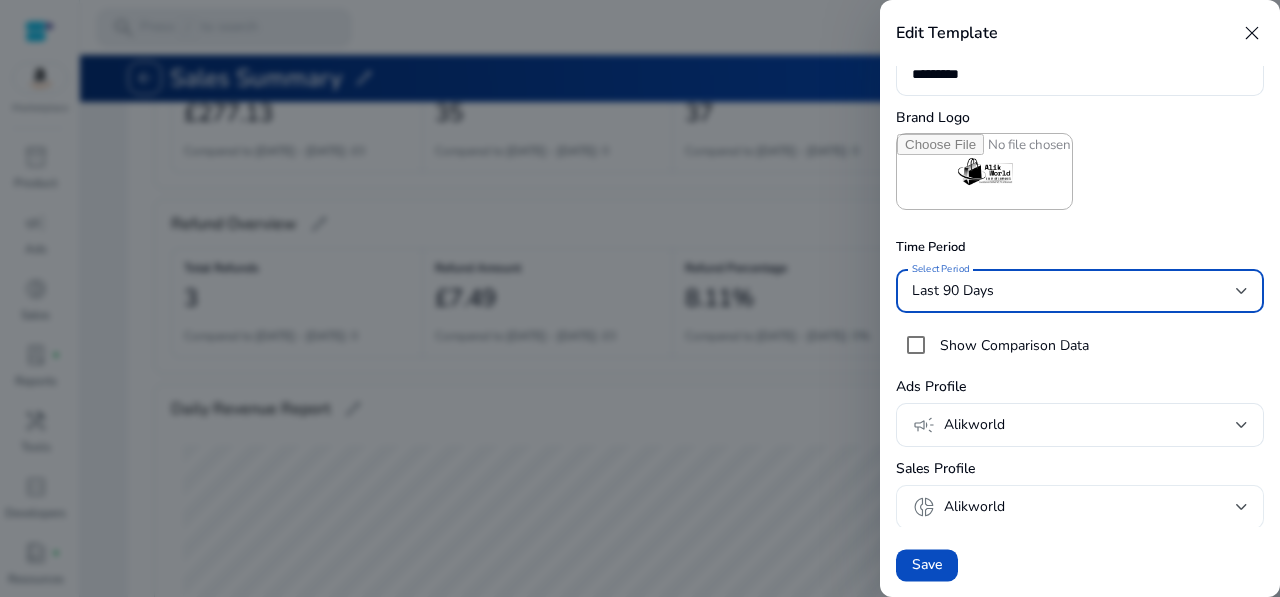 scroll, scrollTop: 21, scrollLeft: 0, axis: vertical 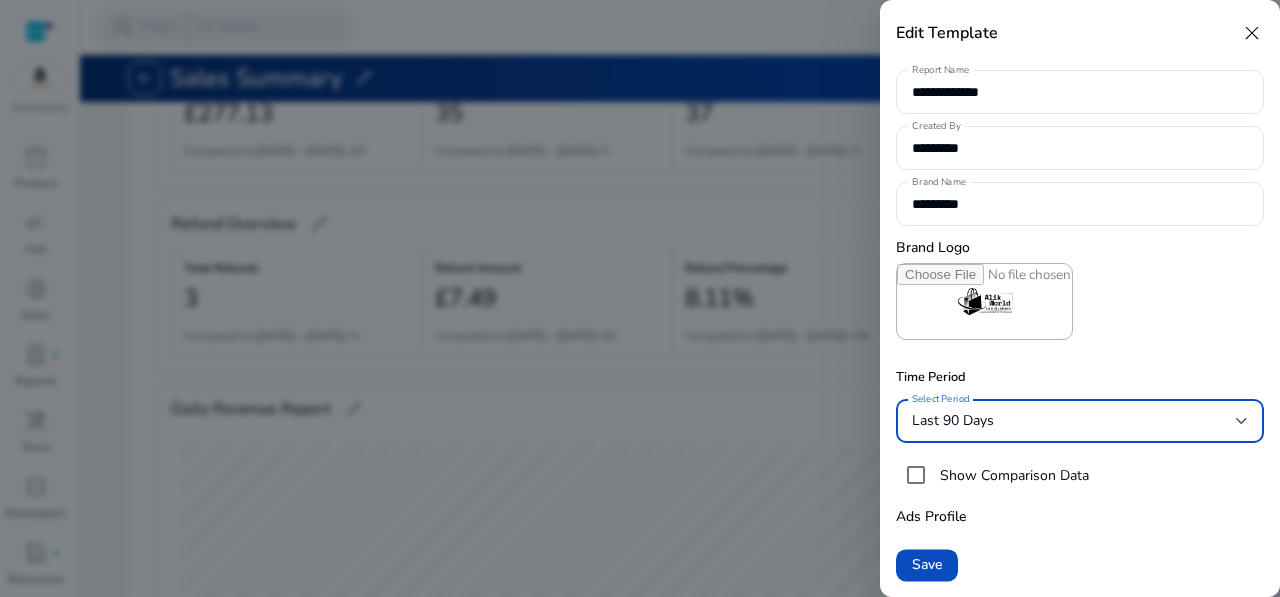 click on "close" at bounding box center [1252, 33] 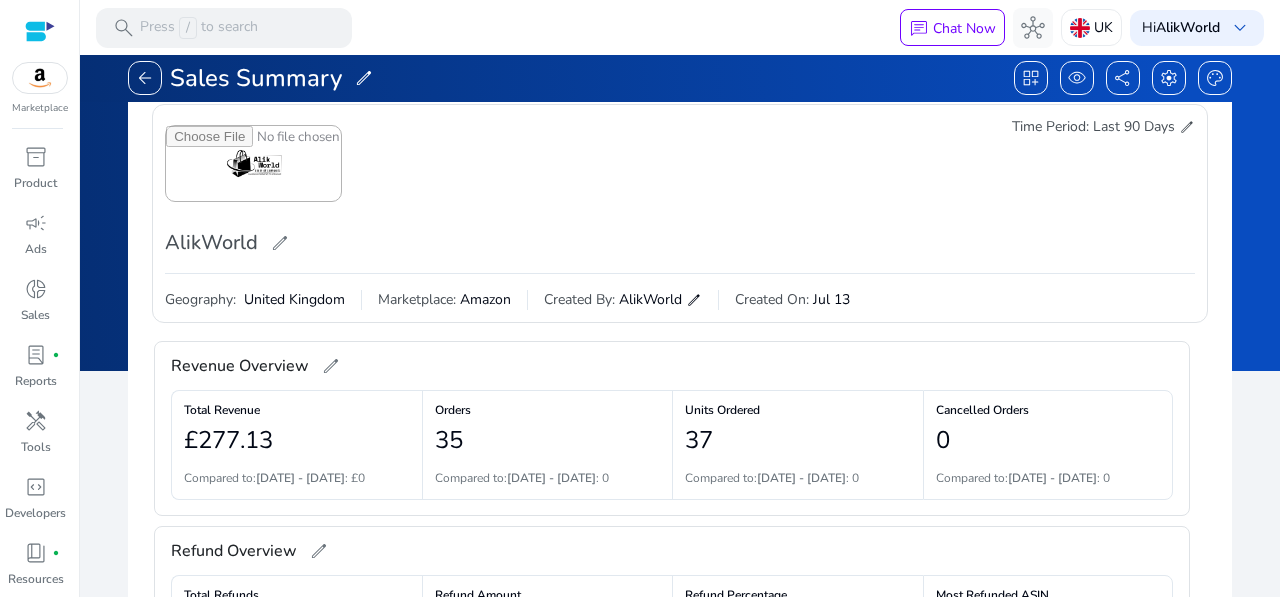 scroll, scrollTop: 0, scrollLeft: 0, axis: both 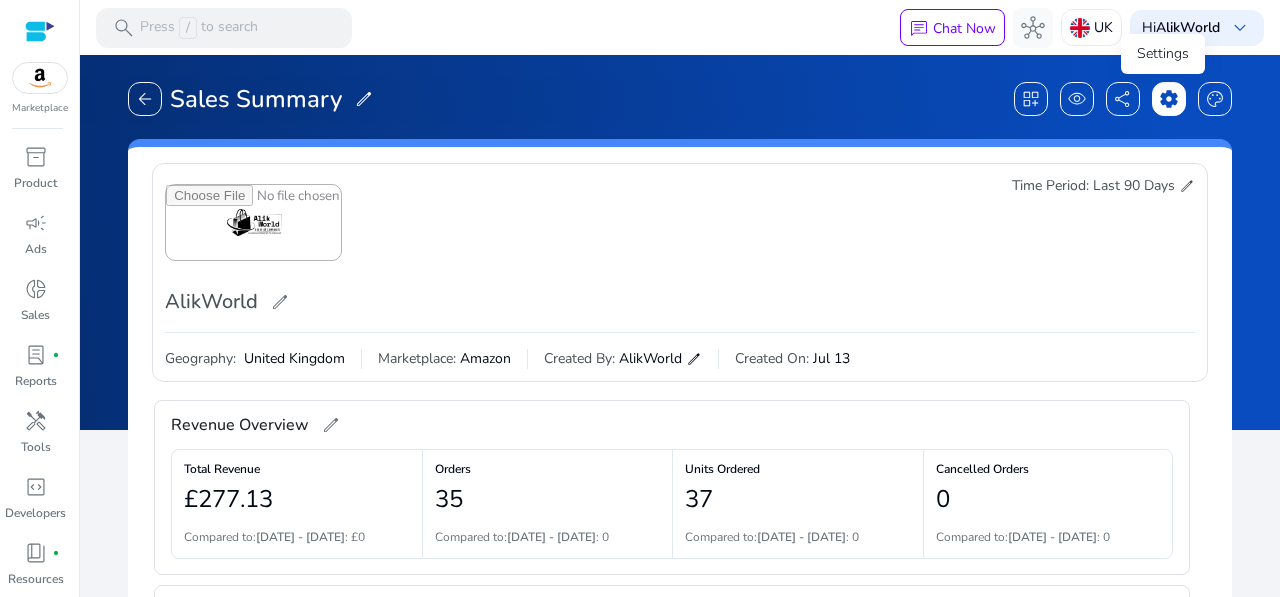 click on "settings" 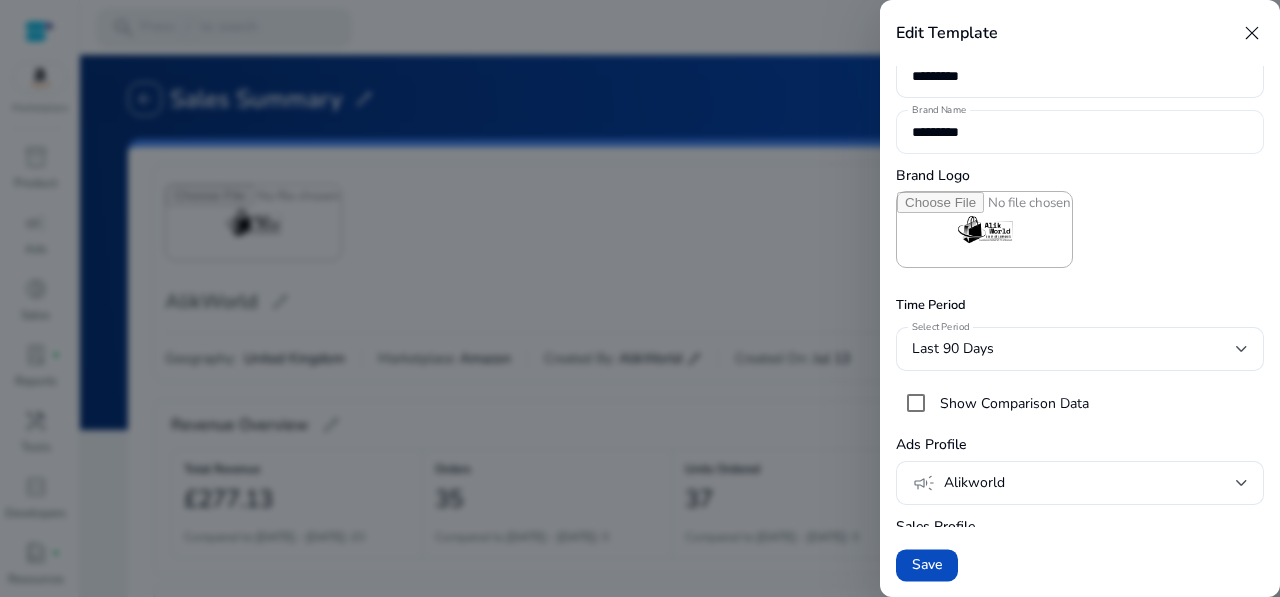 scroll, scrollTop: 100, scrollLeft: 0, axis: vertical 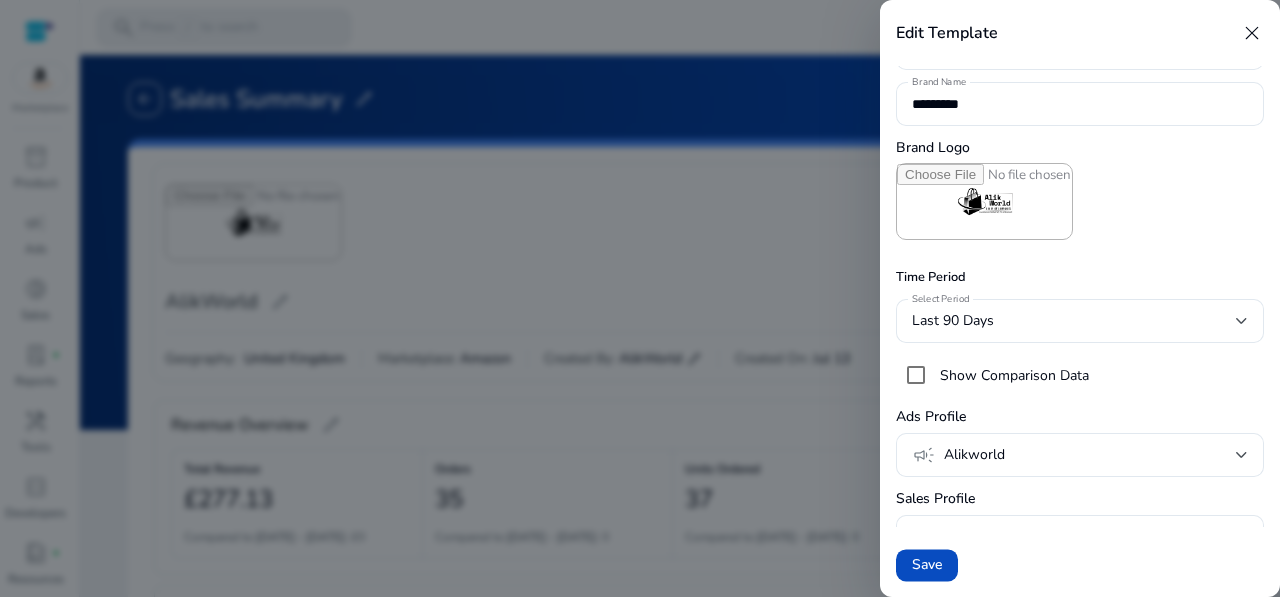 click on "**********" at bounding box center (1080, 314) 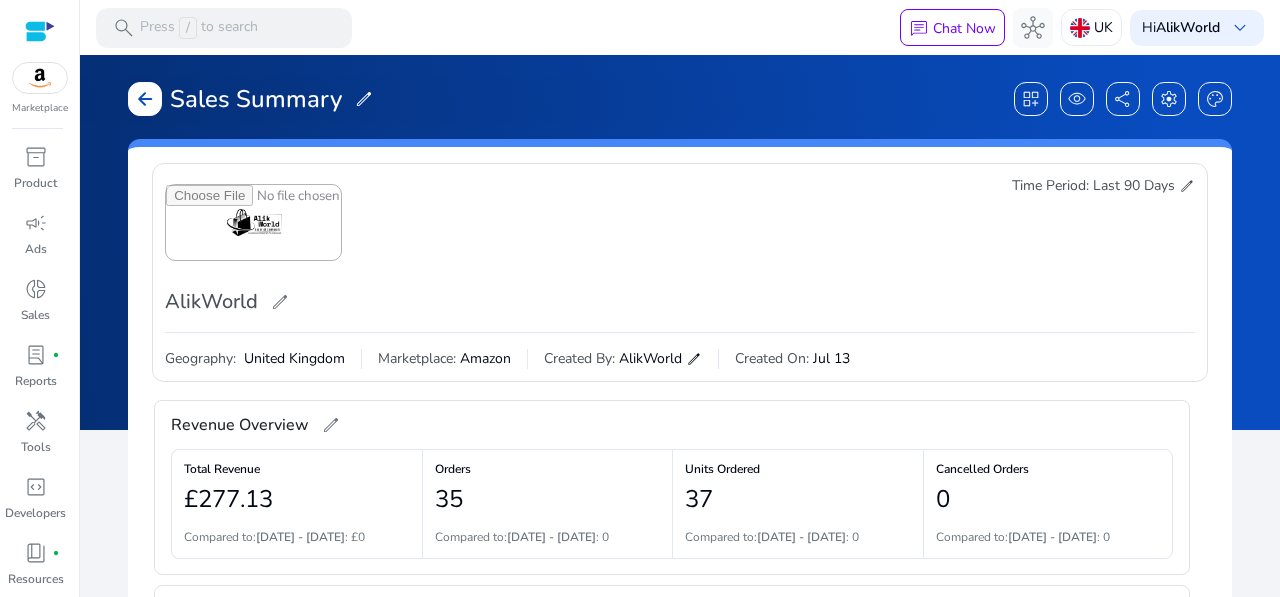 click on "arrow_back" 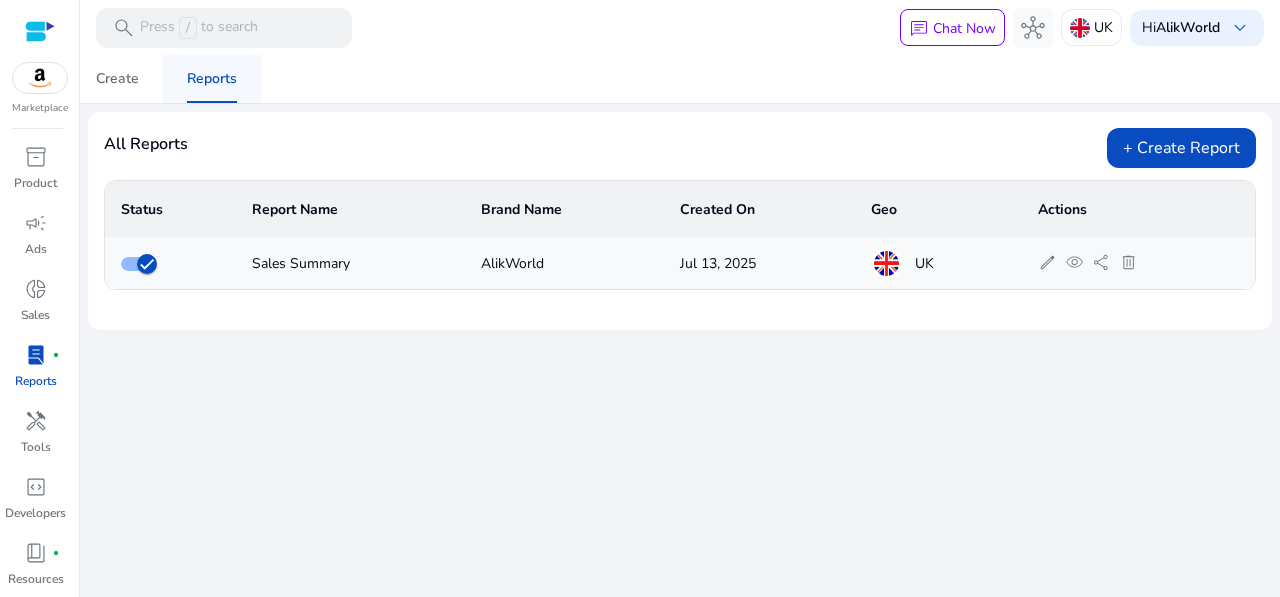 click on "Create" at bounding box center [117, 79] 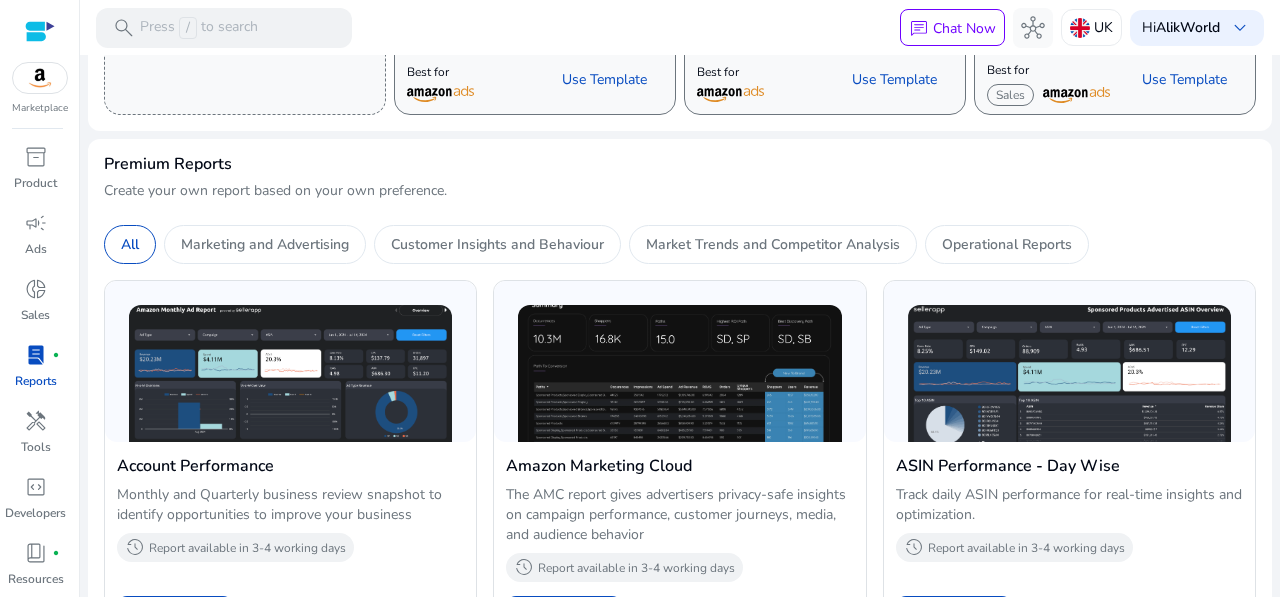 scroll, scrollTop: 0, scrollLeft: 0, axis: both 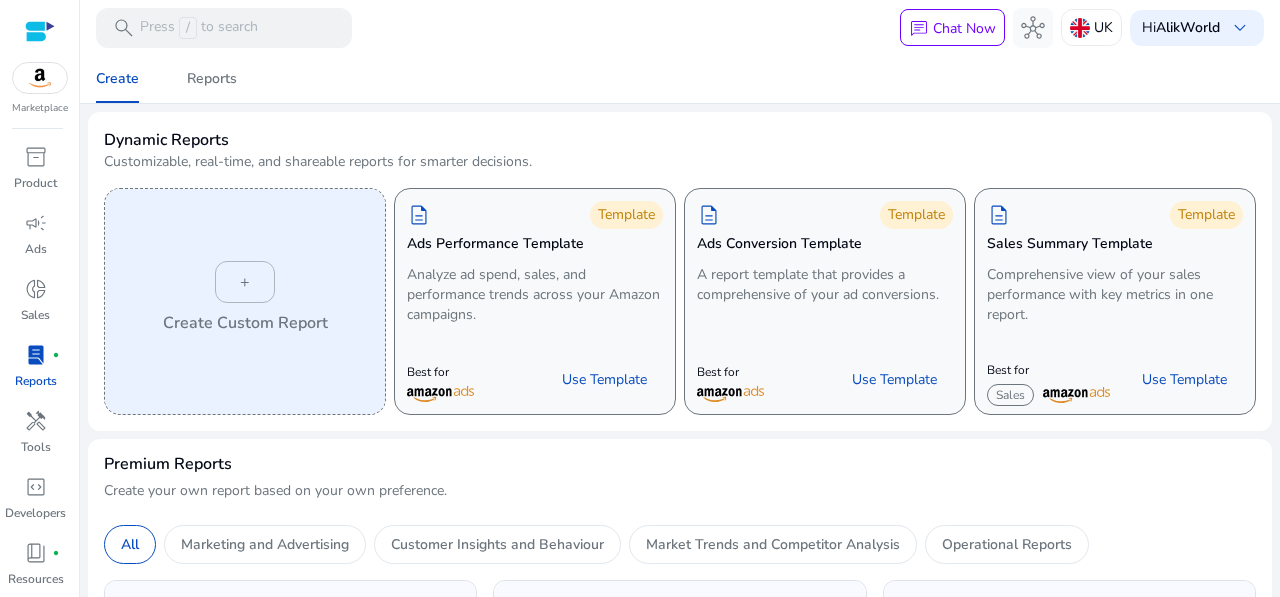 click on "+" 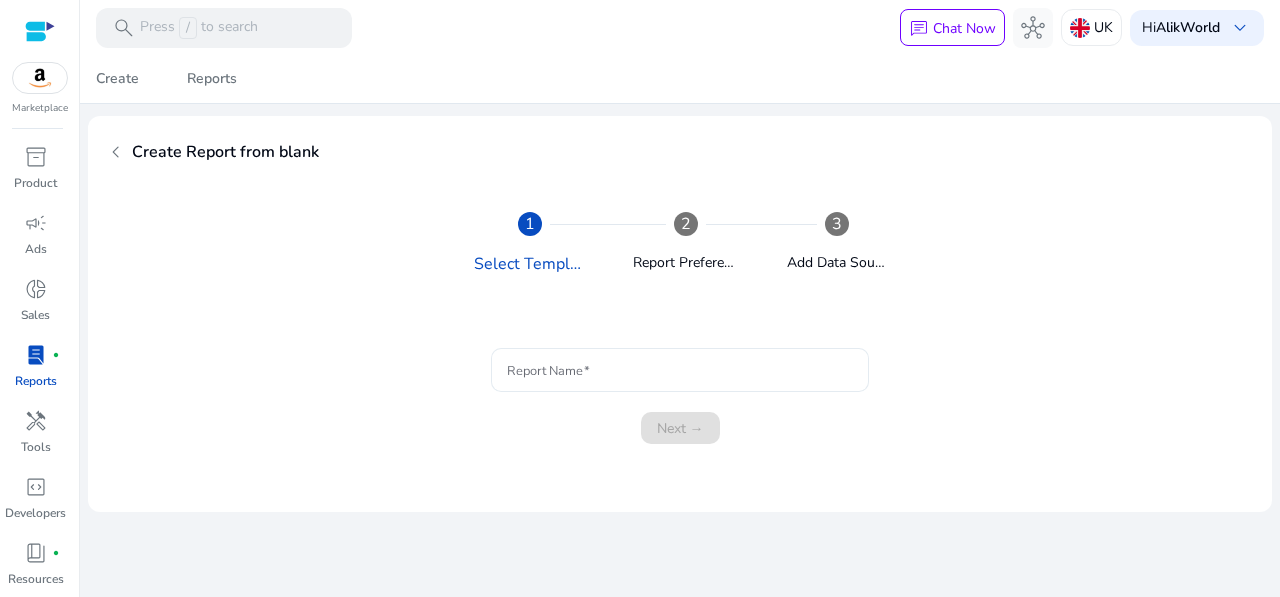 click at bounding box center (680, 370) 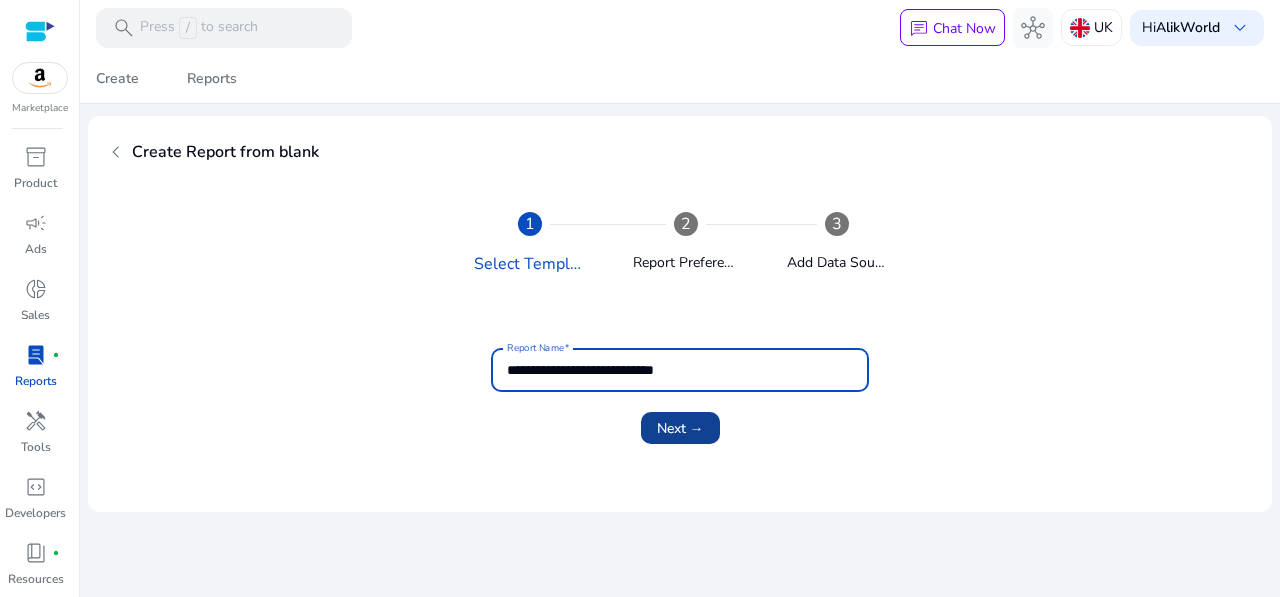 type on "**********" 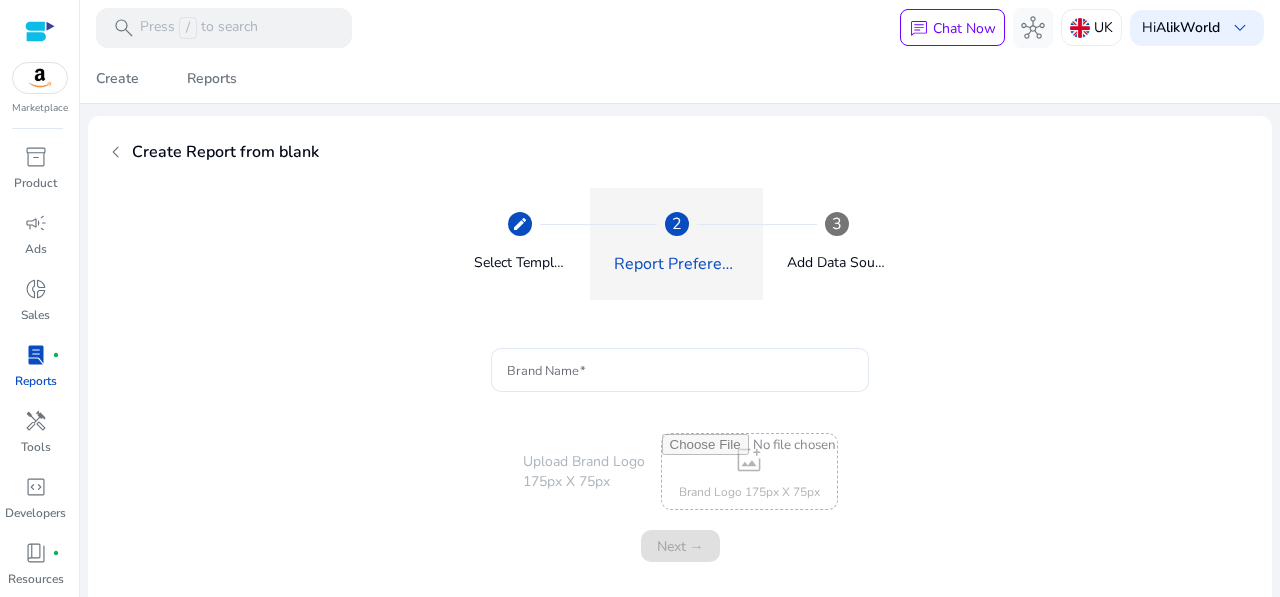 scroll, scrollTop: 32, scrollLeft: 0, axis: vertical 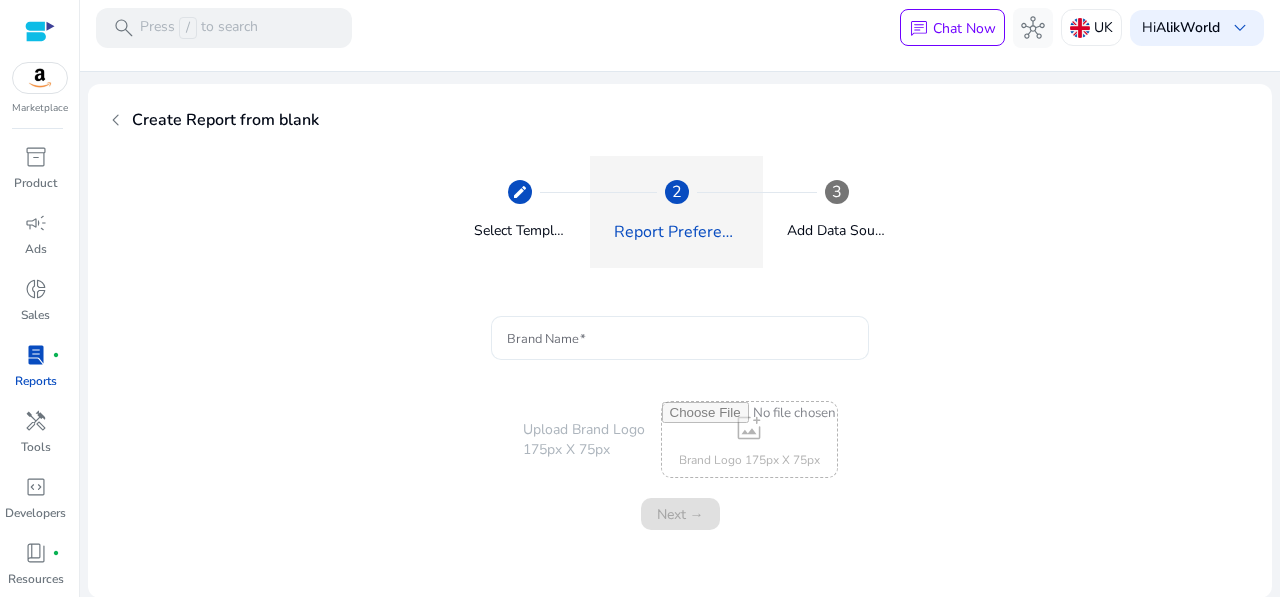 click on "Brand Name" at bounding box center [680, 338] 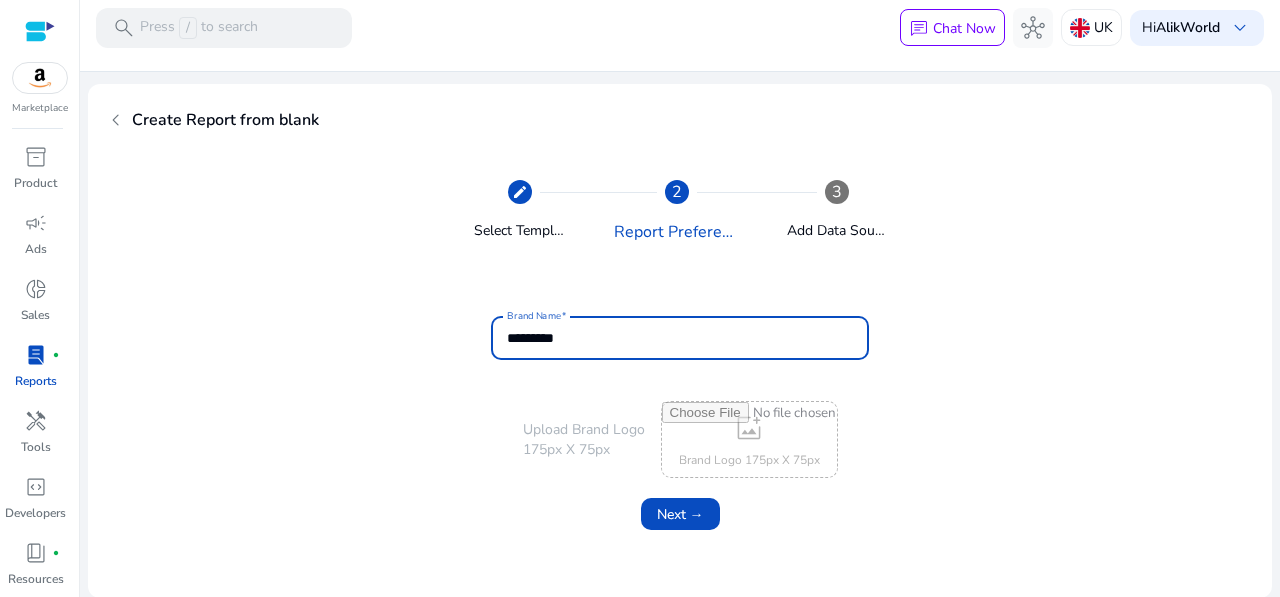 type on "*********" 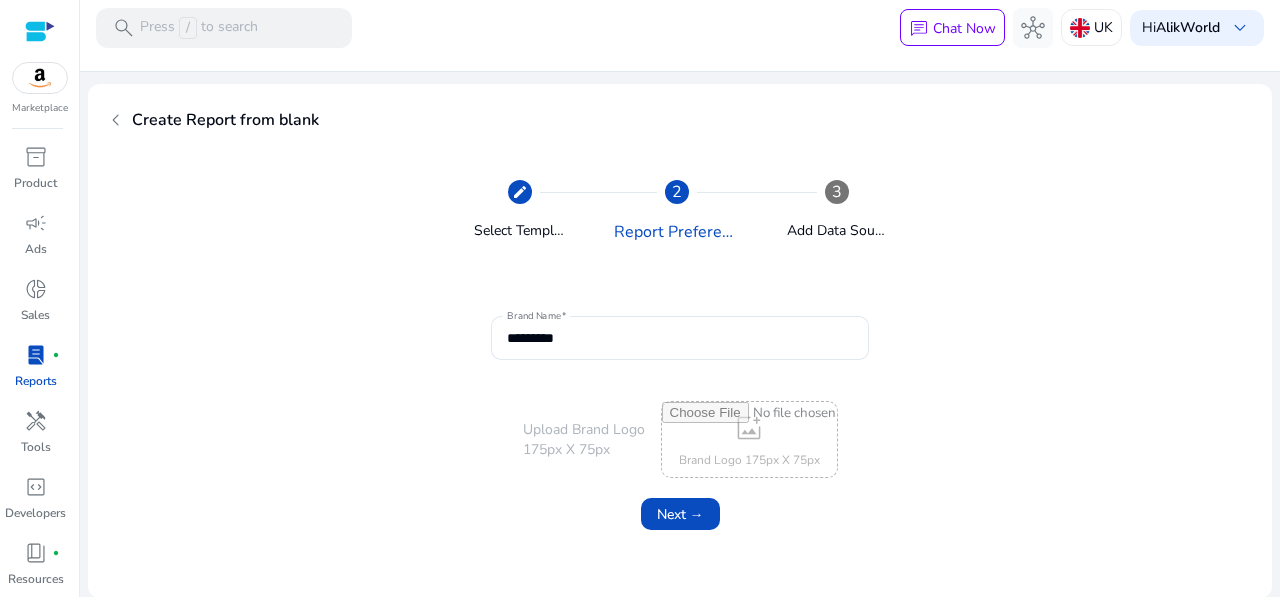 type on "**********" 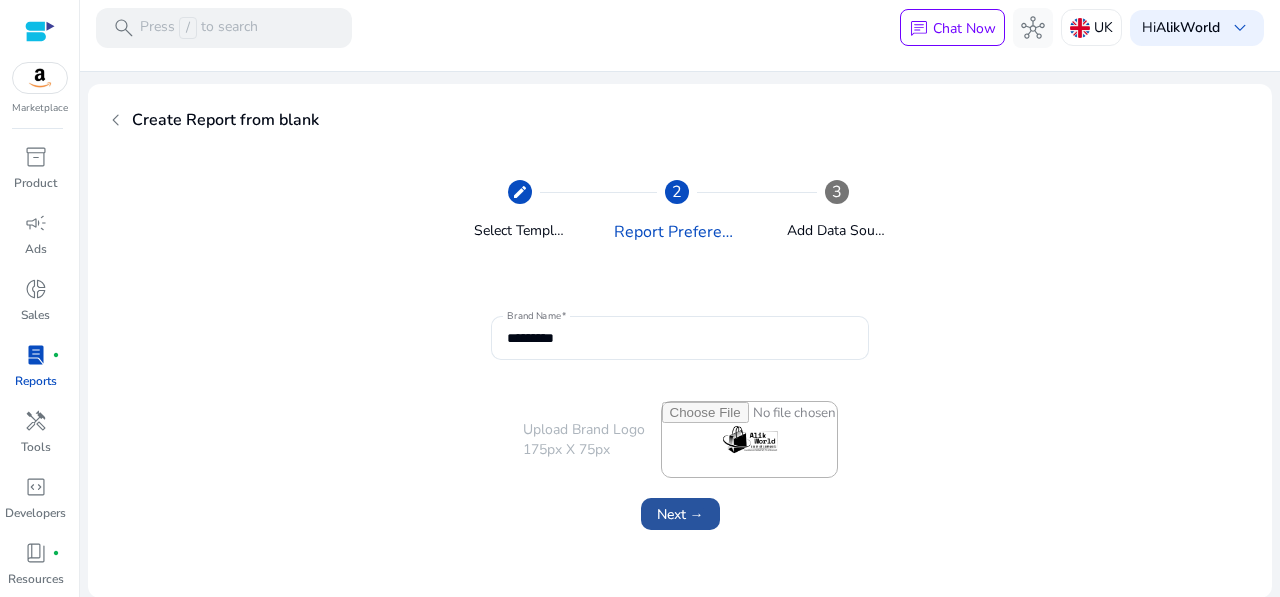click on "Next →" at bounding box center [680, 514] 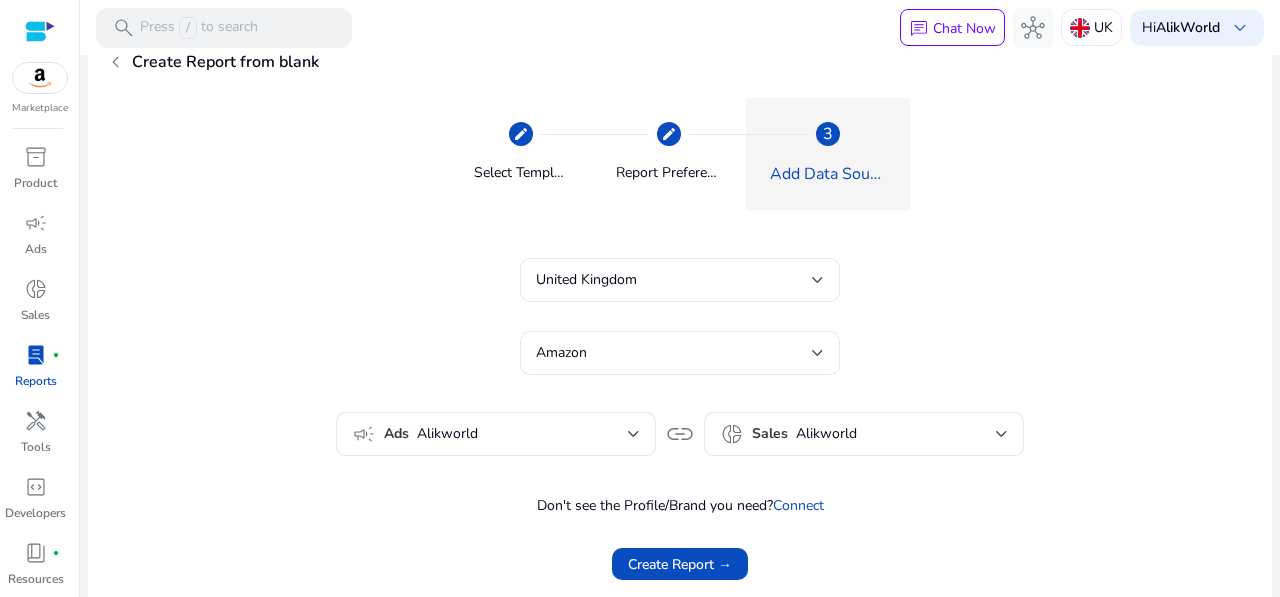 scroll, scrollTop: 129, scrollLeft: 0, axis: vertical 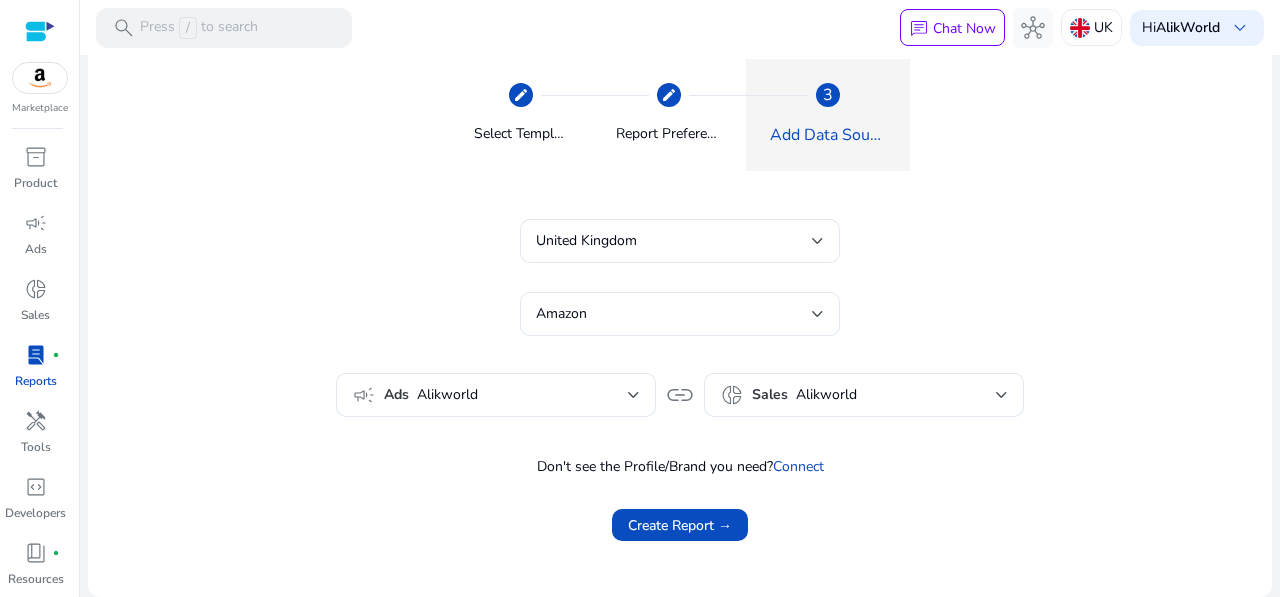 click on "link" 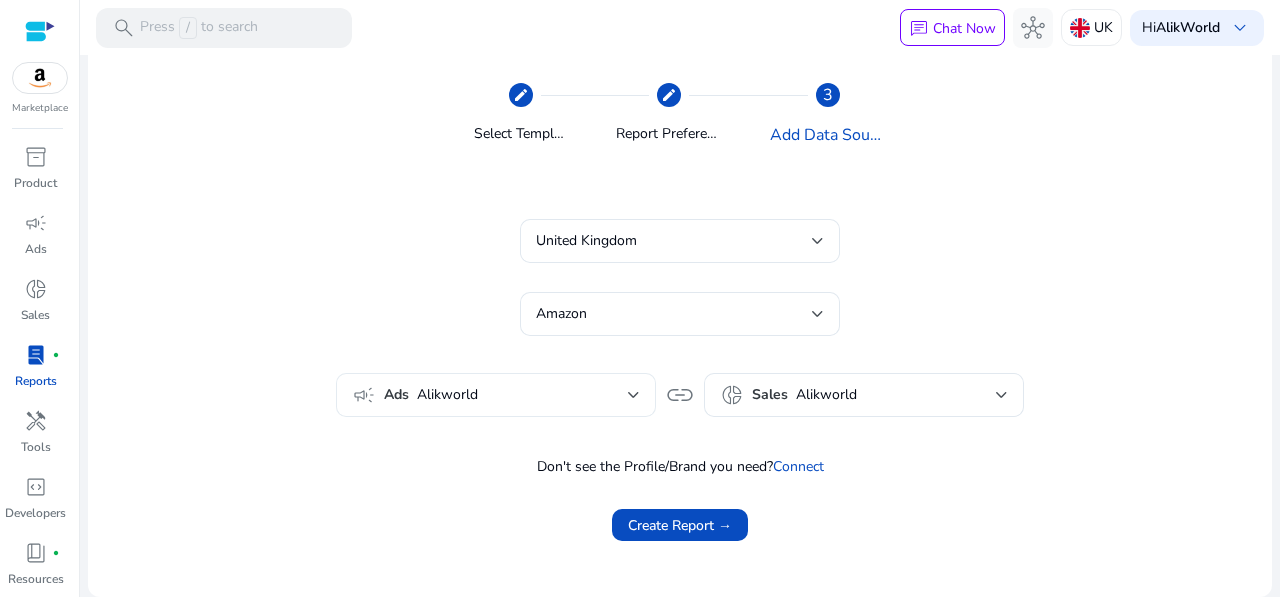 click on "Alikworld" at bounding box center [522, 395] 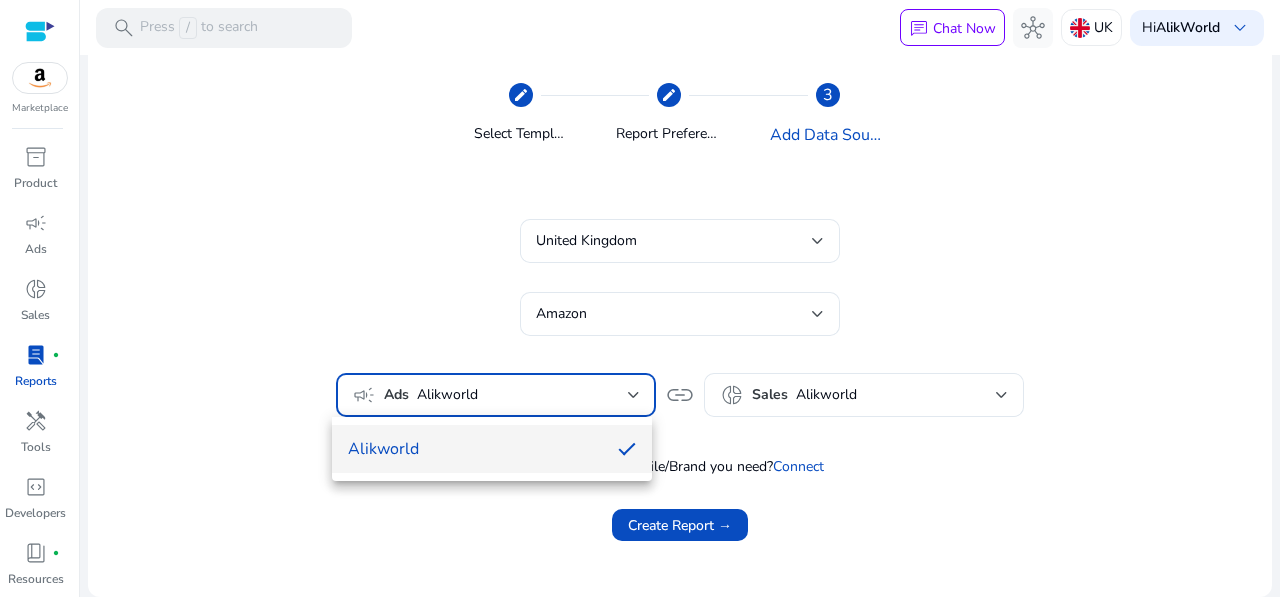 click at bounding box center (640, 298) 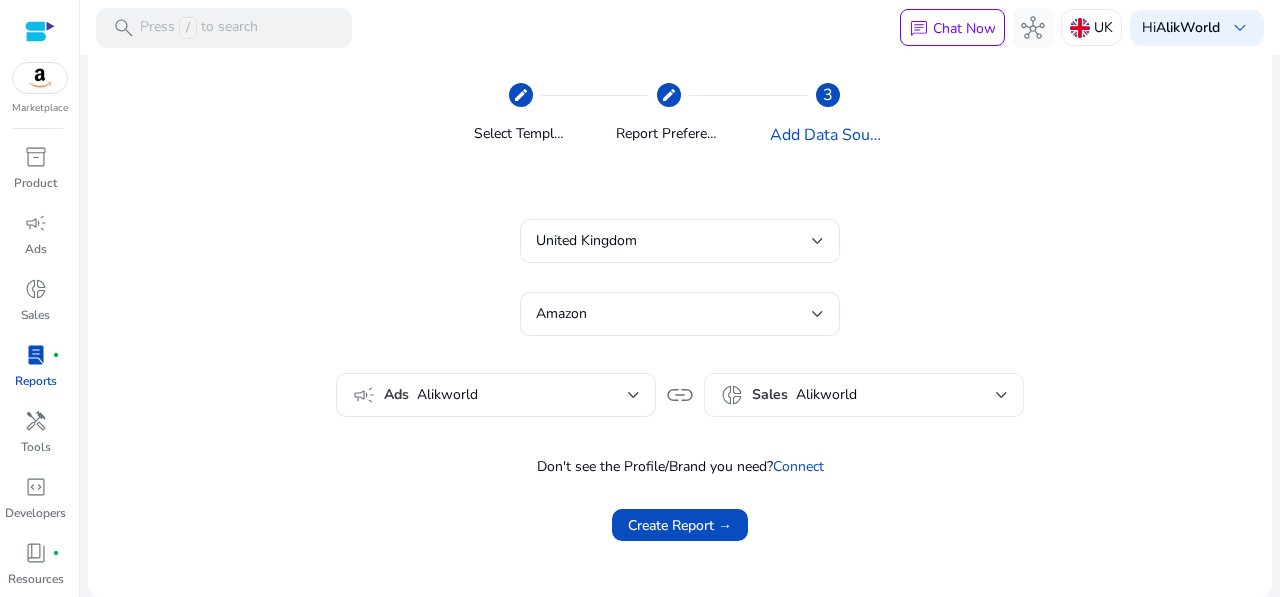 click on "Alikworld" at bounding box center [826, 394] 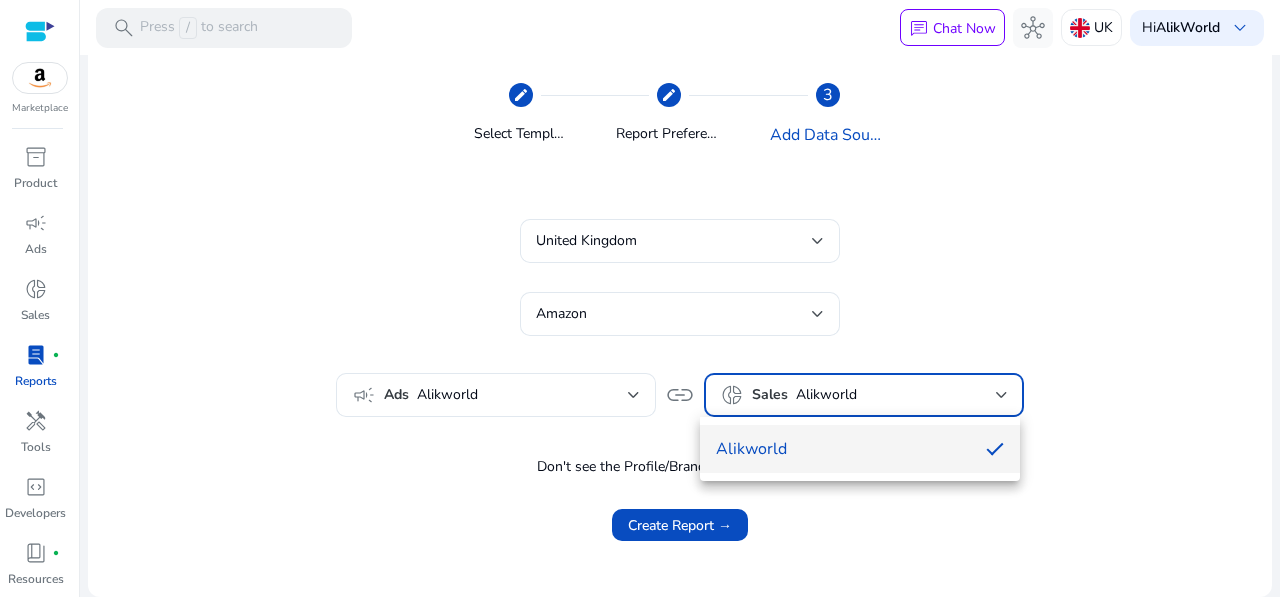 click at bounding box center [640, 298] 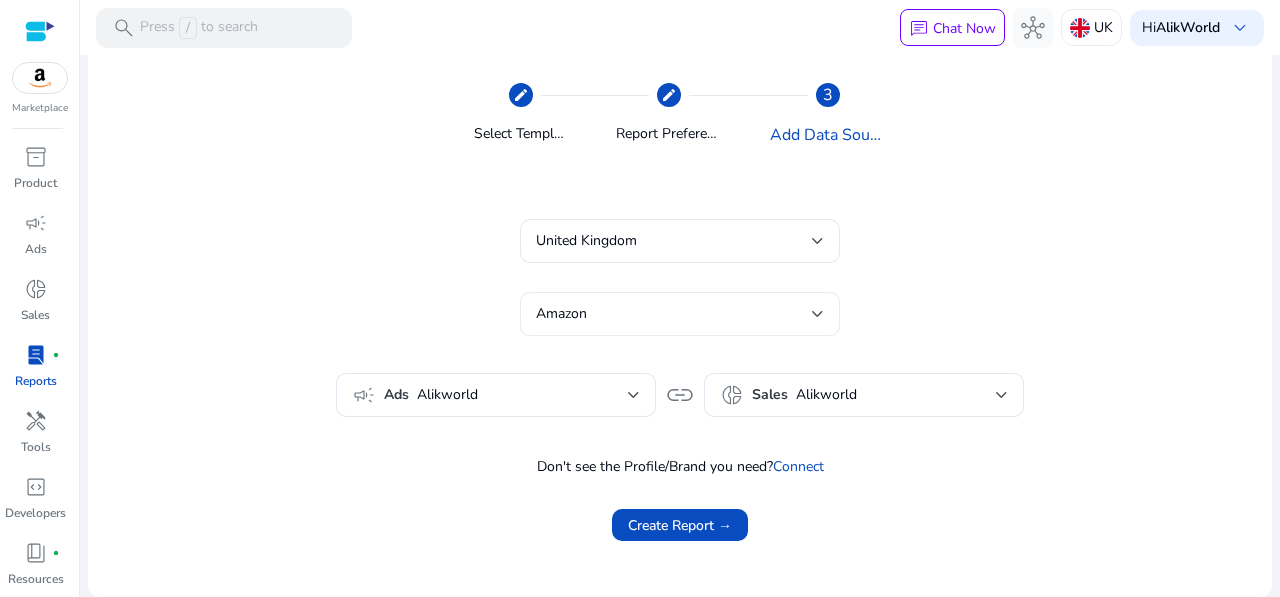 click on "Amazon" at bounding box center [674, 314] 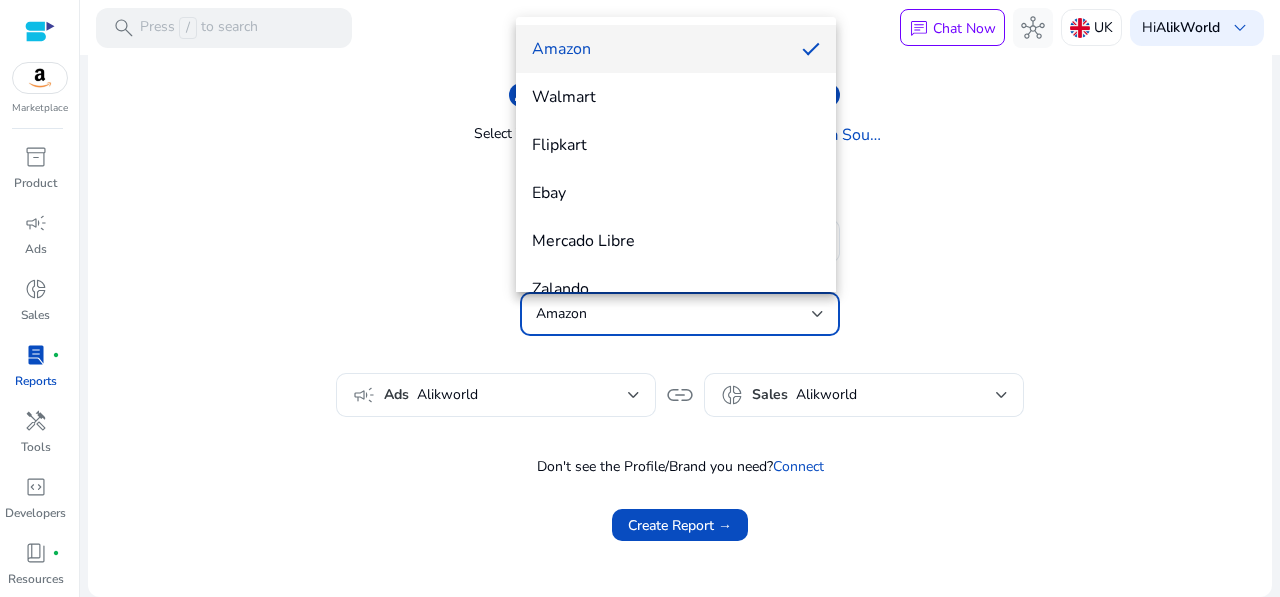 click at bounding box center (640, 298) 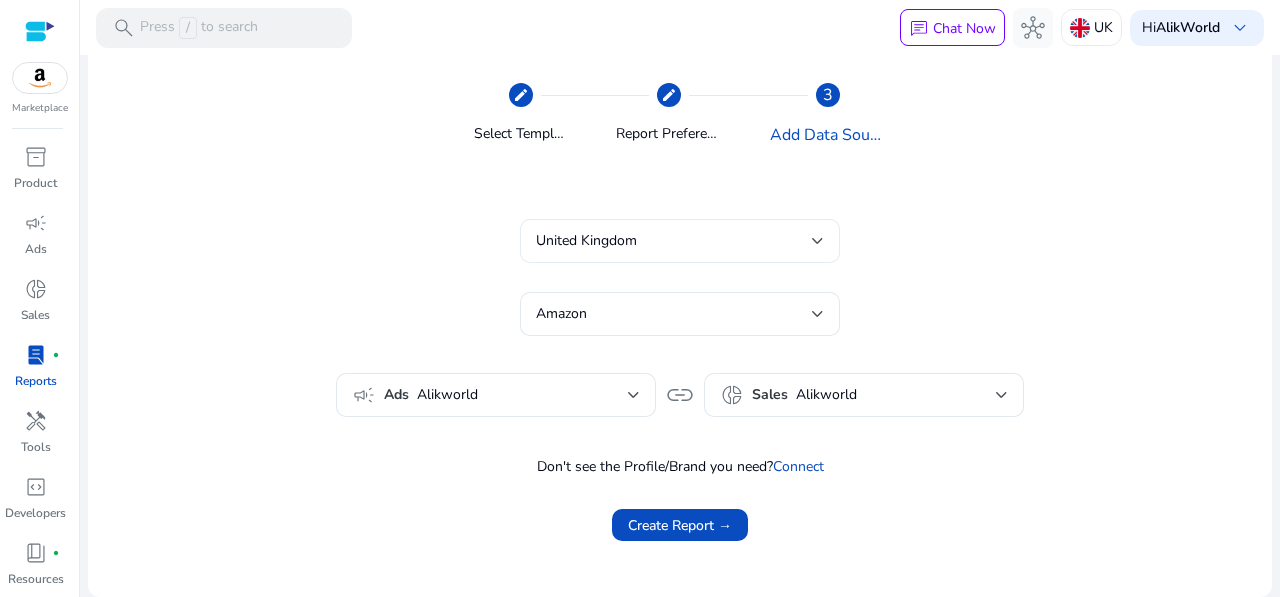 click on "United Kingdom" at bounding box center [674, 241] 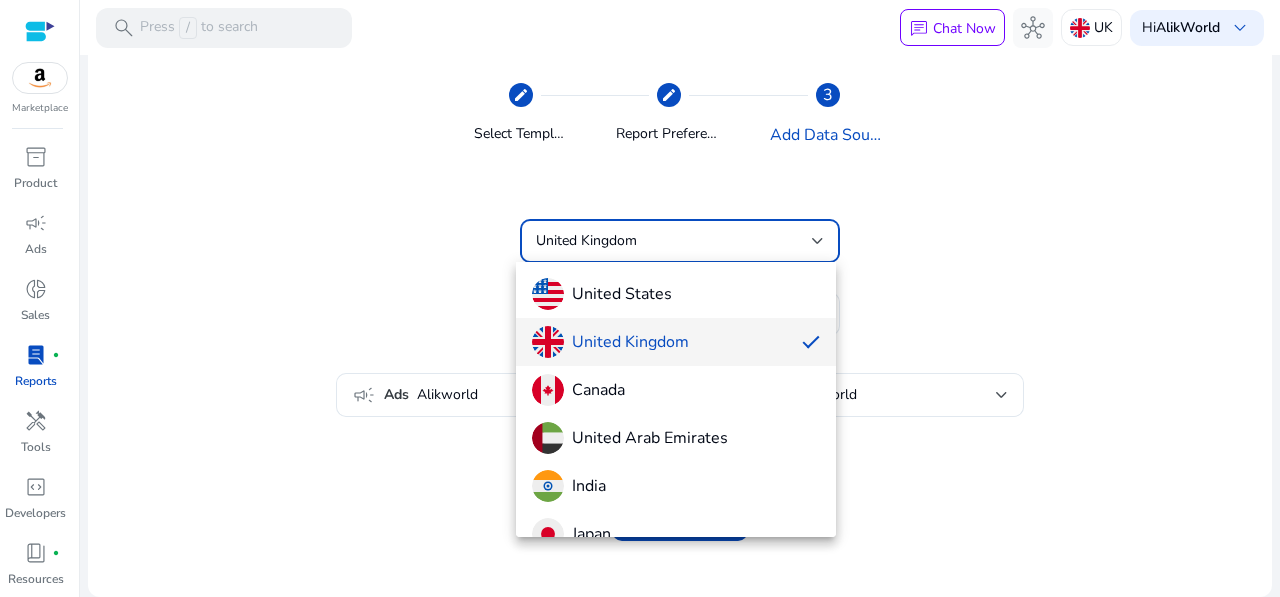 click at bounding box center (640, 298) 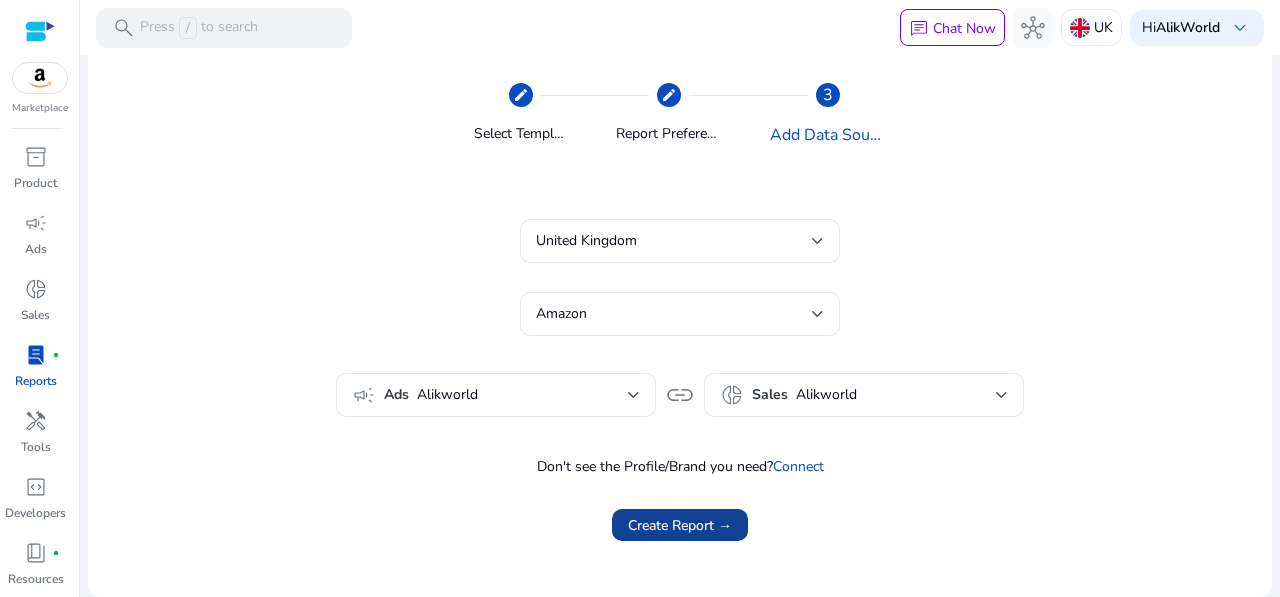 click on "Create Report →" at bounding box center (680, 525) 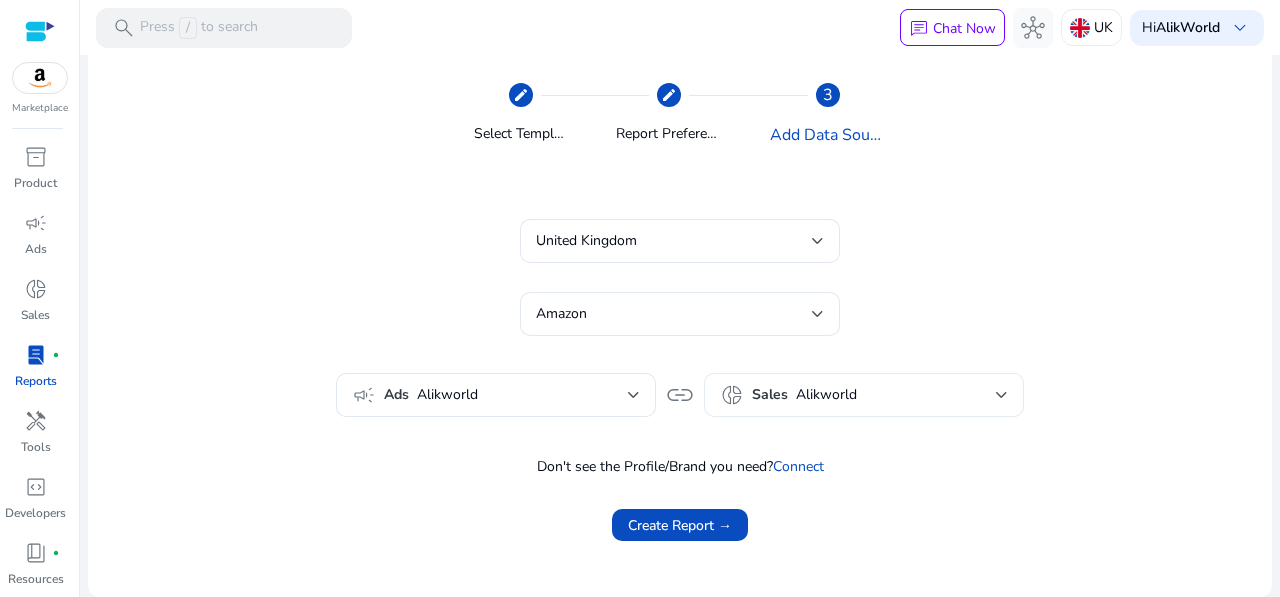 scroll, scrollTop: 122, scrollLeft: 0, axis: vertical 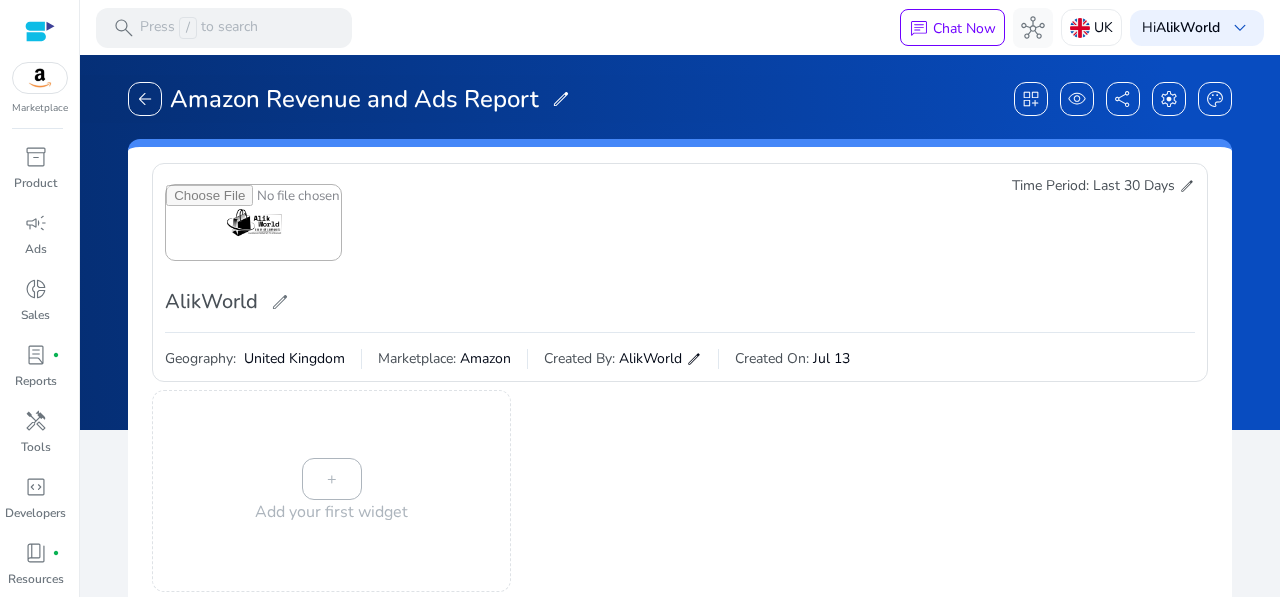 click on "edit" 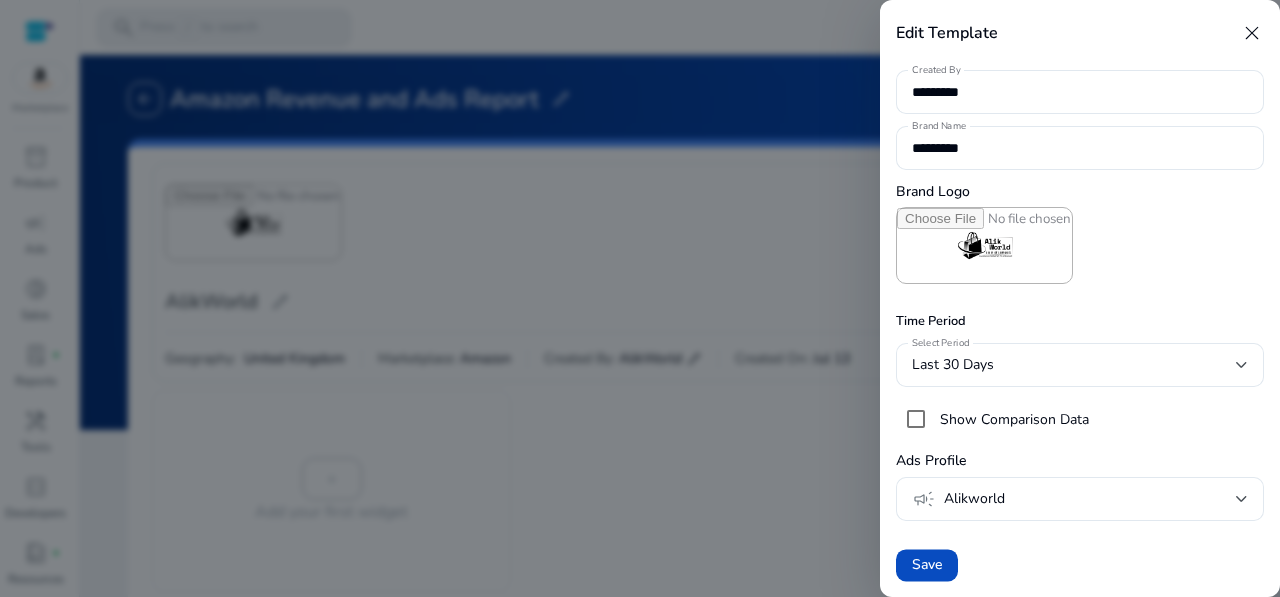 scroll, scrollTop: 130, scrollLeft: 0, axis: vertical 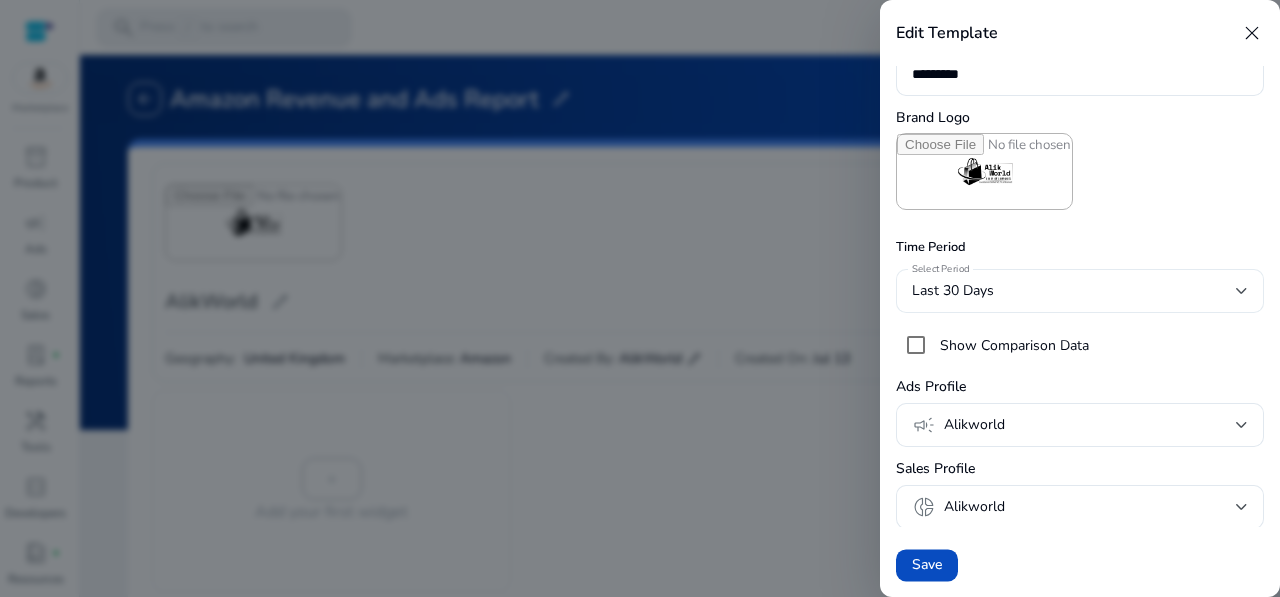 click on "Last 30 Days" at bounding box center (1074, 291) 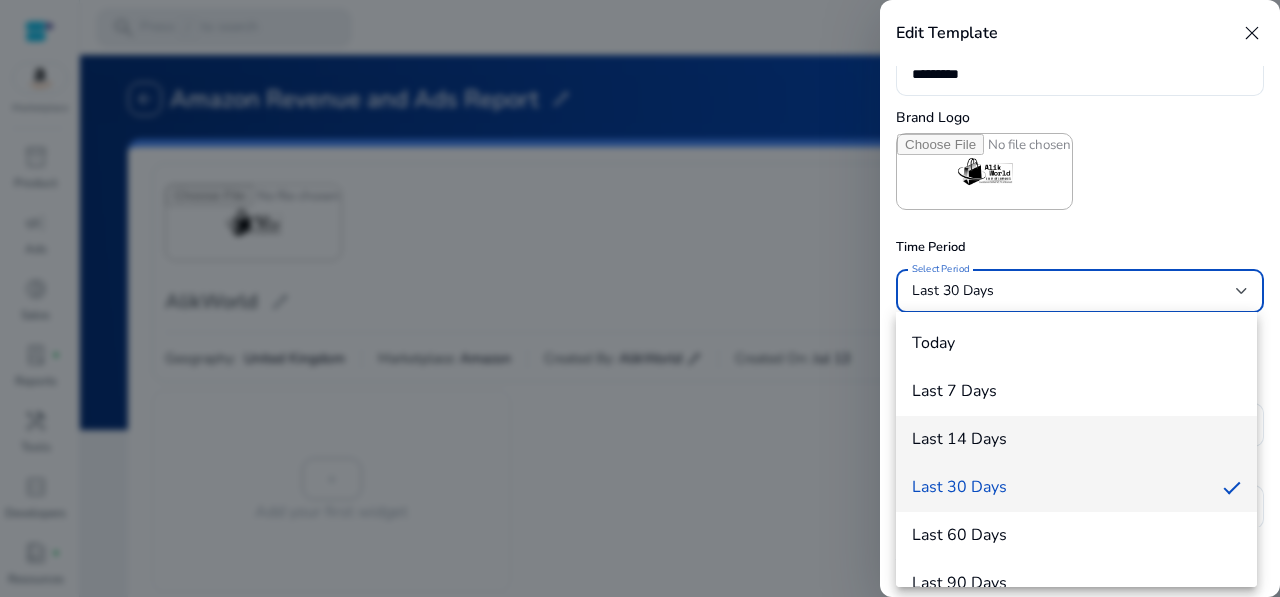 scroll, scrollTop: 220, scrollLeft: 0, axis: vertical 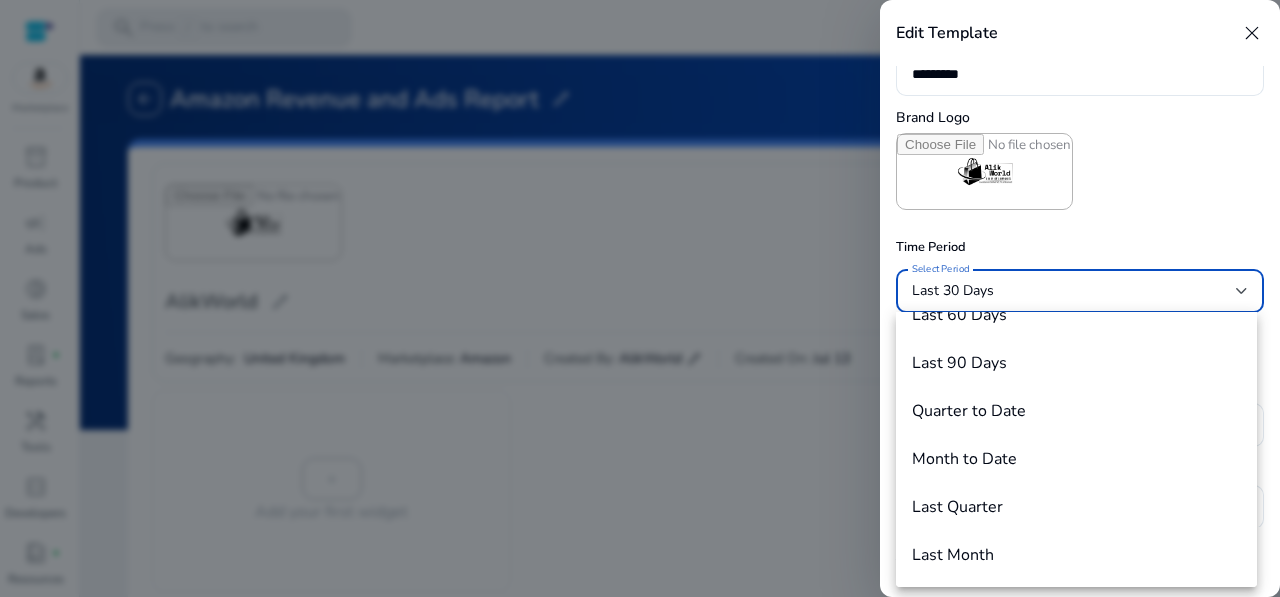 click at bounding box center (640, 298) 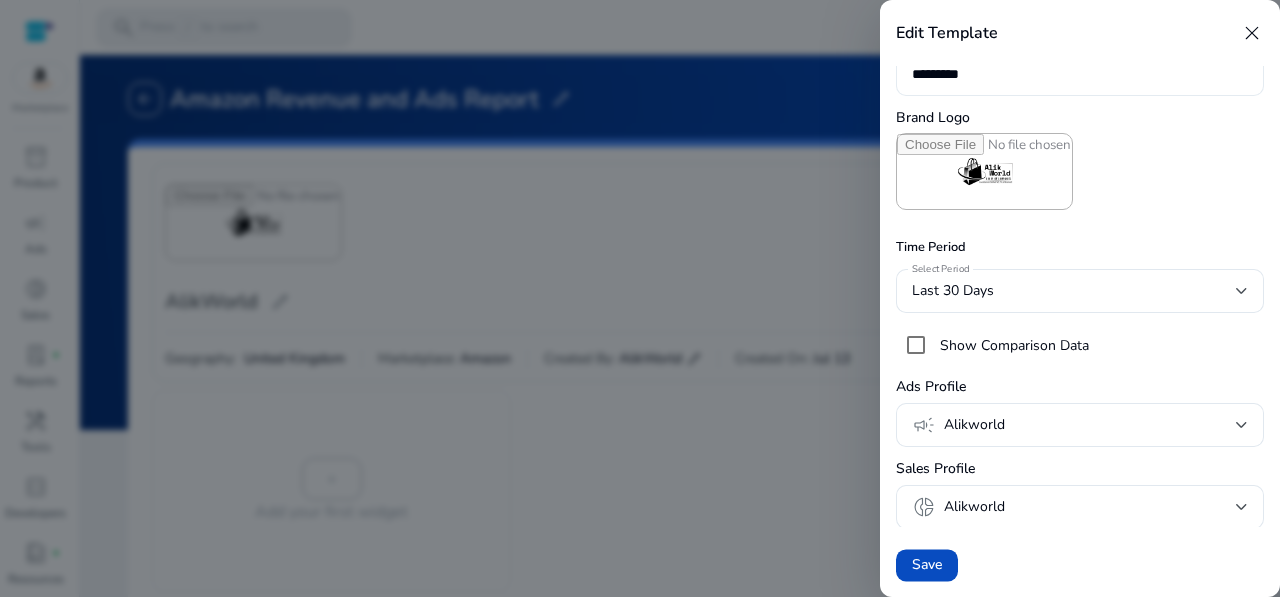 click on "close" at bounding box center [1252, 33] 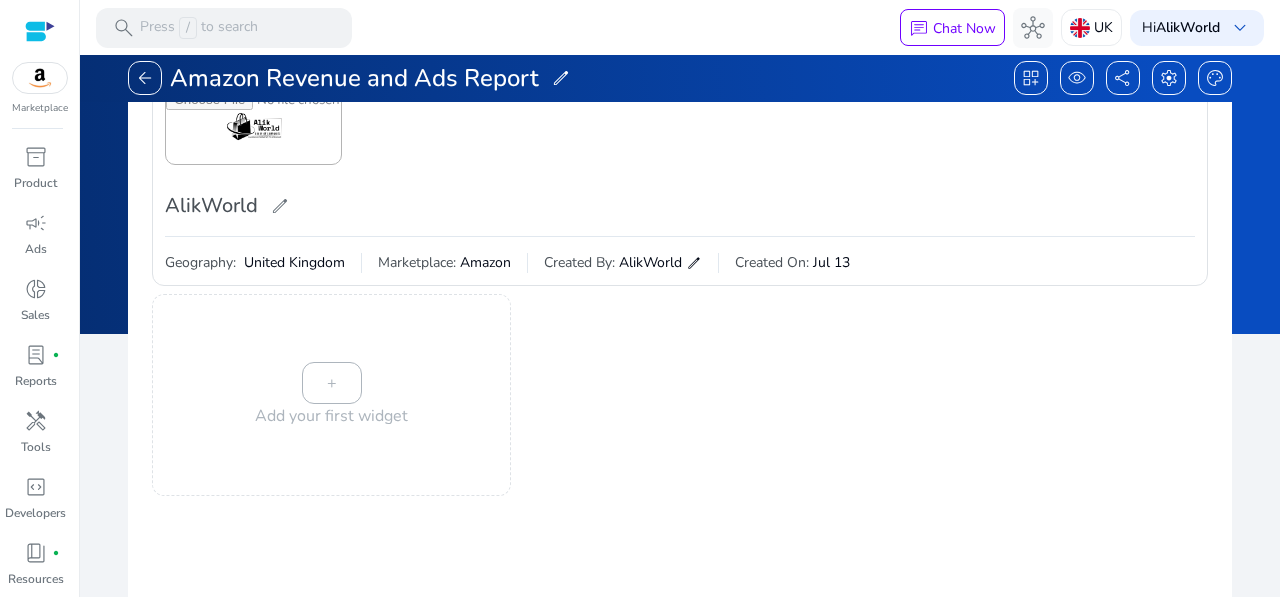 scroll, scrollTop: 200, scrollLeft: 0, axis: vertical 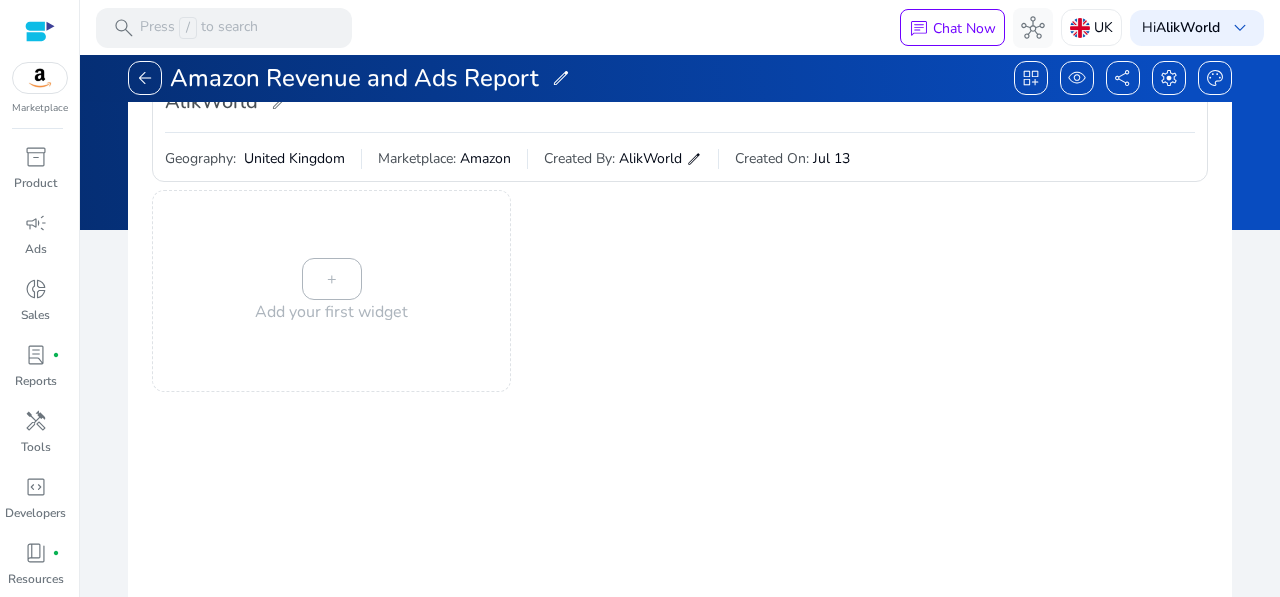 click on "+  Add your first widget" 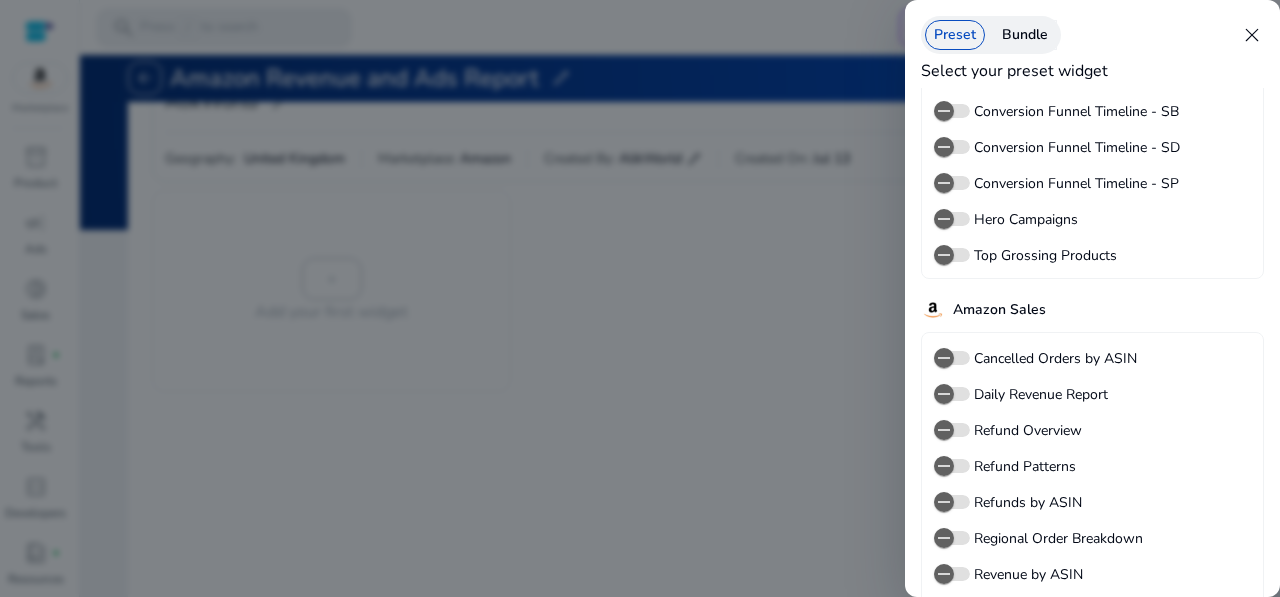 scroll, scrollTop: 288, scrollLeft: 0, axis: vertical 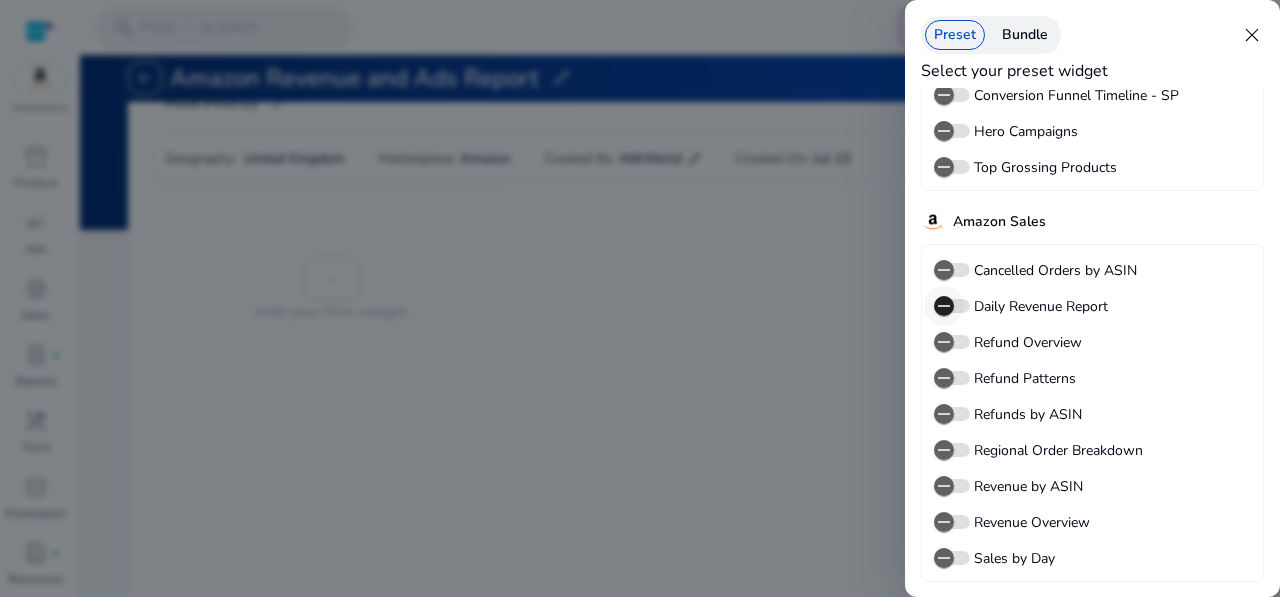click at bounding box center [944, 306] 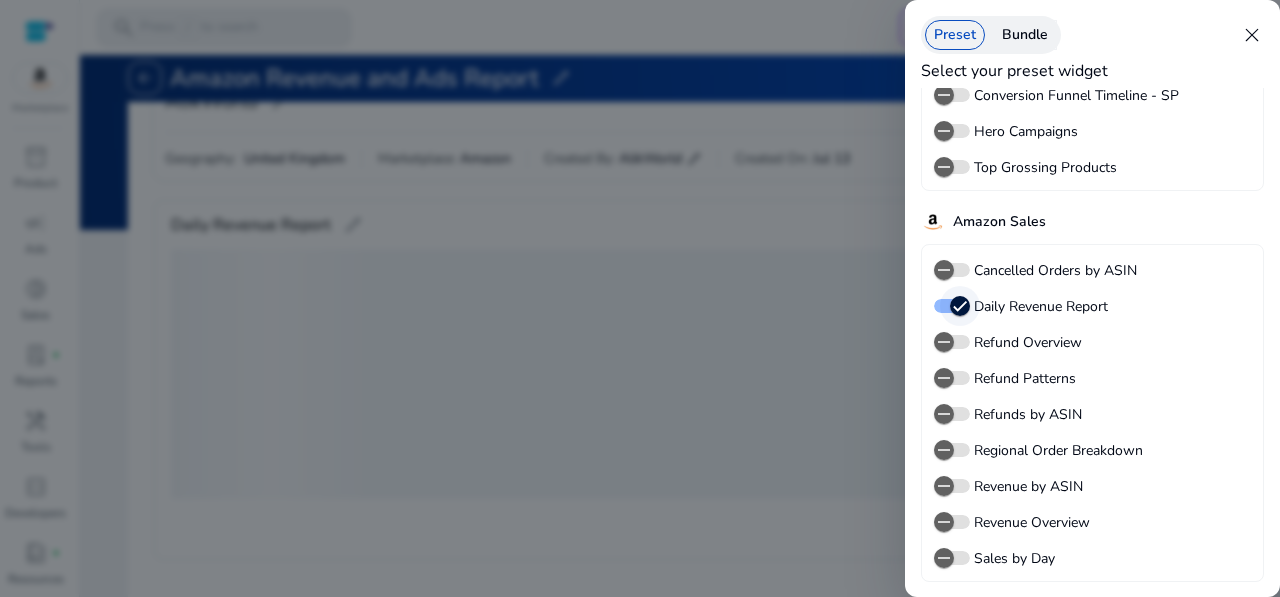 scroll, scrollTop: 150, scrollLeft: 0, axis: vertical 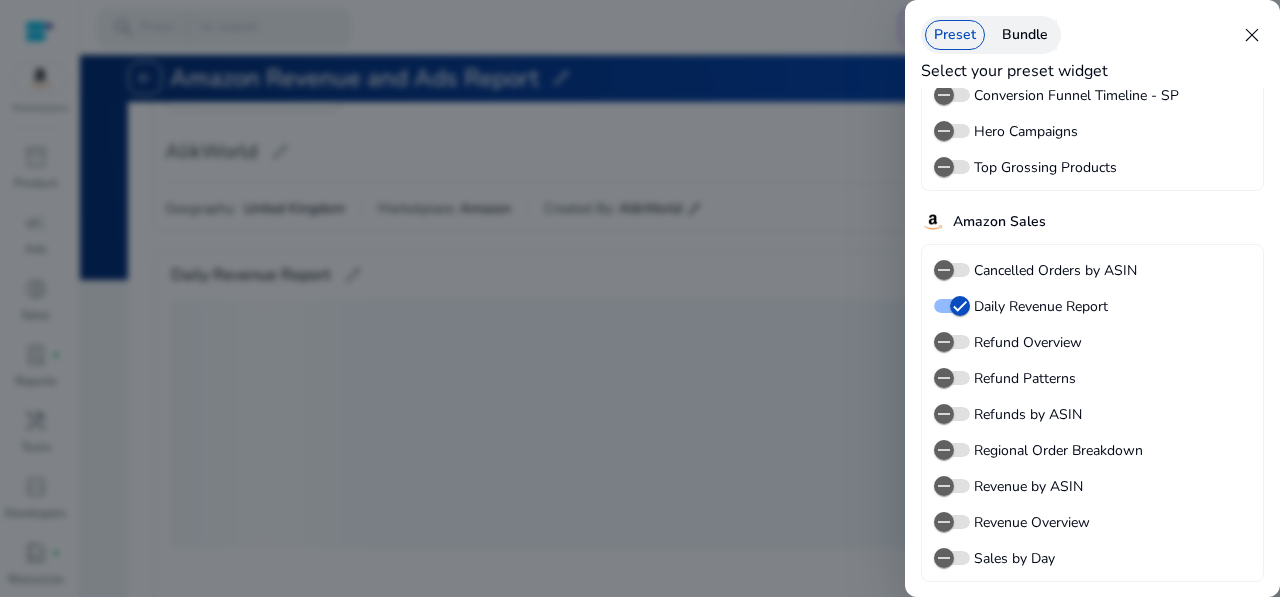 click at bounding box center (640, 298) 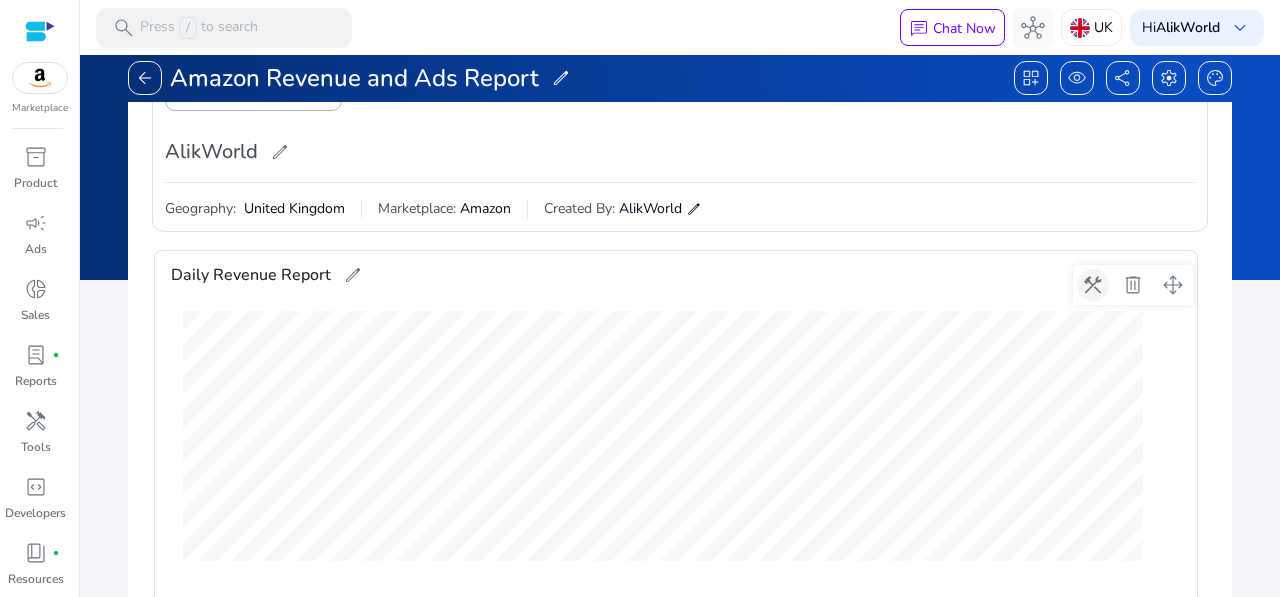 click 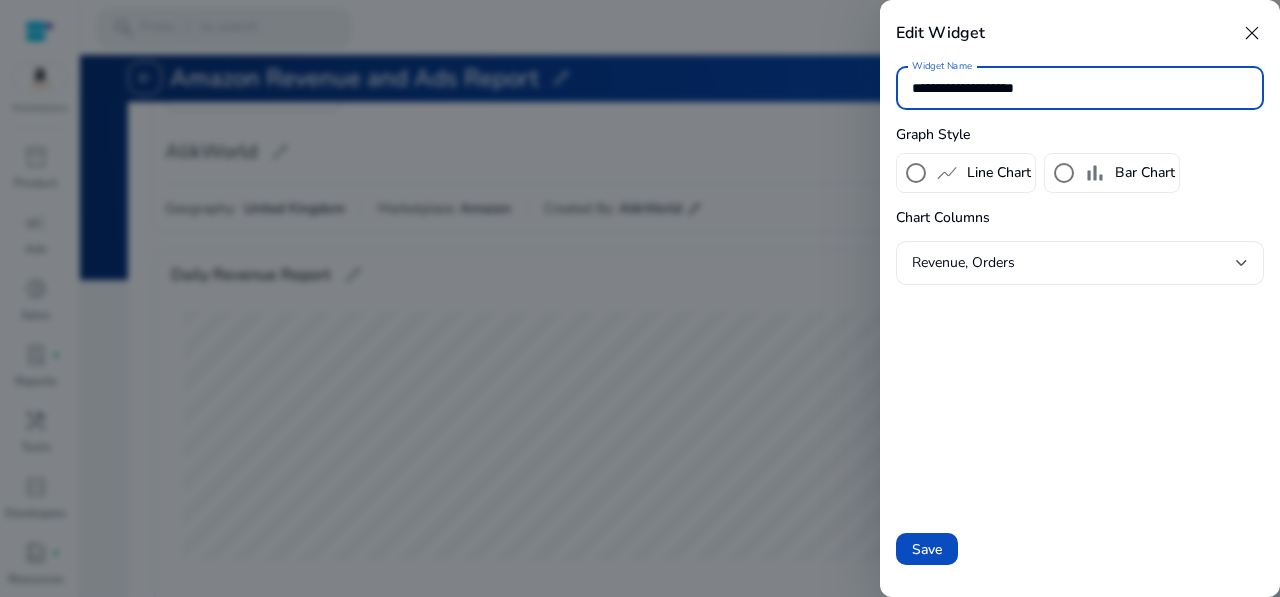 click on "Revenue, Orders" at bounding box center [1074, 263] 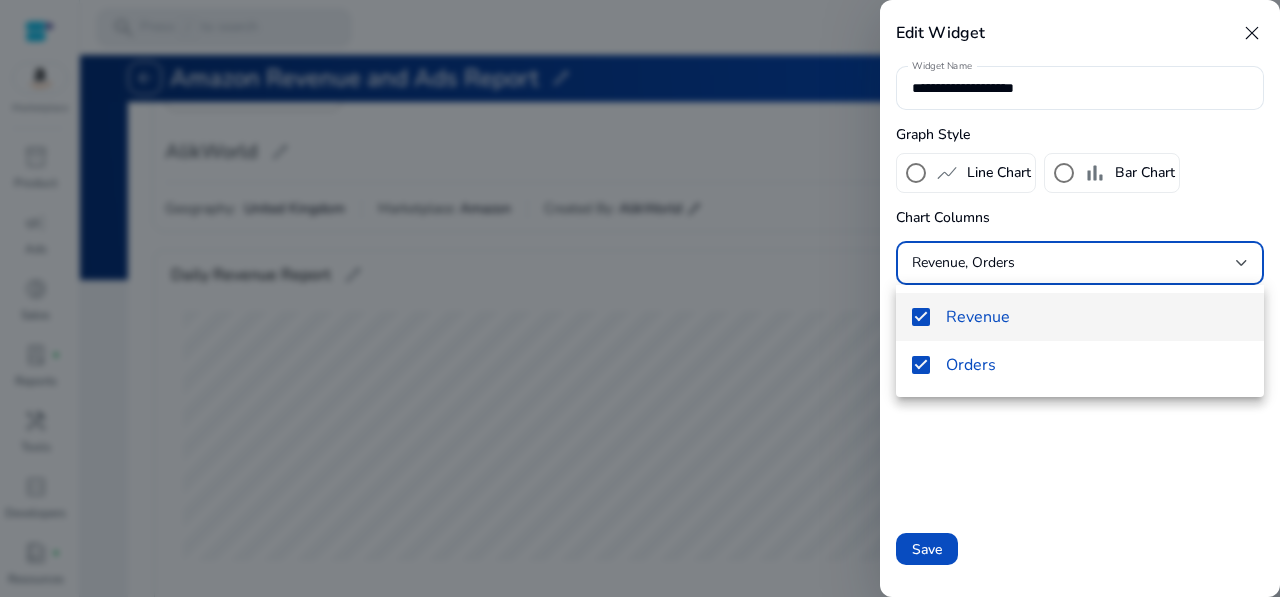 click at bounding box center [640, 298] 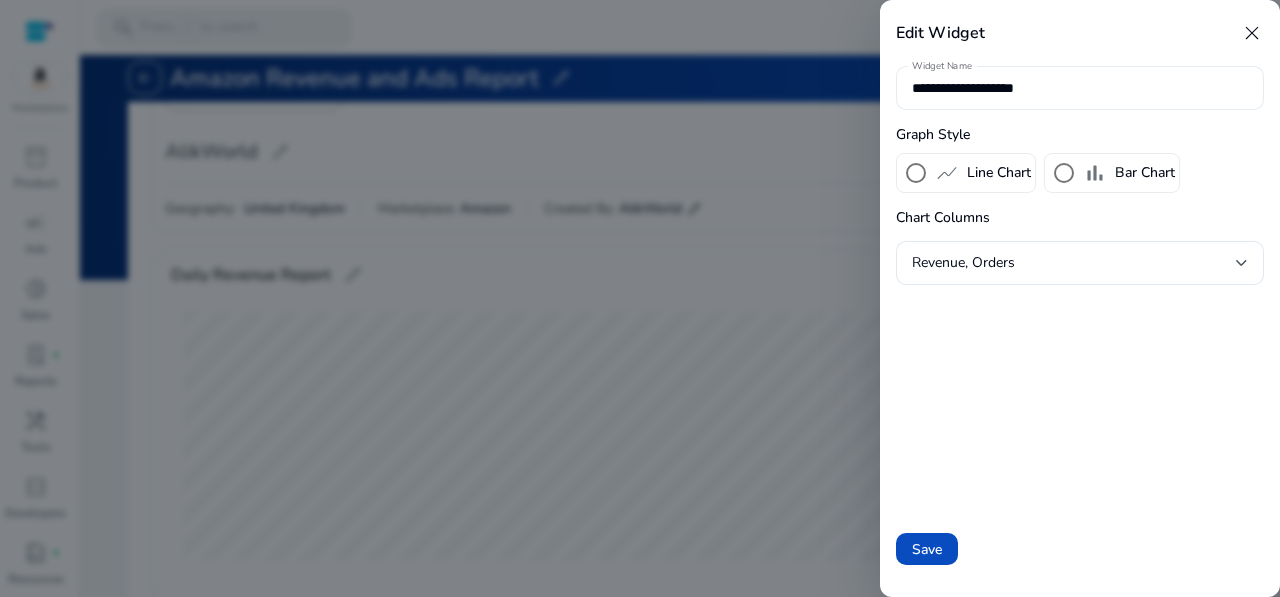 click on "**********" at bounding box center (1080, 88) 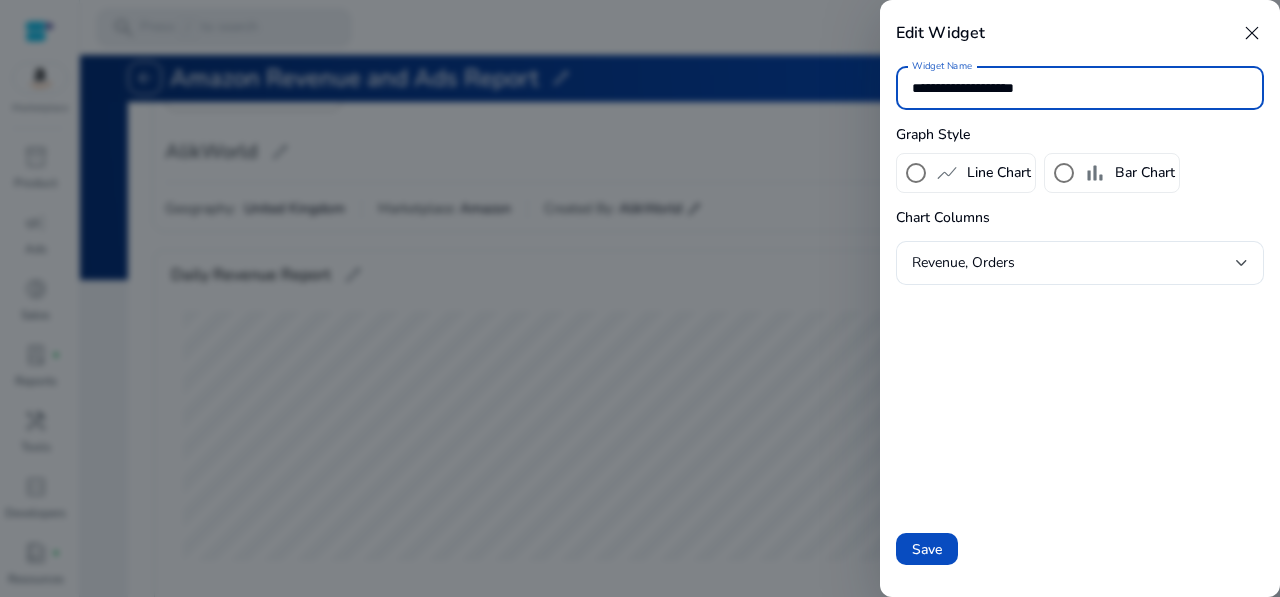 click on "show_chart  Line Chart" at bounding box center [966, 173] 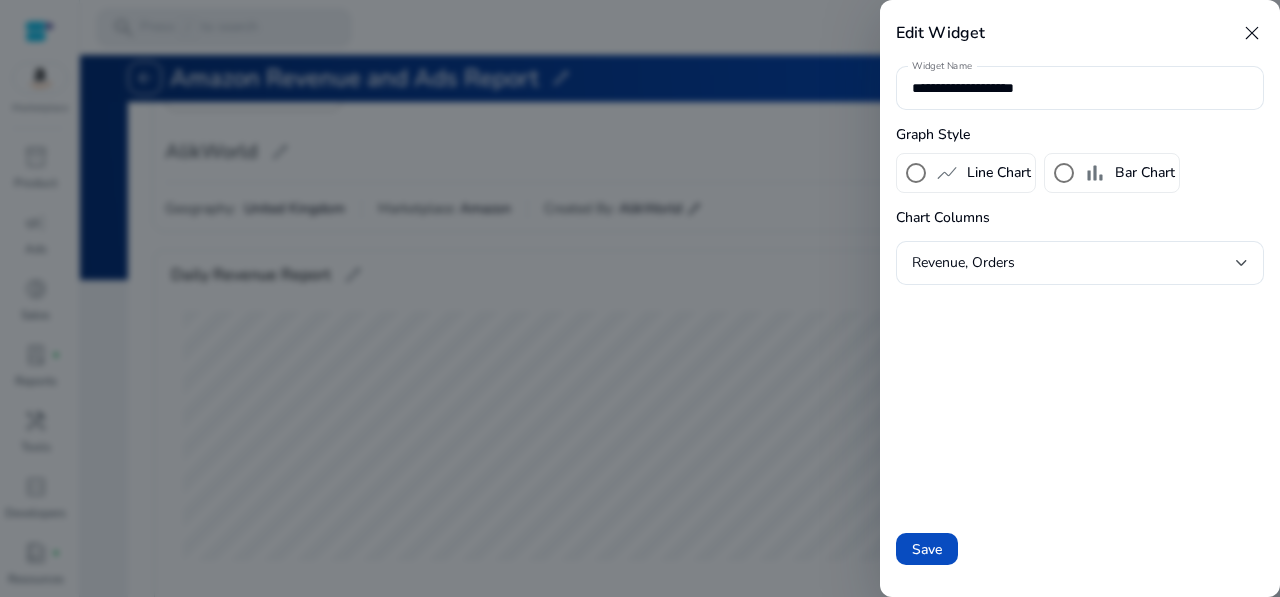 click on "Line Chart" at bounding box center [999, 172] 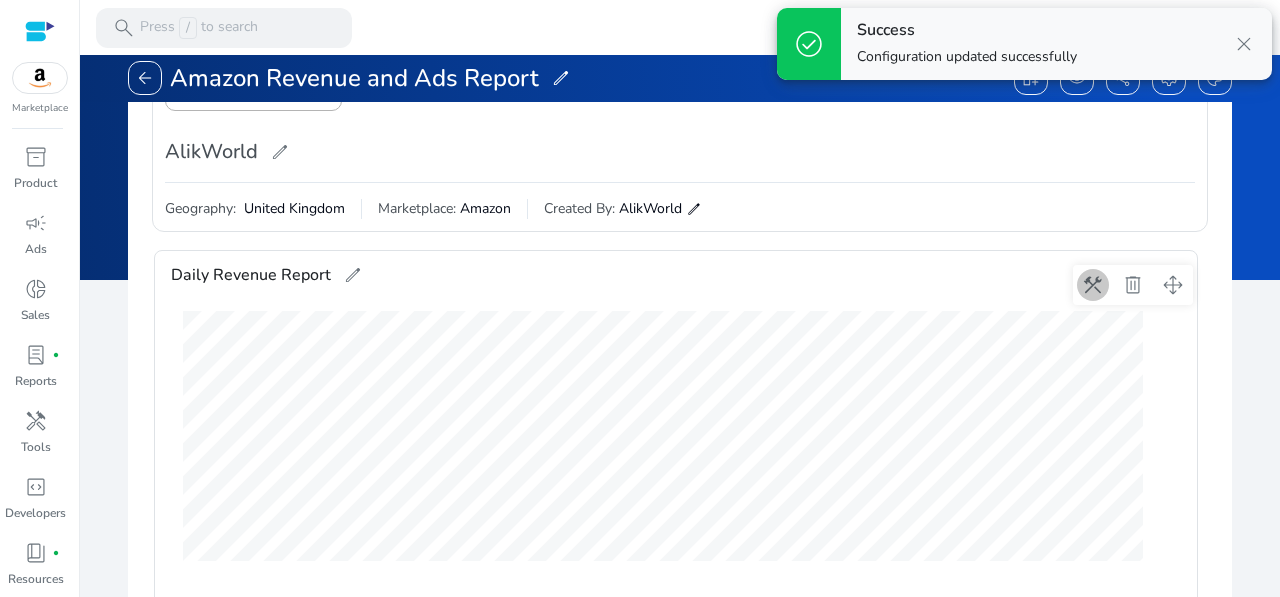 click 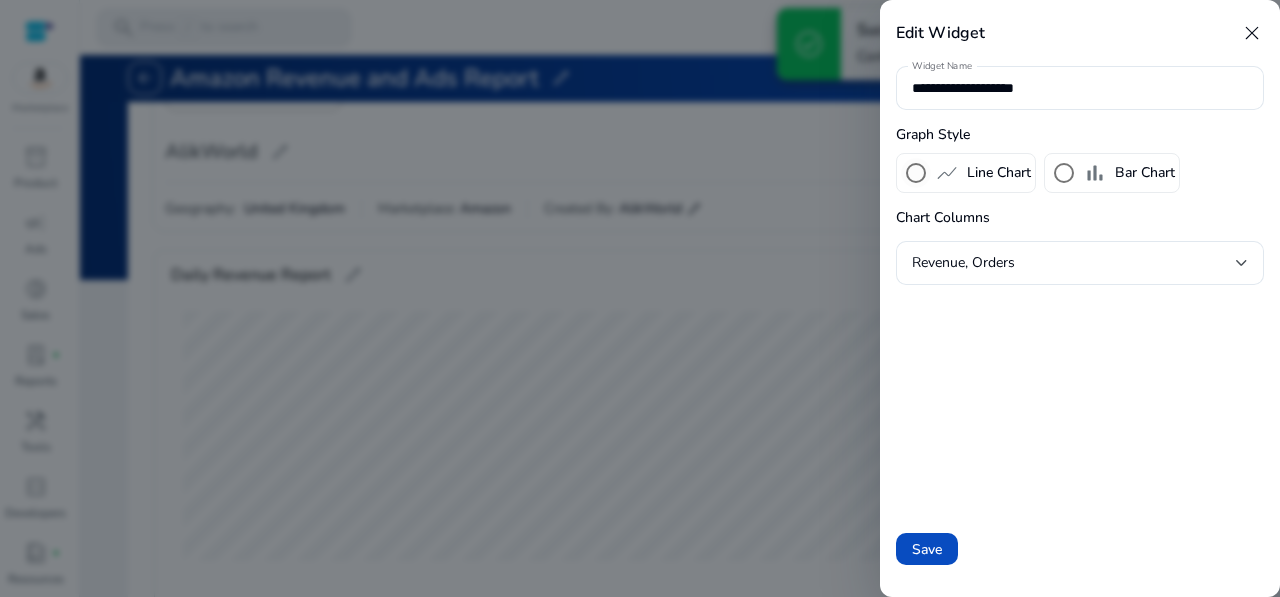 click on "Line Chart" at bounding box center [999, 172] 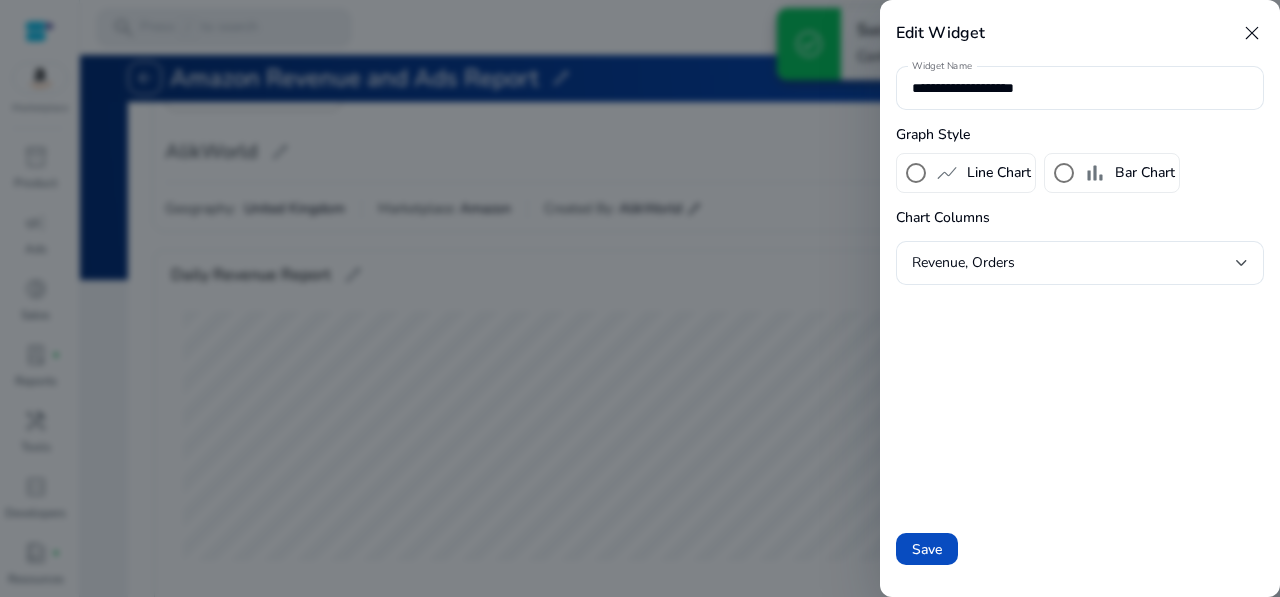 click on "Save" at bounding box center (927, 549) 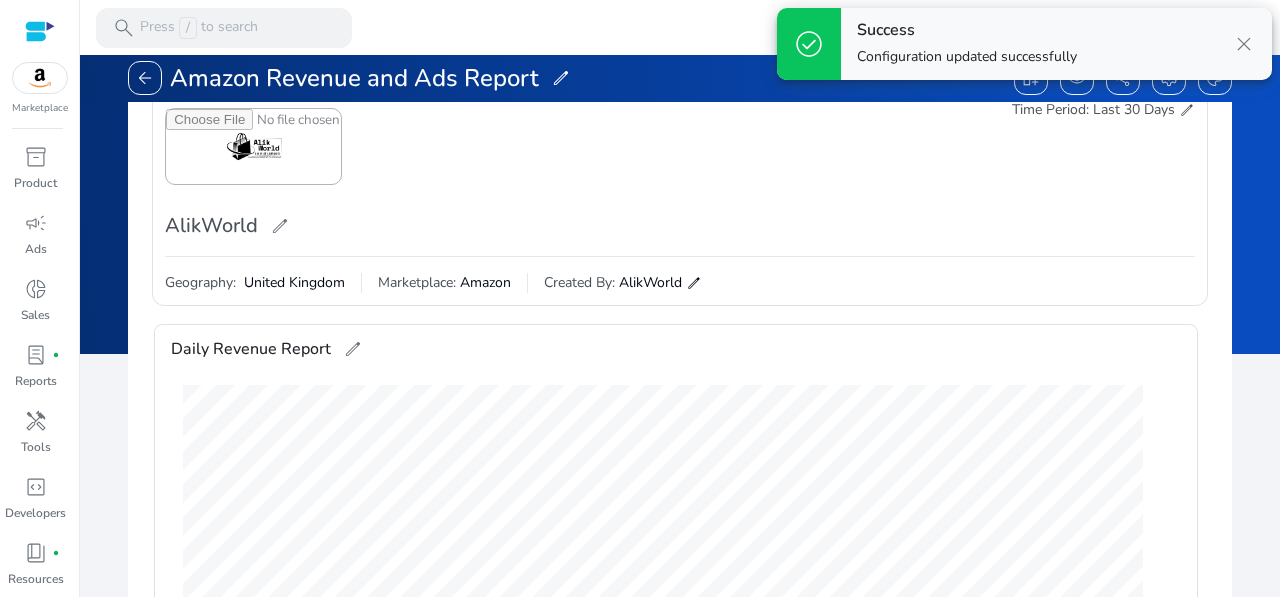 scroll, scrollTop: 0, scrollLeft: 0, axis: both 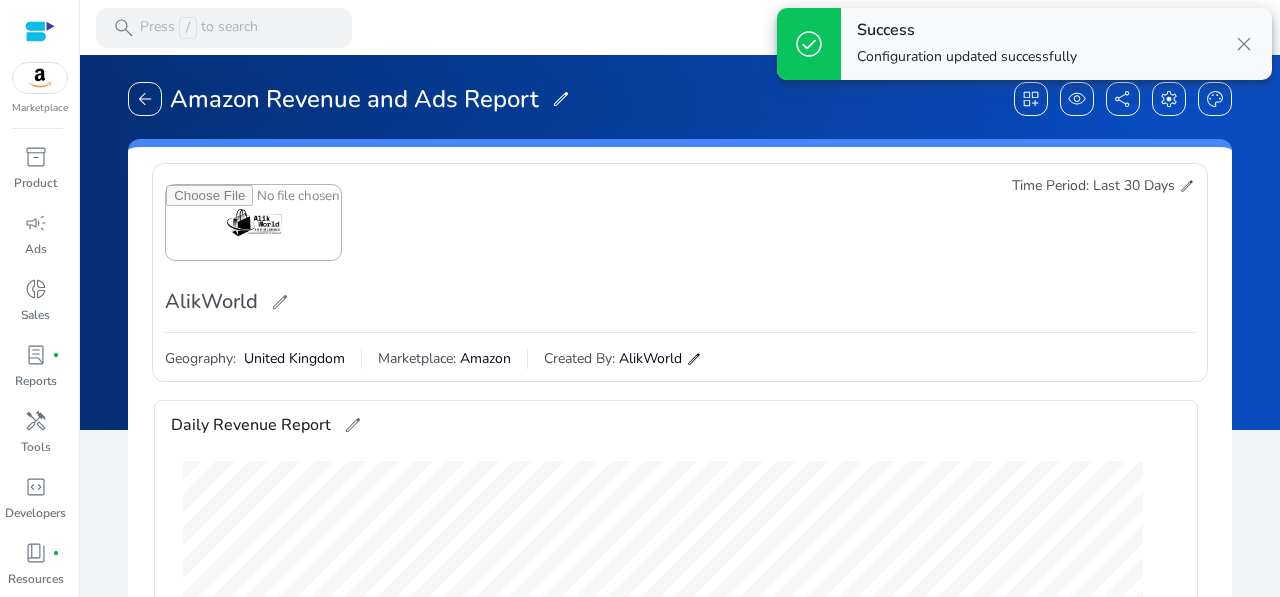 click on "edit" 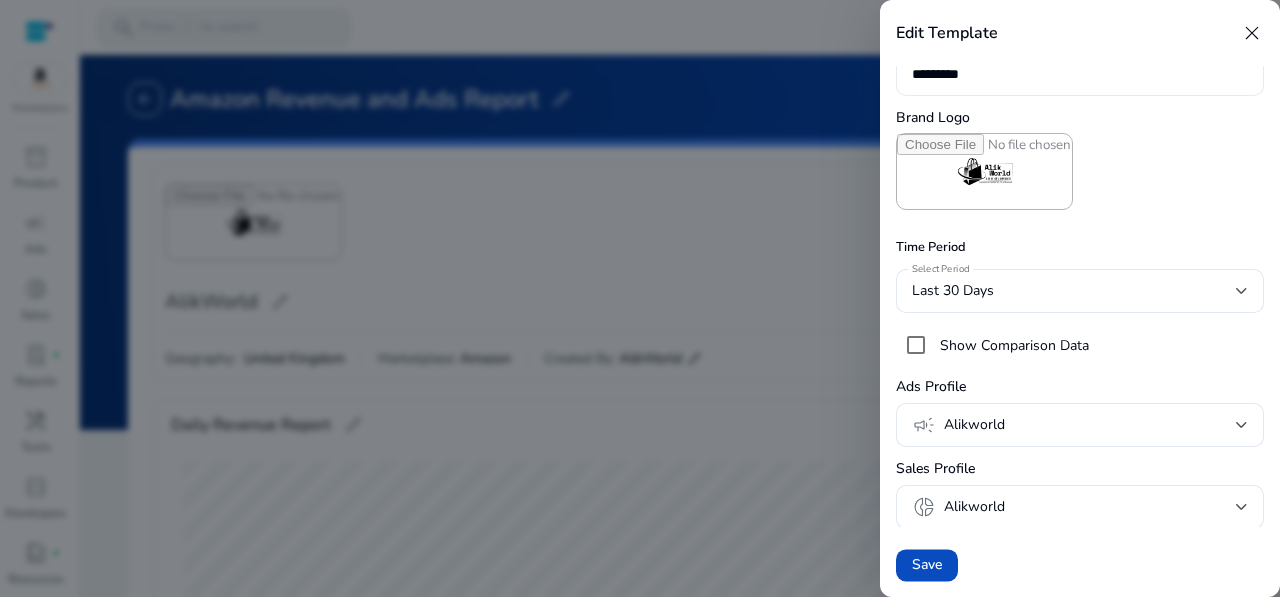 scroll, scrollTop: 0, scrollLeft: 0, axis: both 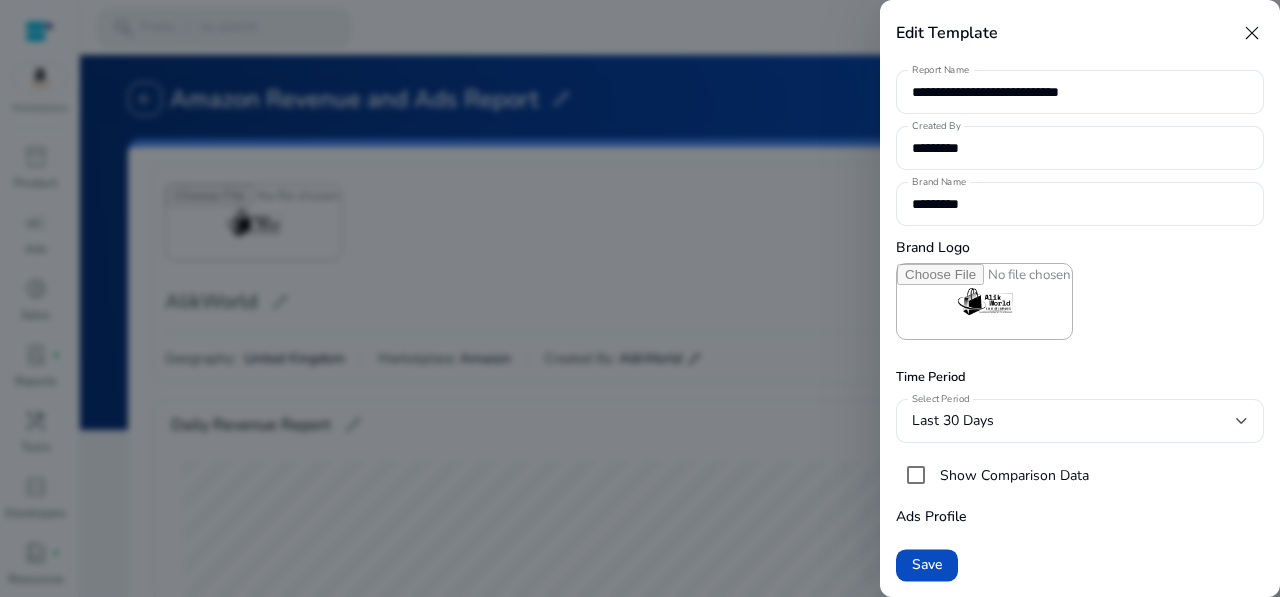 click on "close" at bounding box center (1252, 33) 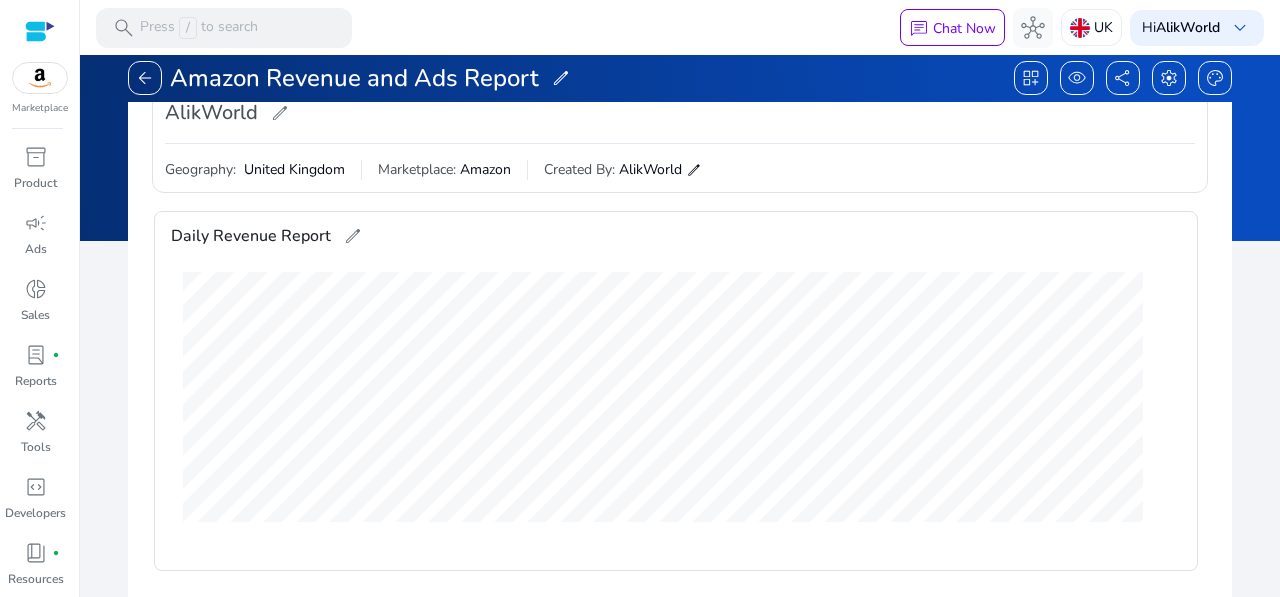scroll, scrollTop: 100, scrollLeft: 0, axis: vertical 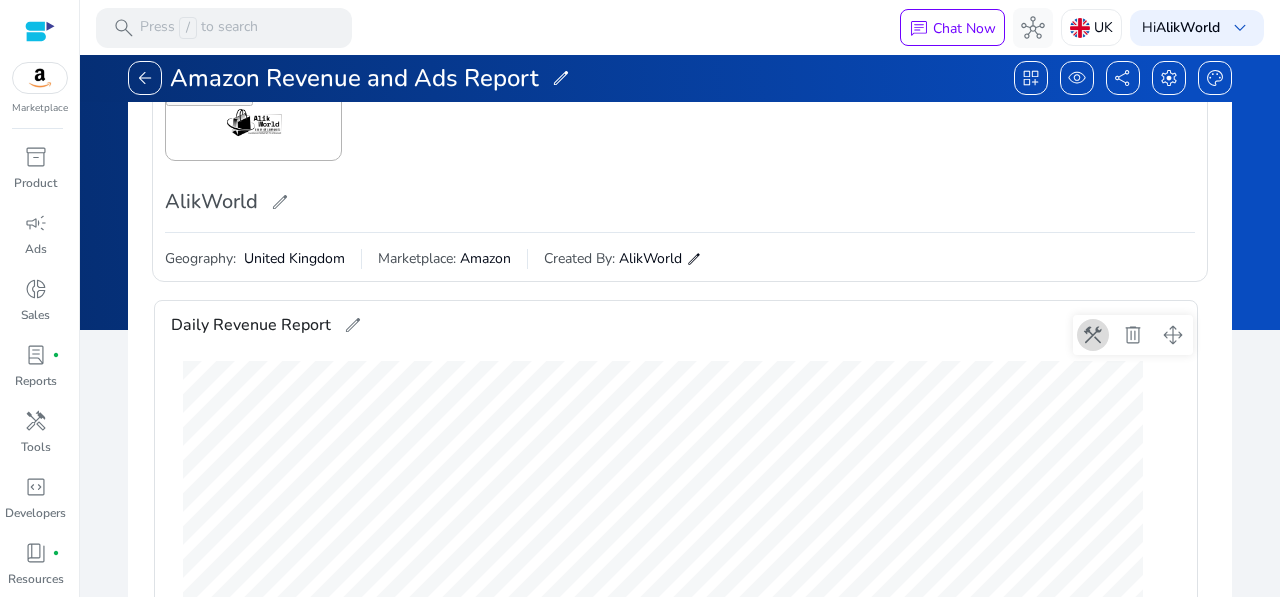 click 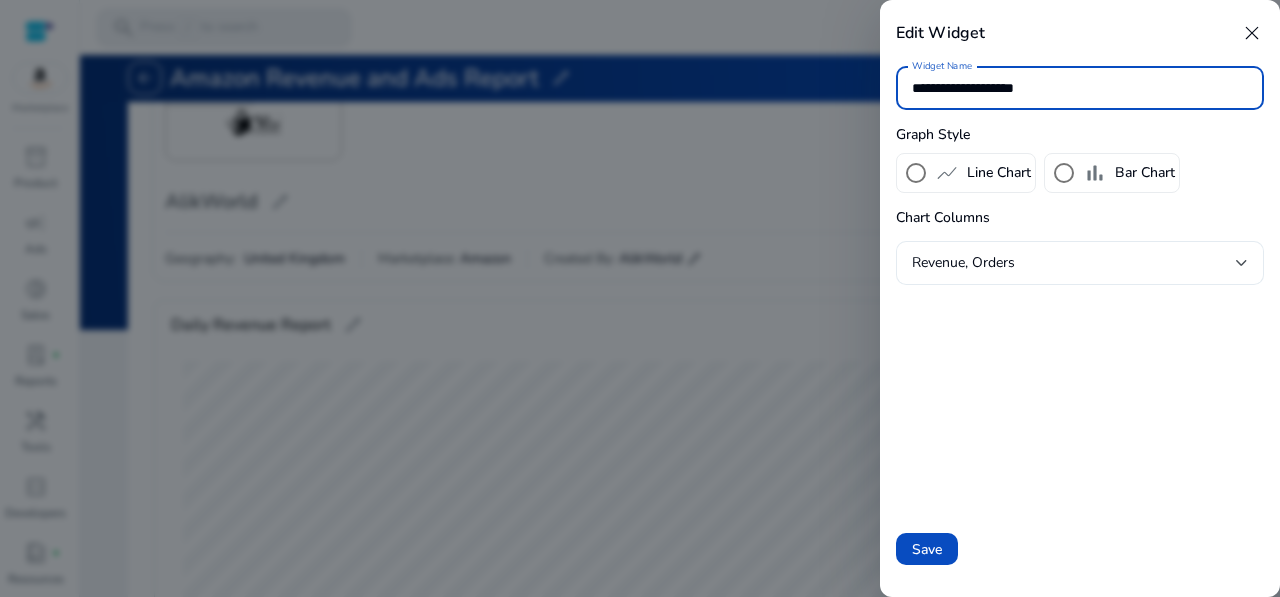 click on "Revenue, Orders" at bounding box center (1074, 263) 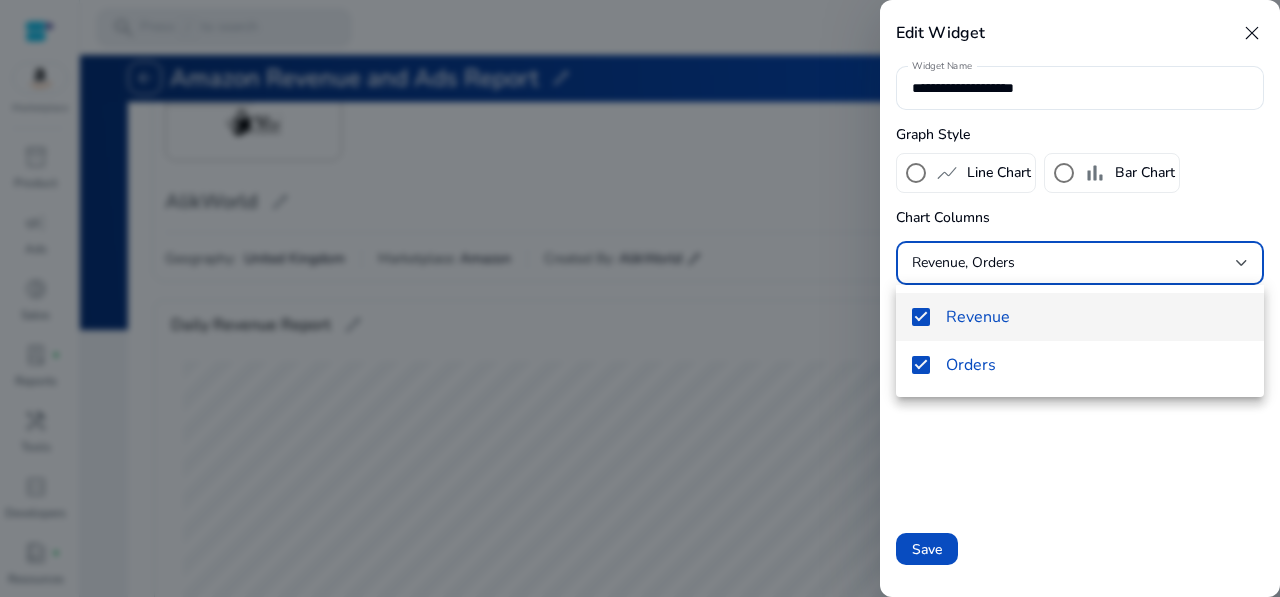 click at bounding box center (640, 298) 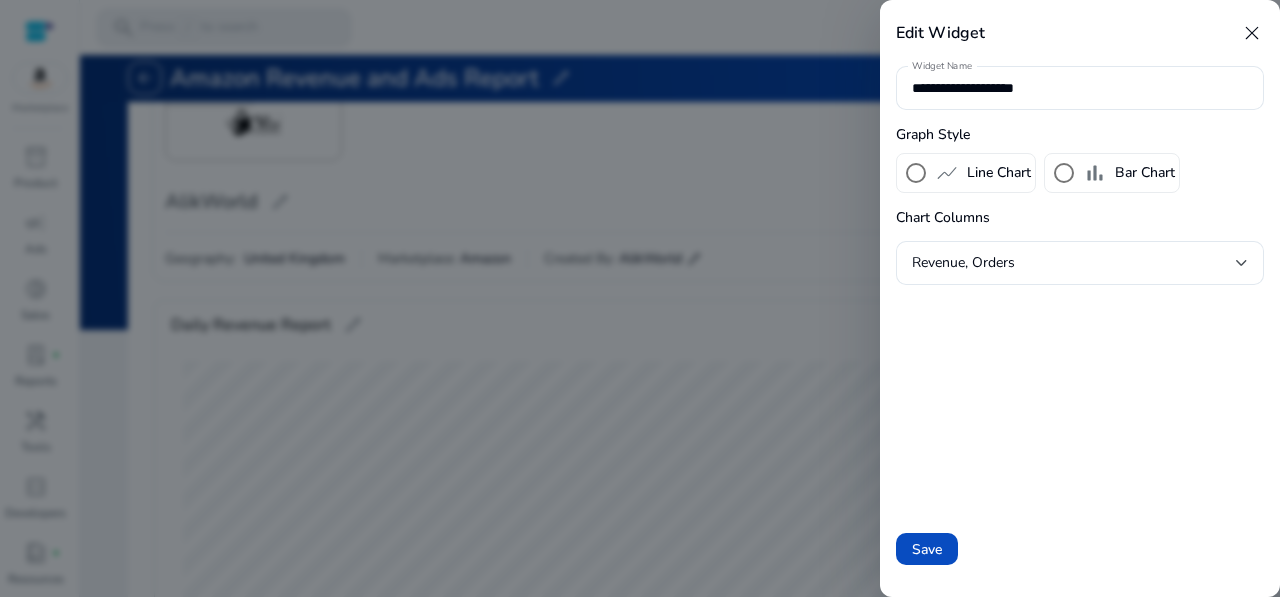 click on "close" at bounding box center [1252, 33] 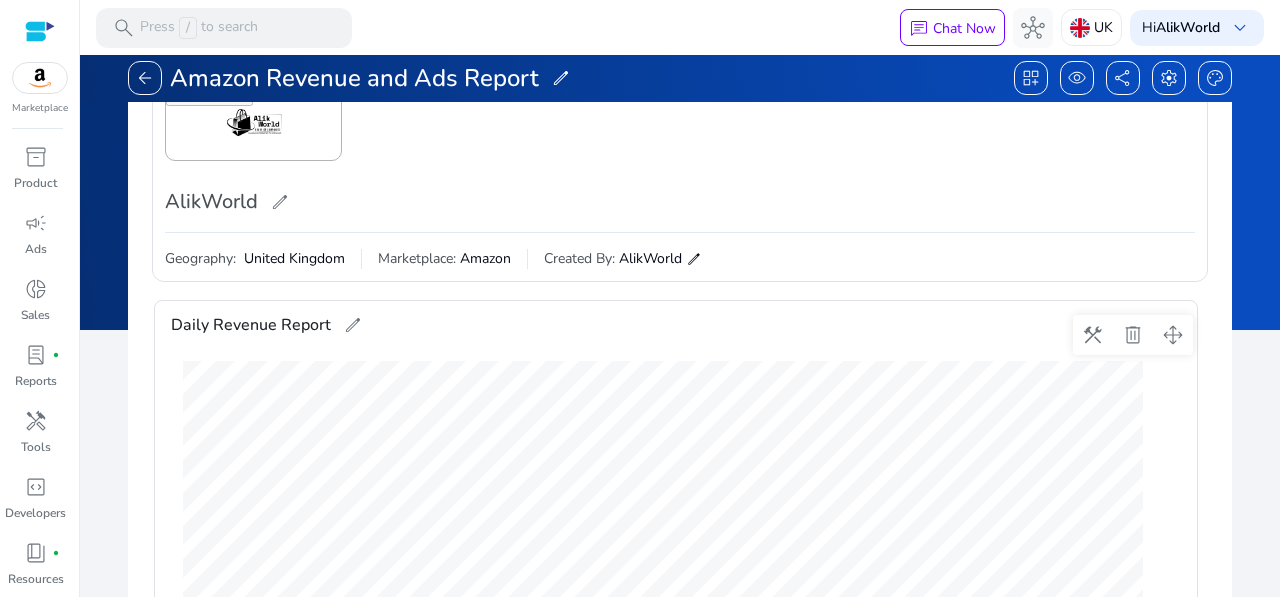 click on "edit" 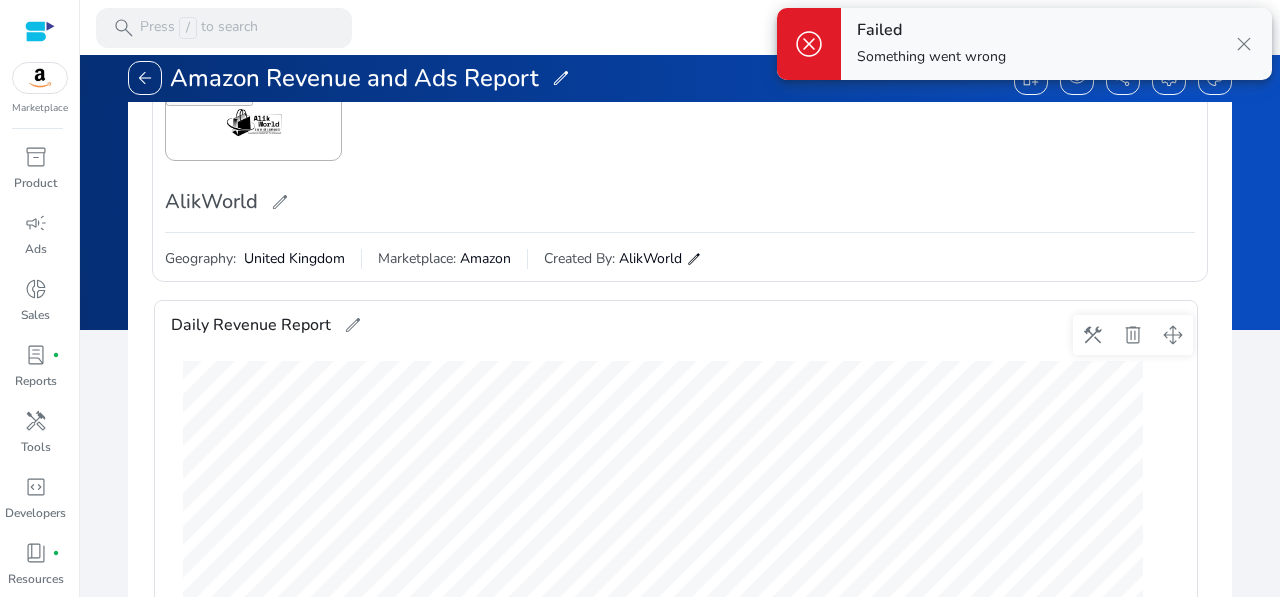 click on "close" at bounding box center (1244, 44) 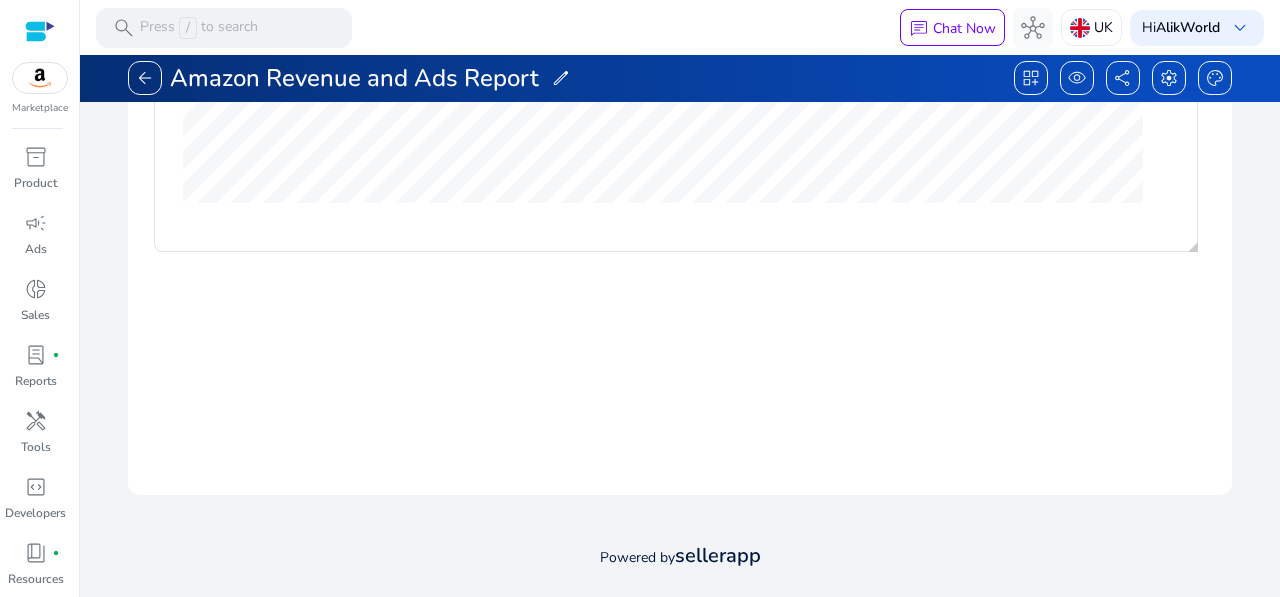 scroll, scrollTop: 208, scrollLeft: 0, axis: vertical 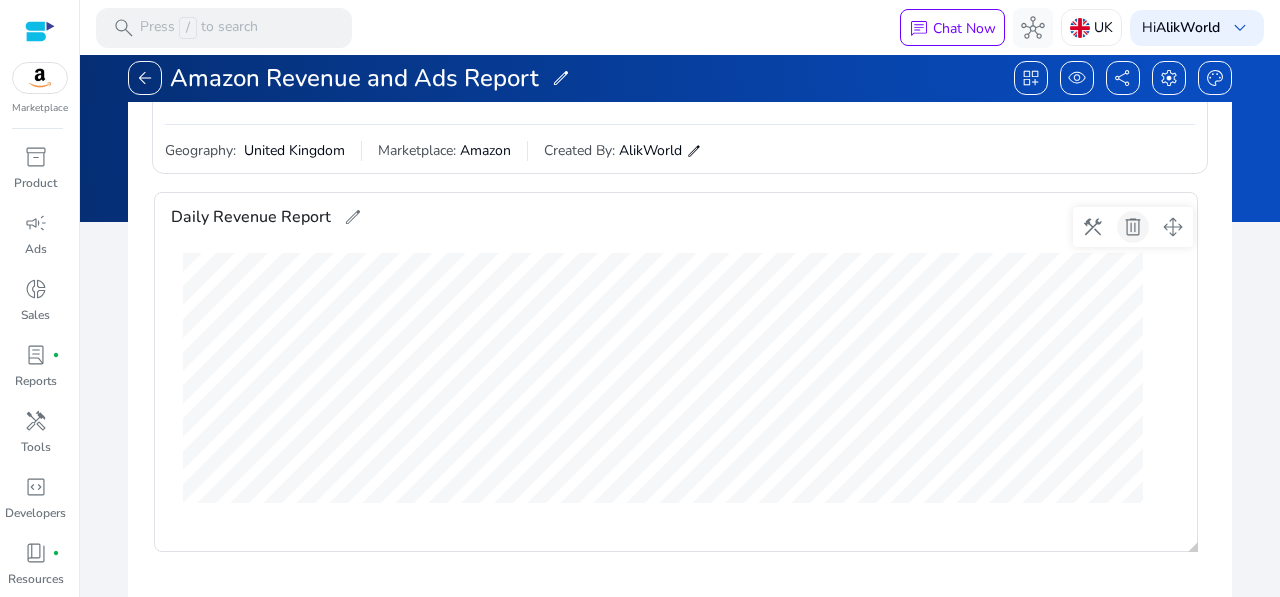 click 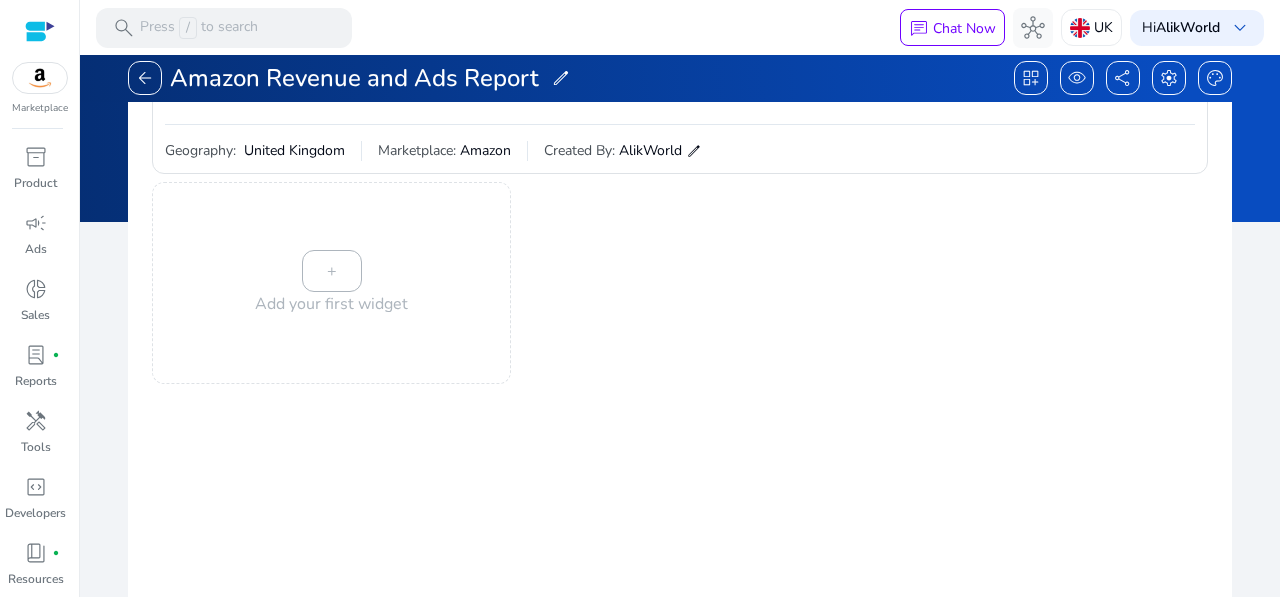 click on "+  Add your first widget" 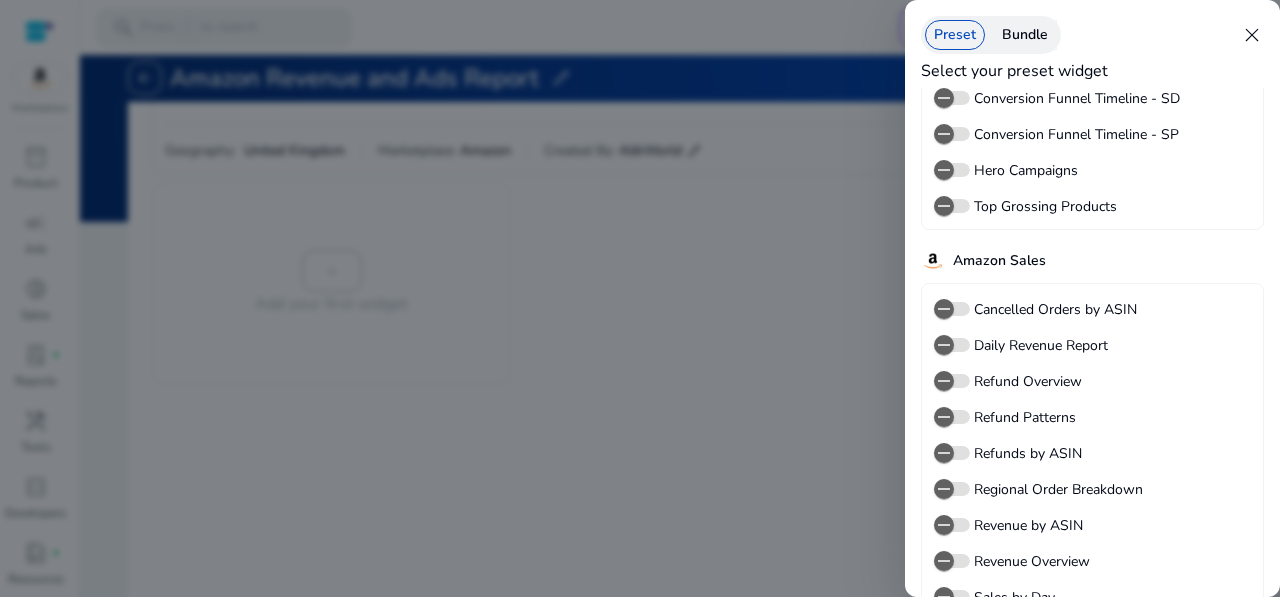 scroll, scrollTop: 288, scrollLeft: 0, axis: vertical 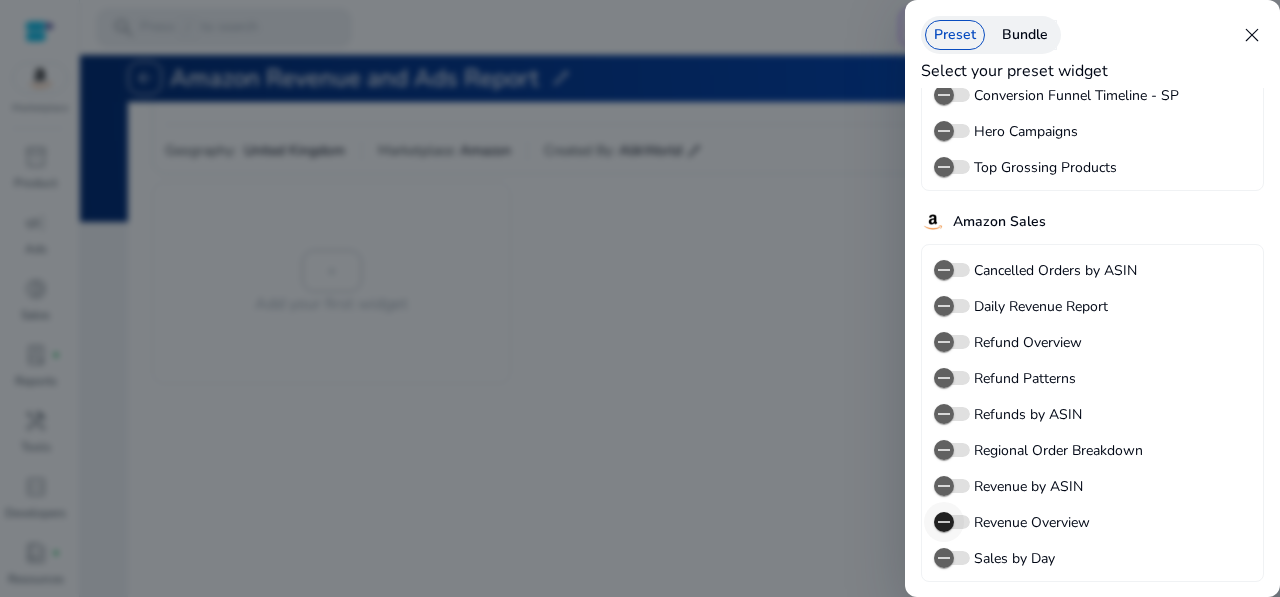 click at bounding box center [944, 522] 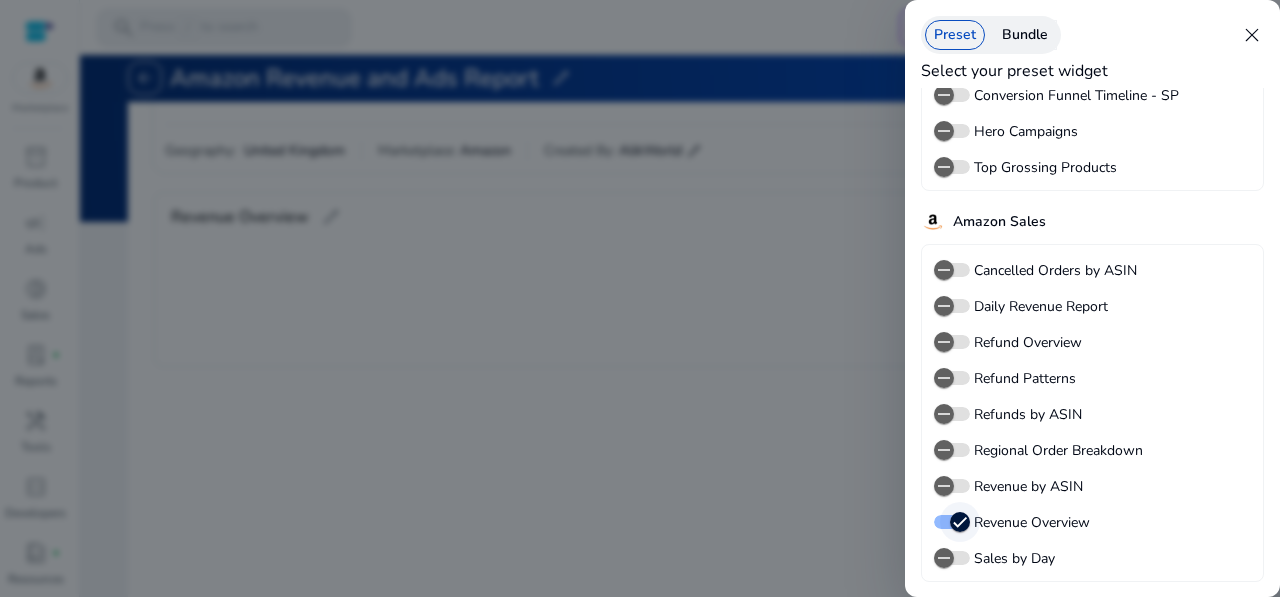 scroll, scrollTop: 0, scrollLeft: 0, axis: both 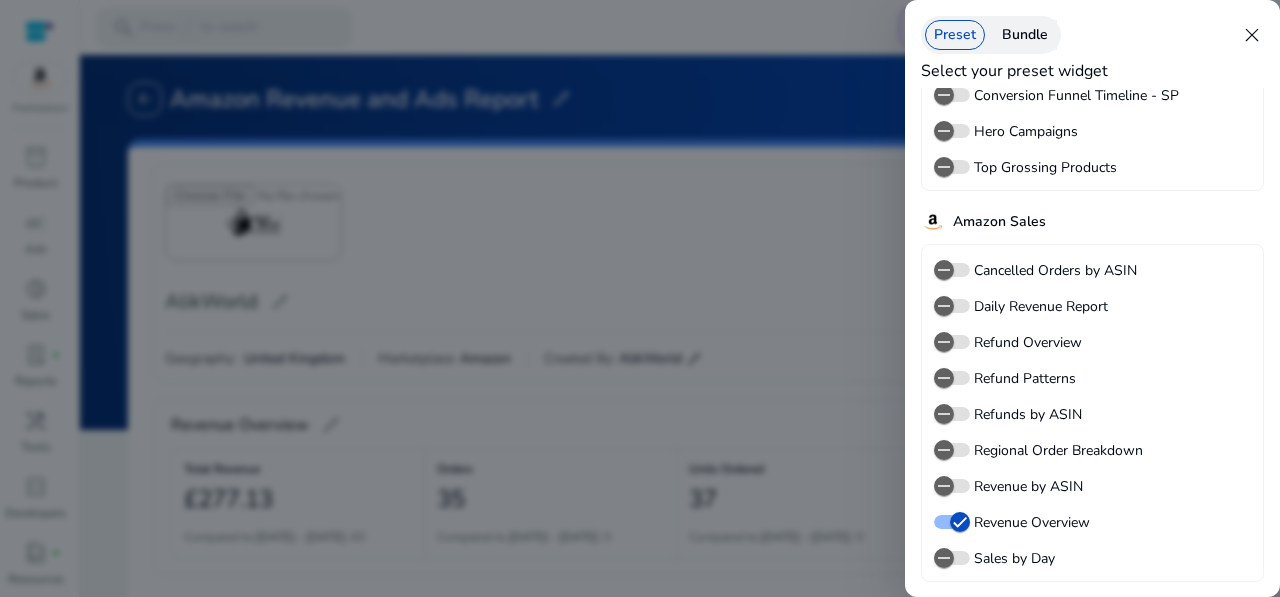 click on "close" at bounding box center (1252, 35) 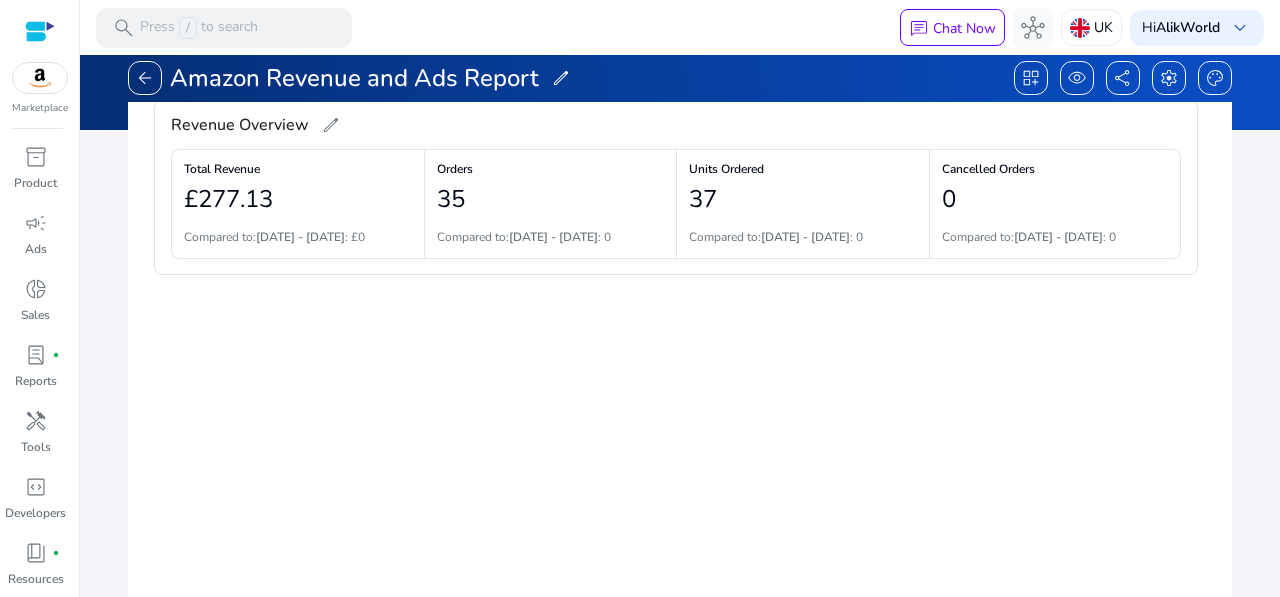 scroll, scrollTop: 200, scrollLeft: 0, axis: vertical 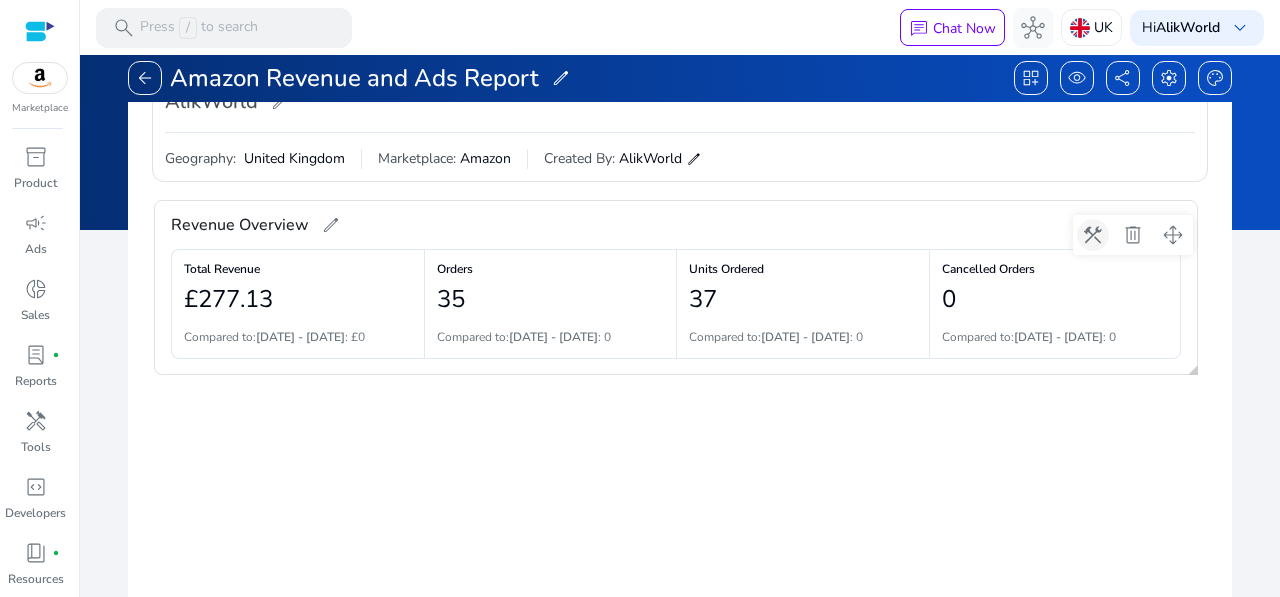 click 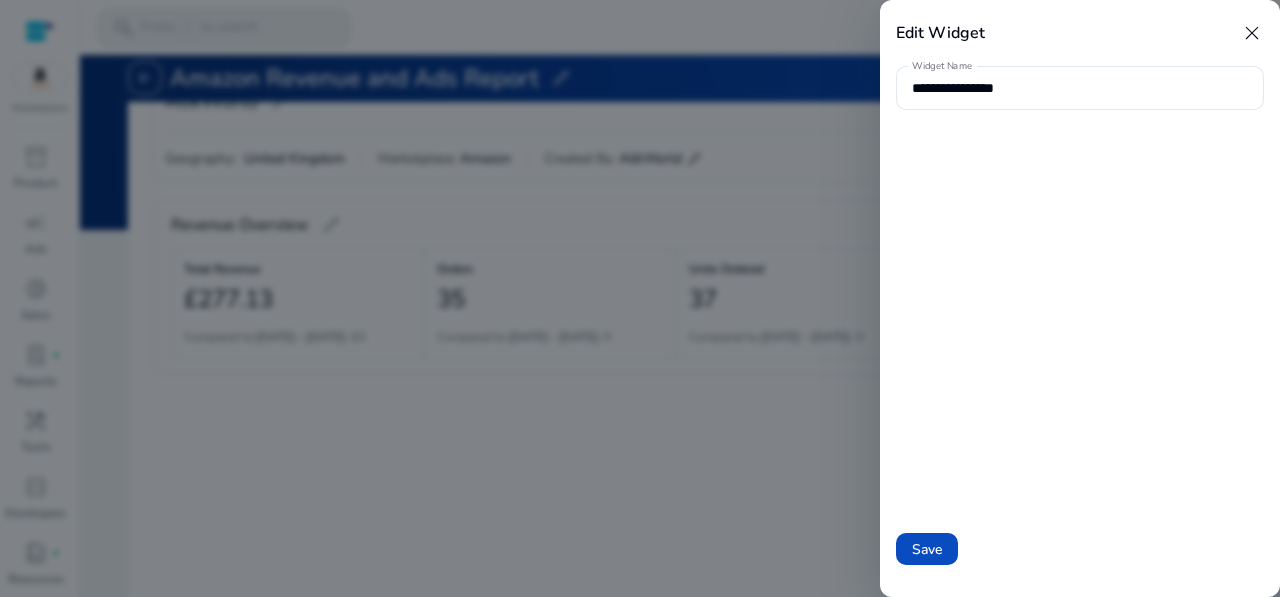click on "close" at bounding box center (1252, 33) 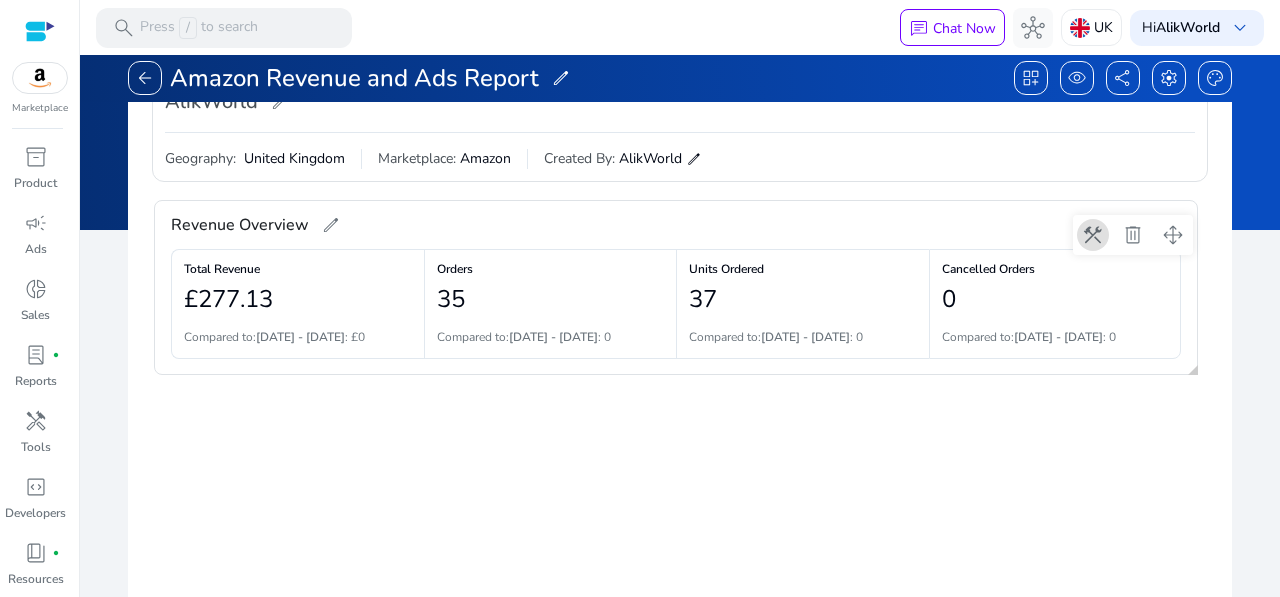 click on "Total Revenue" 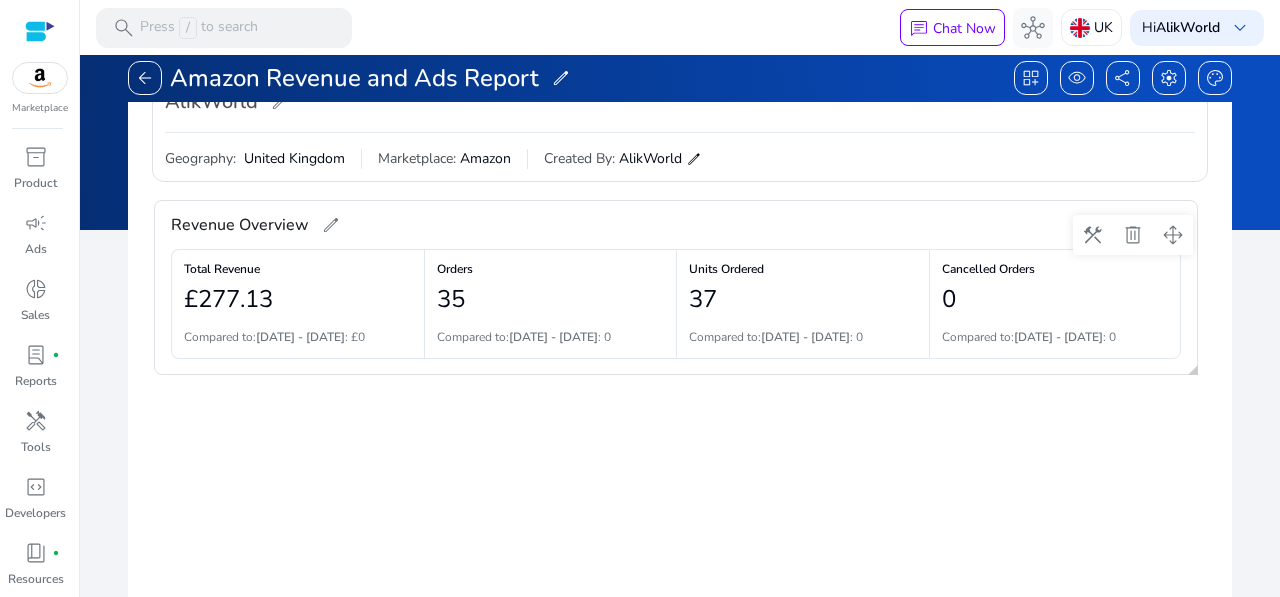 click on "Total Revenue" 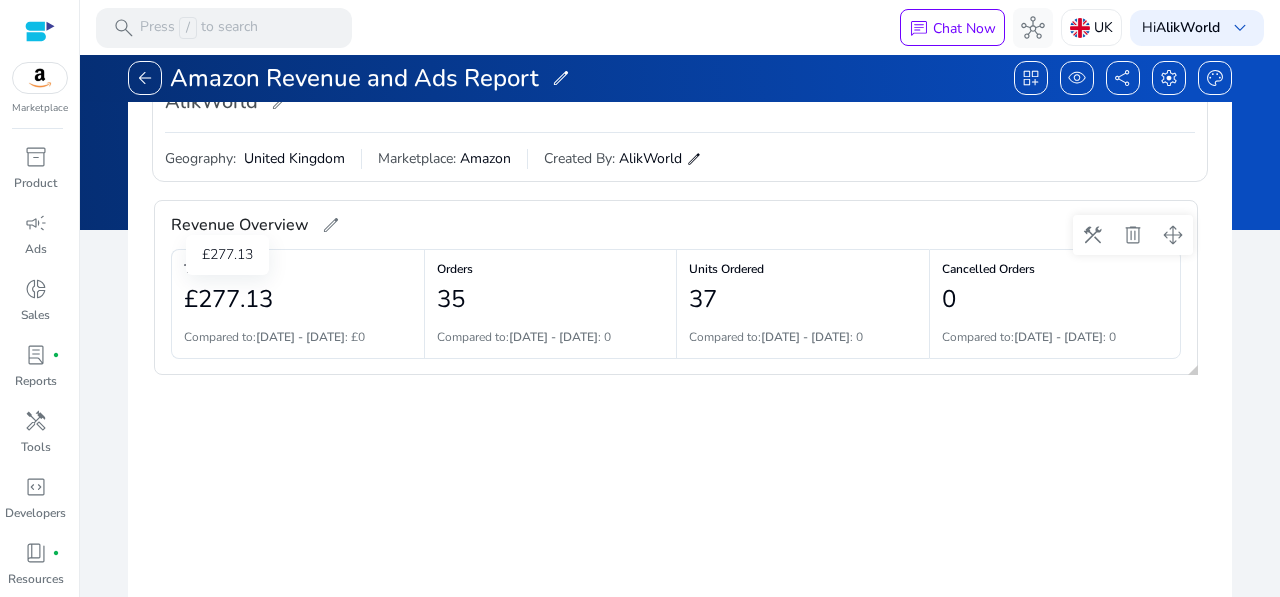 click on "£277.13" 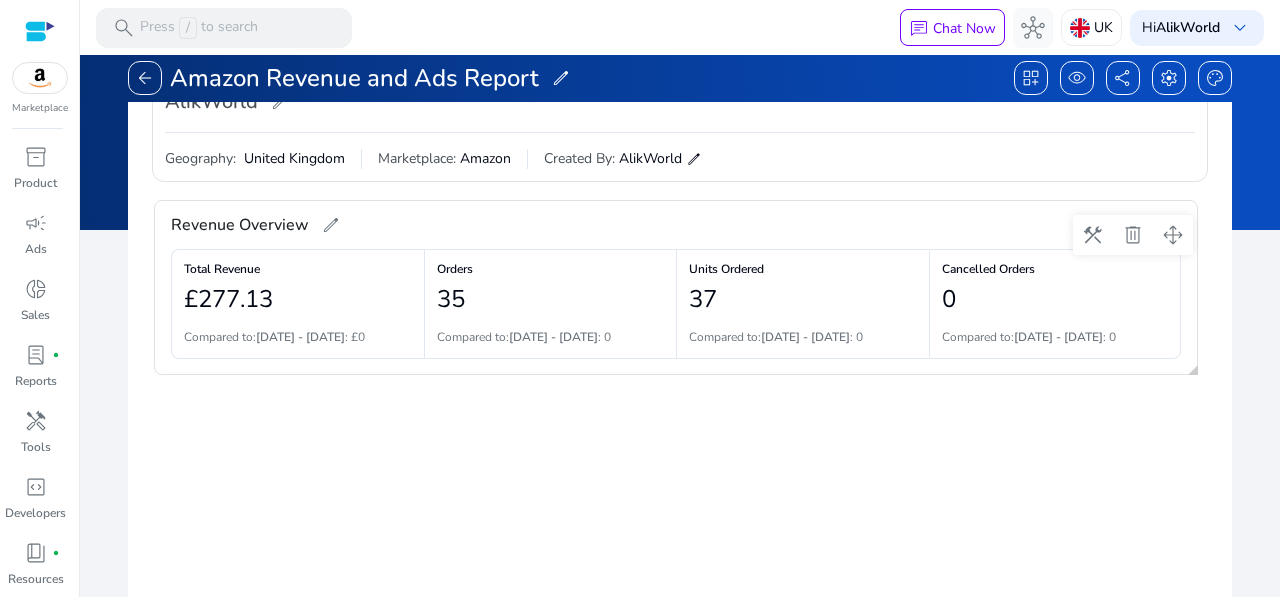 click on "[MMM] [DD] - [MMM] [DD]" 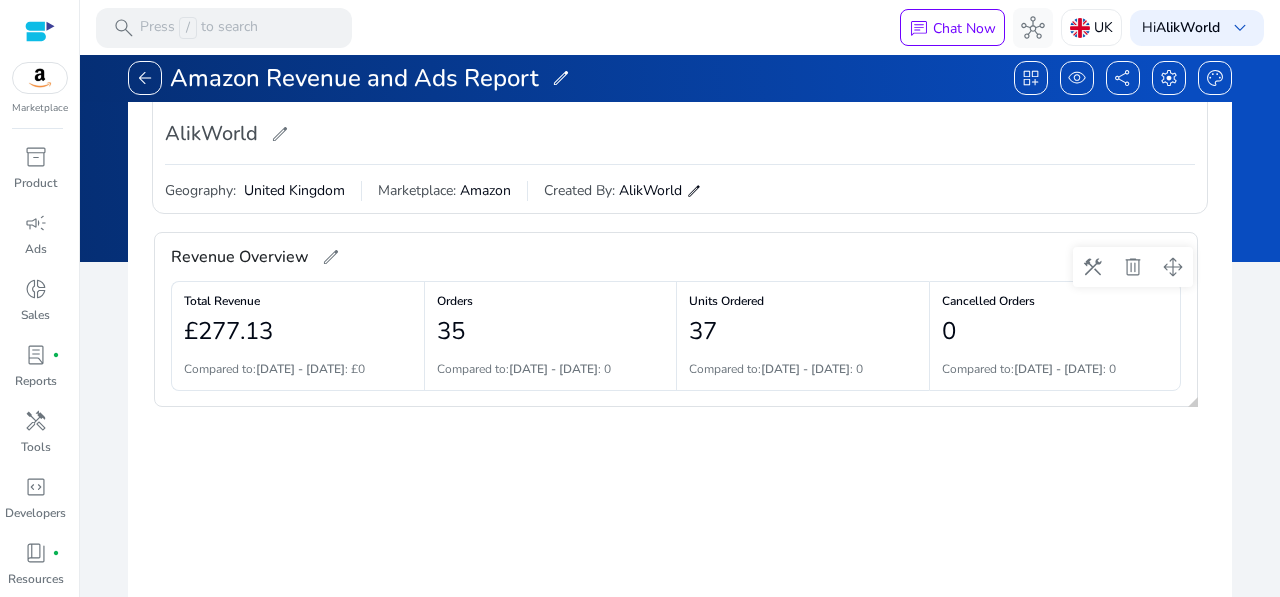 scroll, scrollTop: 200, scrollLeft: 0, axis: vertical 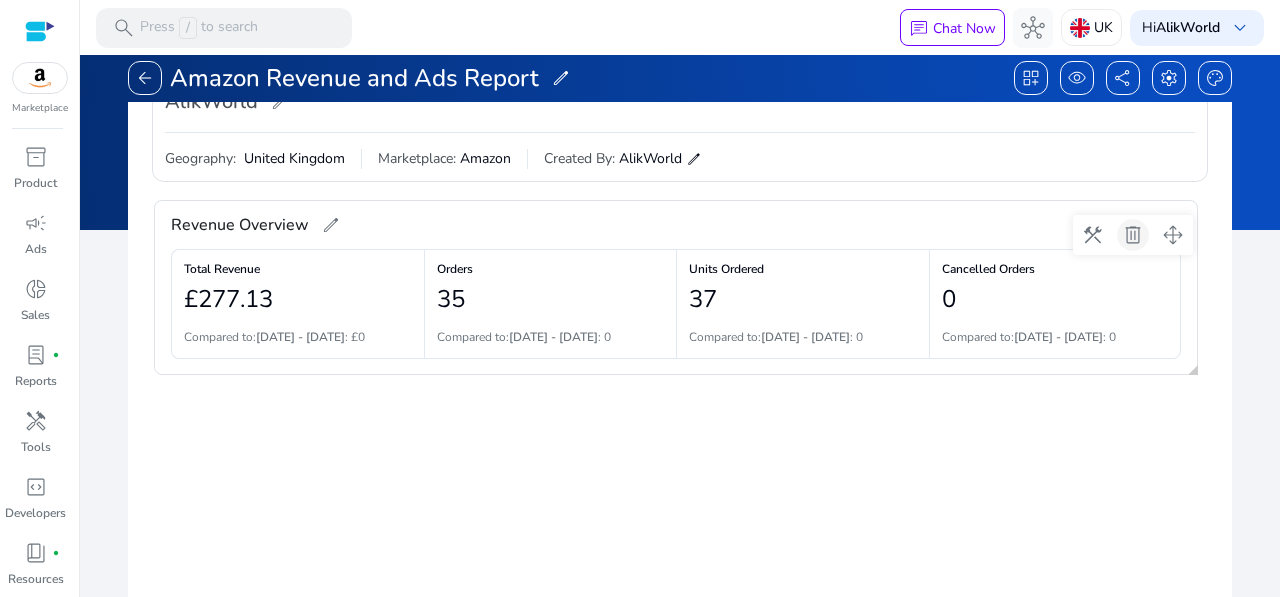 click 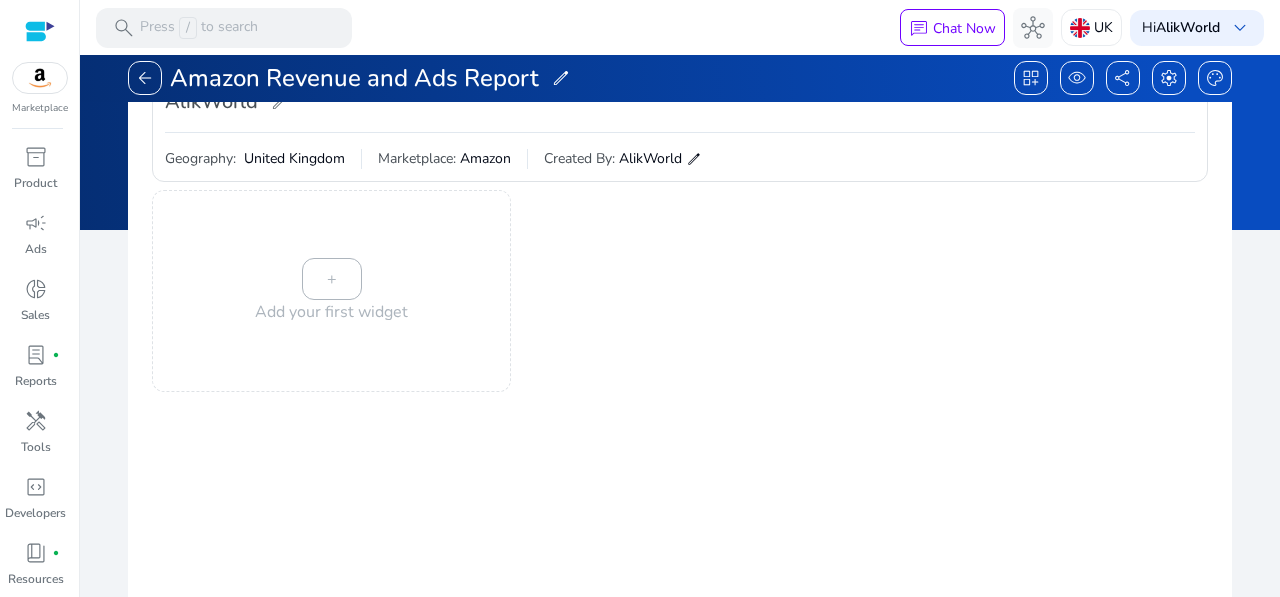 scroll, scrollTop: 0, scrollLeft: 0, axis: both 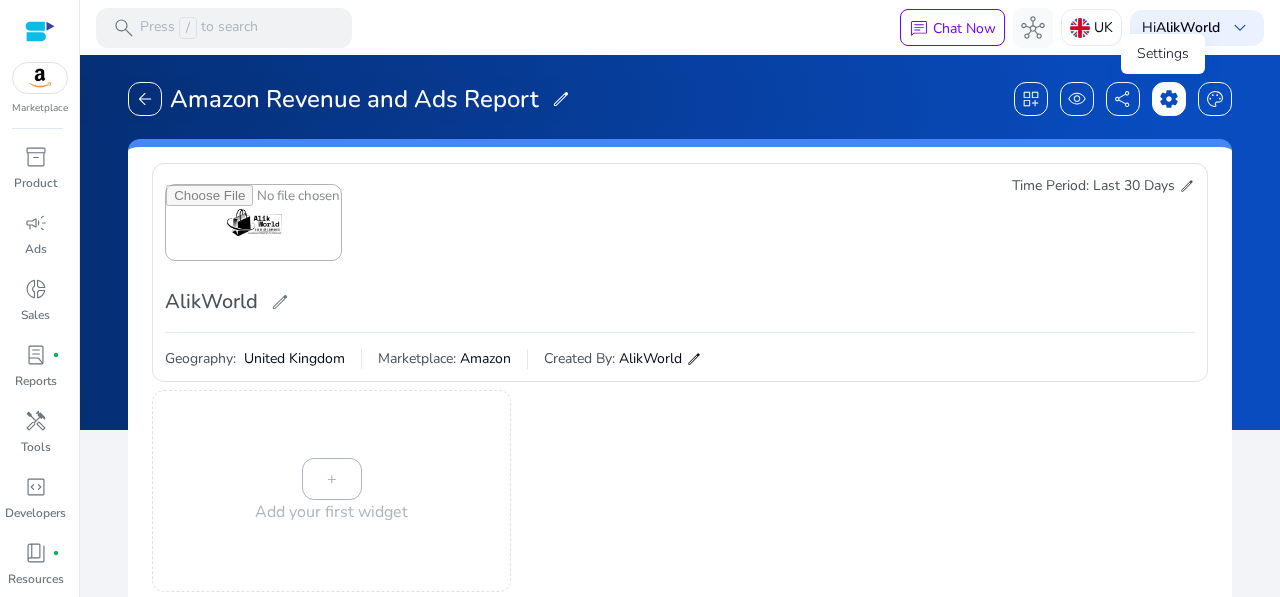 click on "settings" 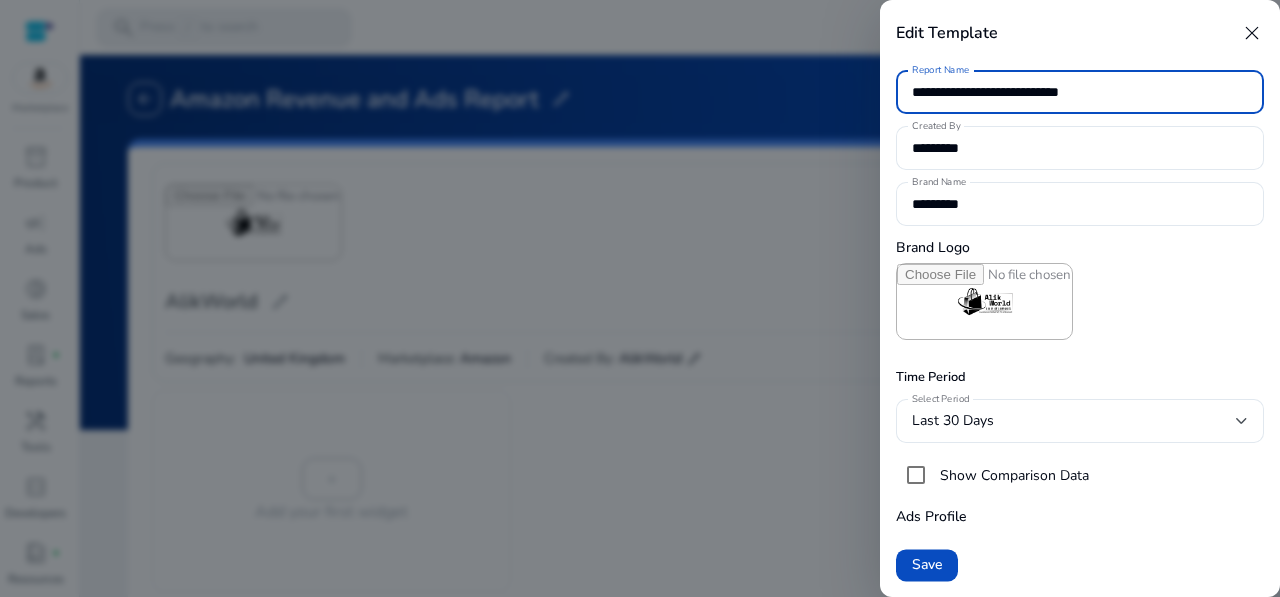 click on "close" at bounding box center (1252, 33) 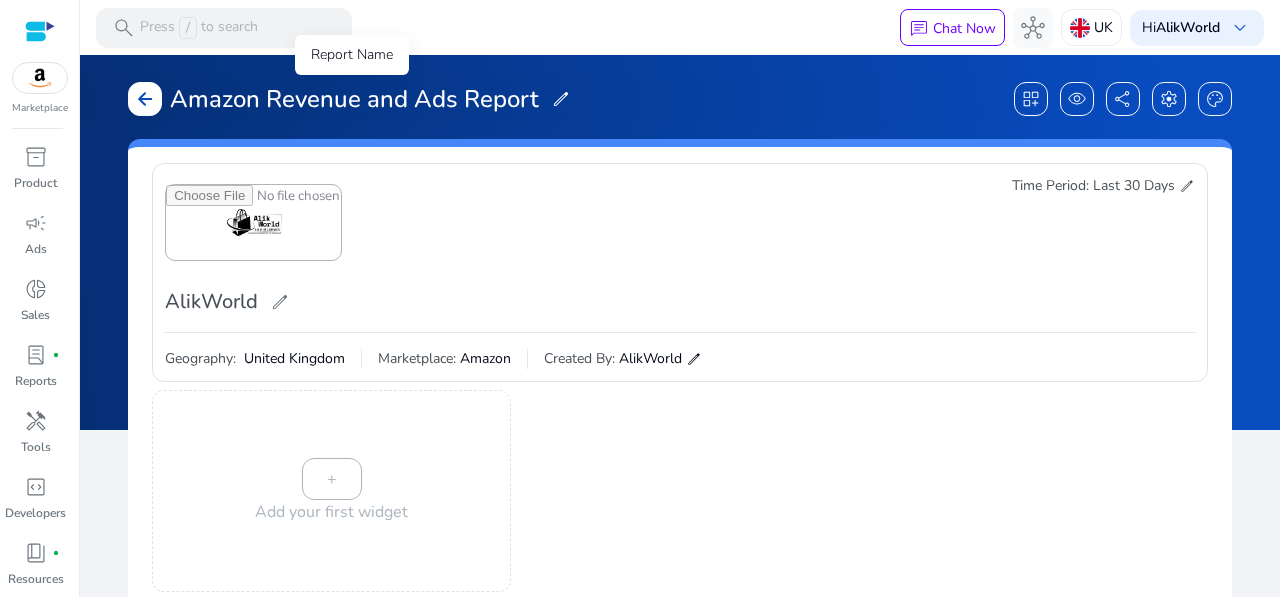 click on "arrow_back" 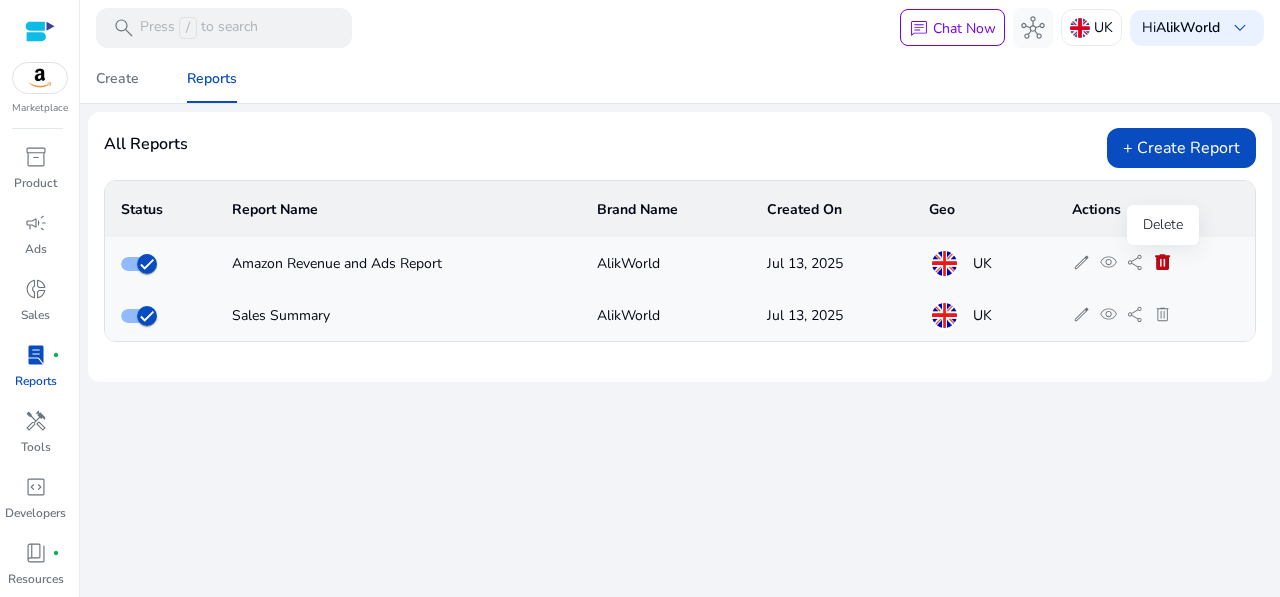 click on "delete" 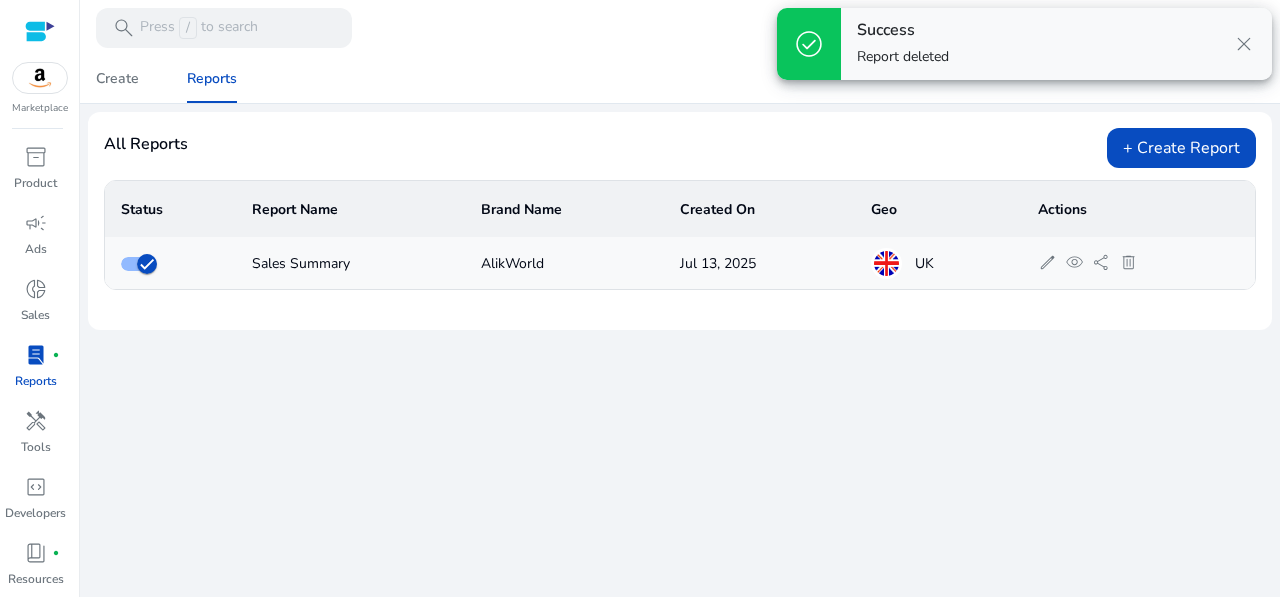 click on "close" at bounding box center (1244, 44) 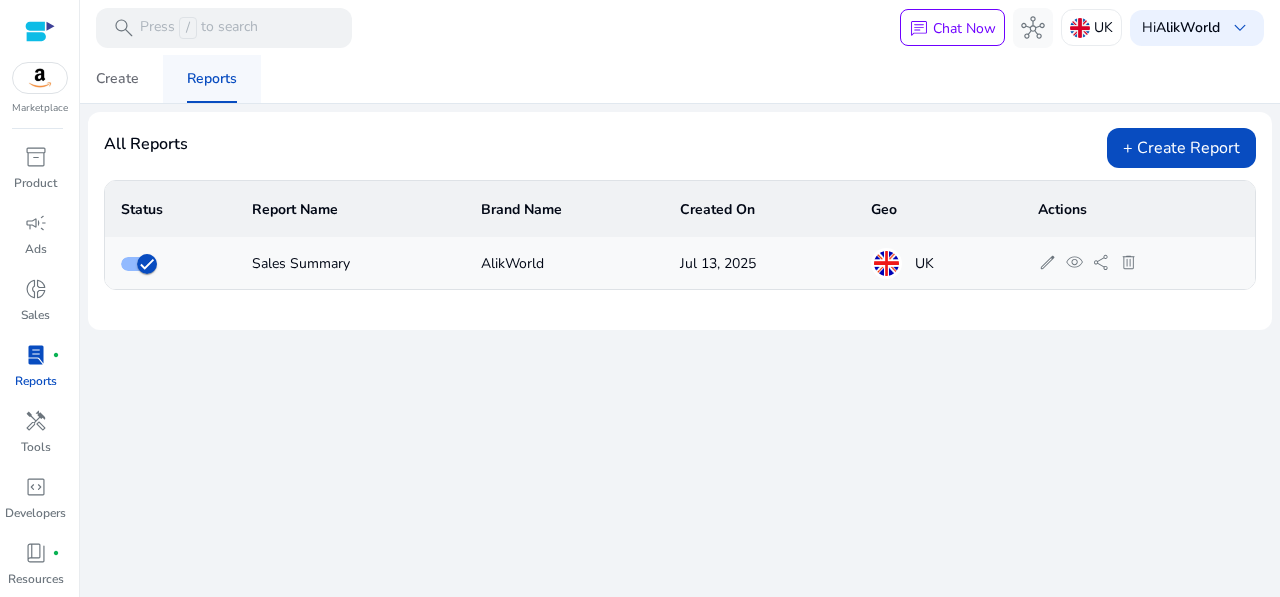 click on "Create" at bounding box center (117, 79) 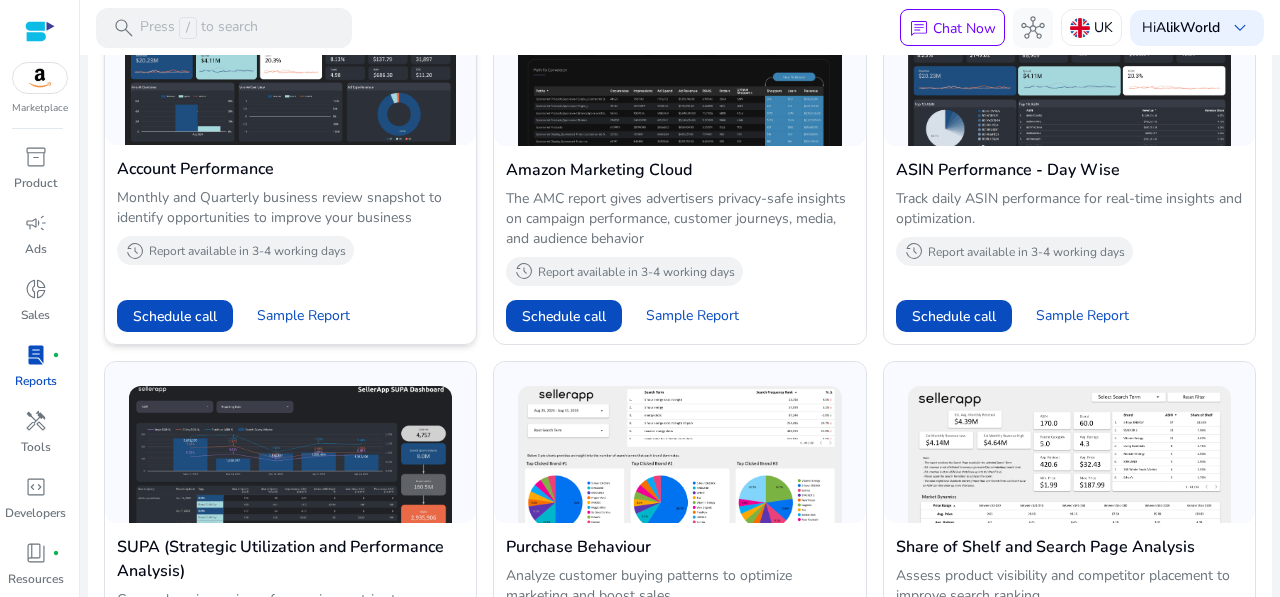 scroll, scrollTop: 700, scrollLeft: 0, axis: vertical 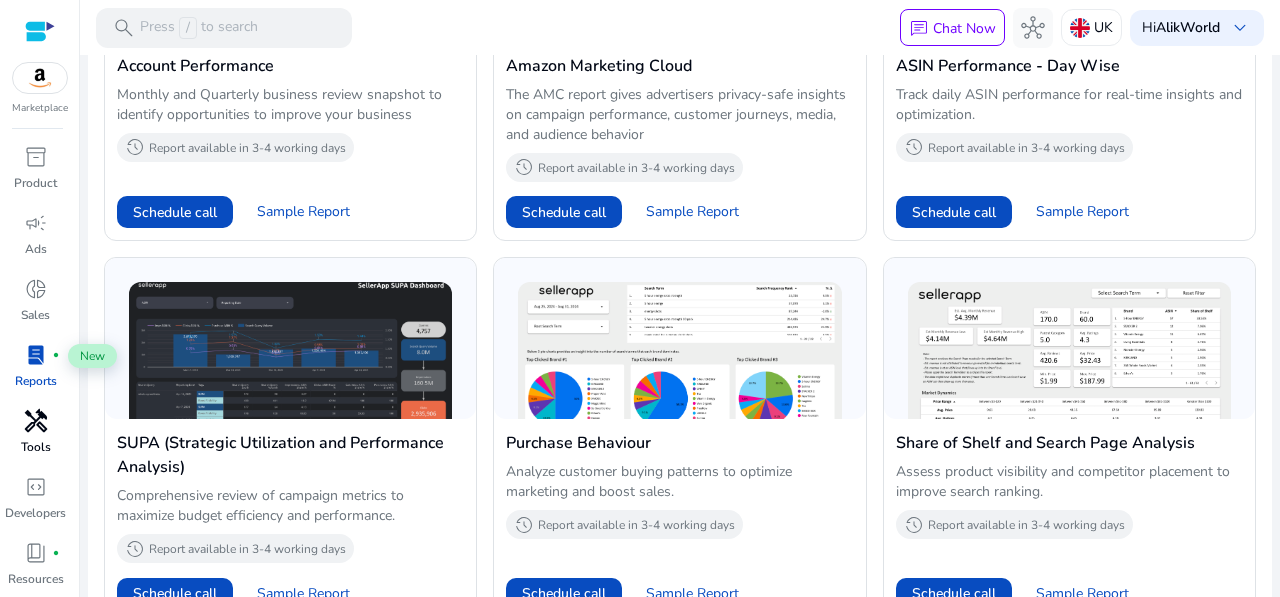 click on "handyman" at bounding box center [36, 421] 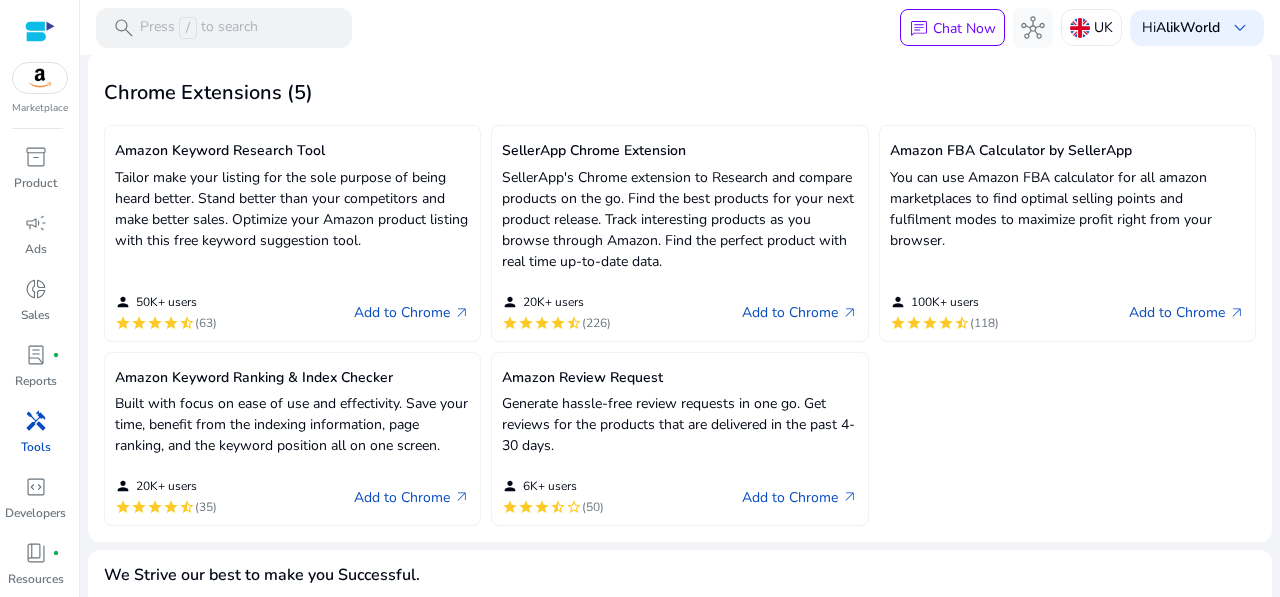 scroll, scrollTop: 200, scrollLeft: 0, axis: vertical 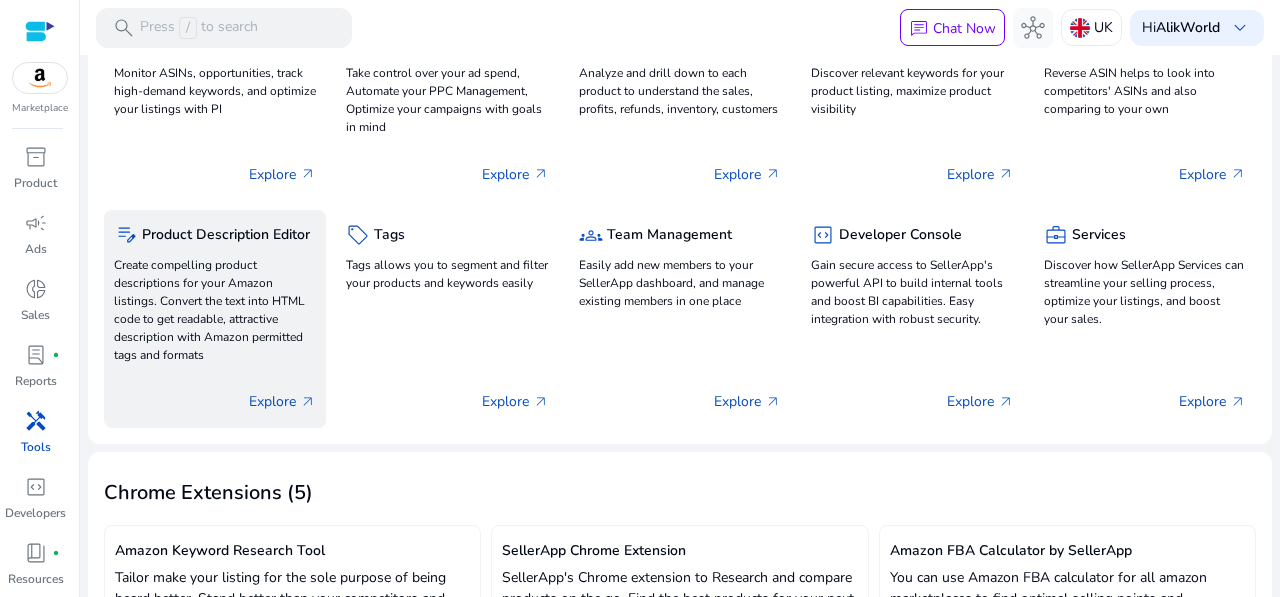 click on "Explore   arrow_outward" 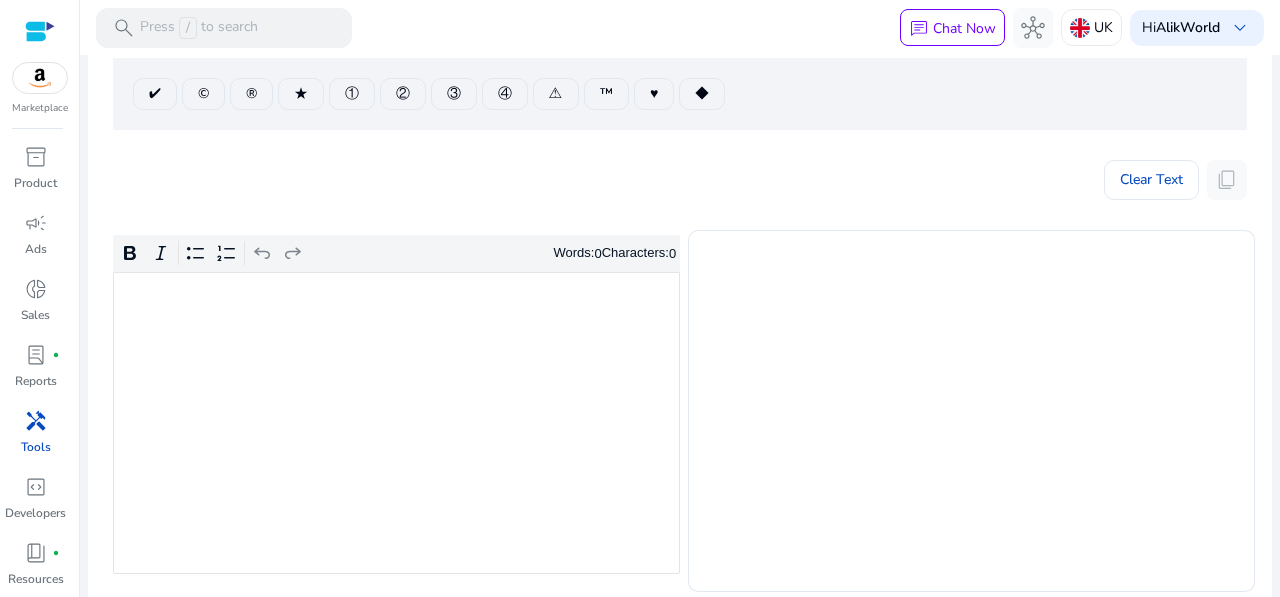 scroll, scrollTop: 0, scrollLeft: 0, axis: both 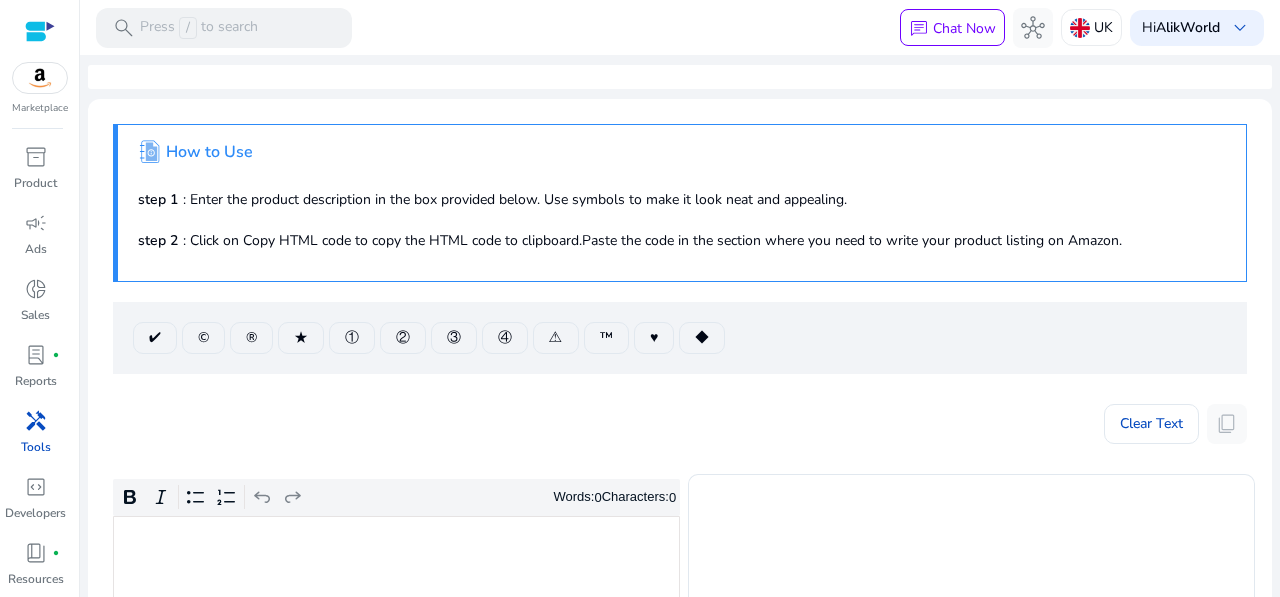click on ".st1{fill:#2c8af8}.st2{fill:#fcfeff}  How to Use  step 1 : Enter the product description in the box provided below. Use symbols to make it look neat and appealing.  step 2 : Click on Copy HTML code to copy the HTML code to clipboard.Paste the code in the section where you need to write your product listing on Amazon." 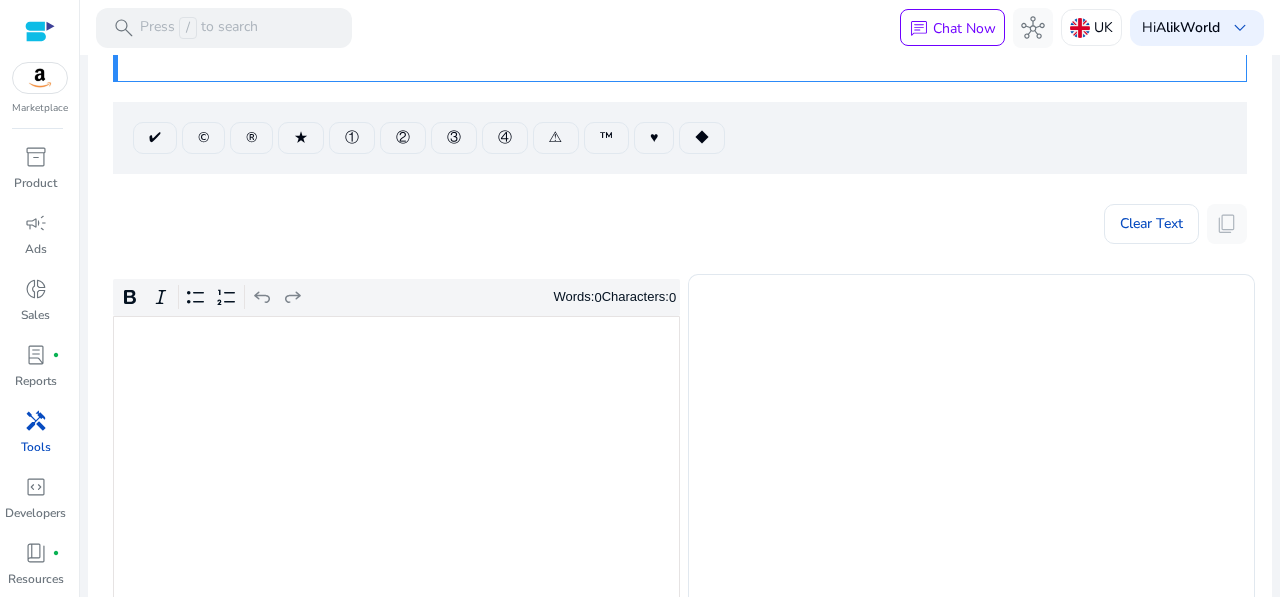 click 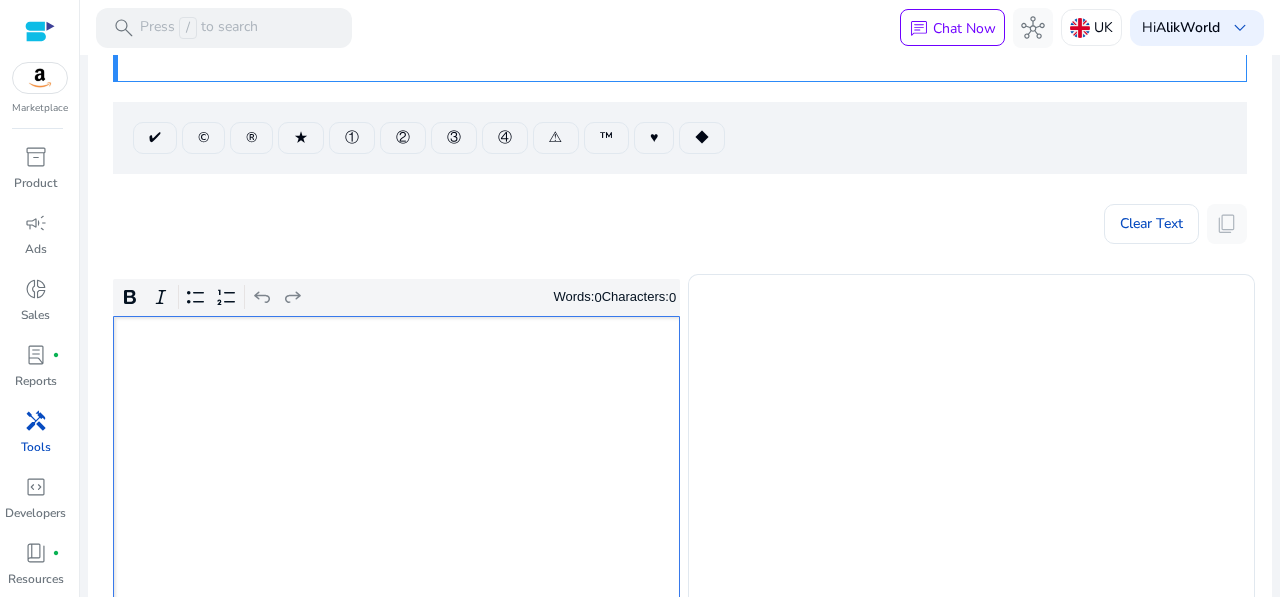 scroll, scrollTop: 0, scrollLeft: 0, axis: both 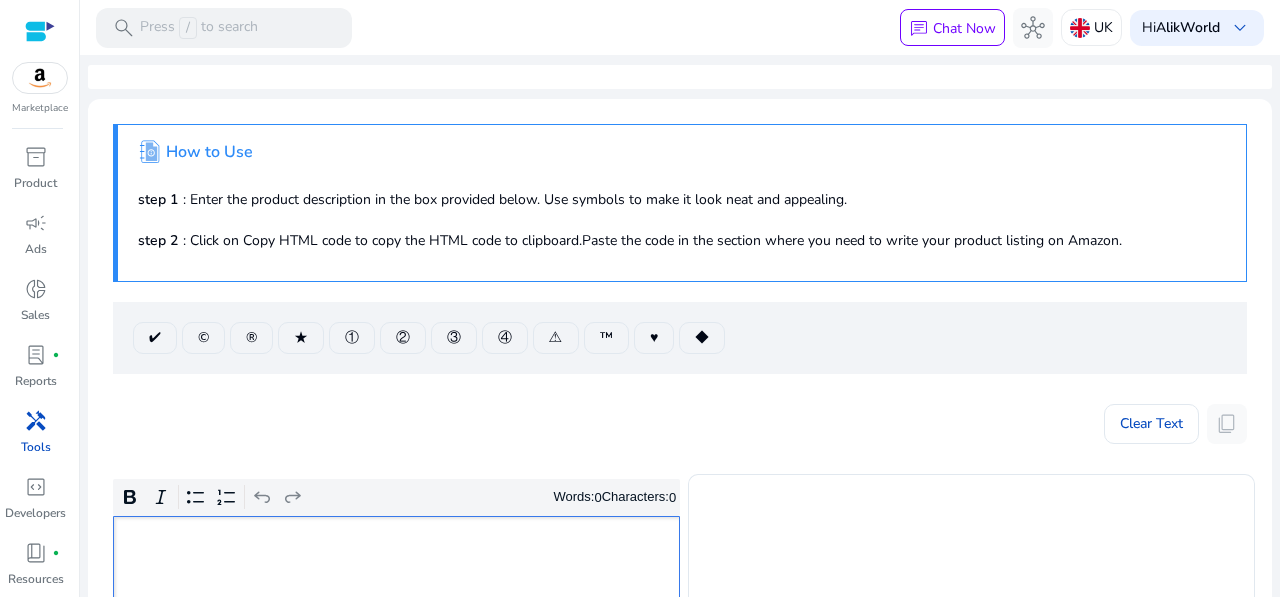 click on "step 2 : Click on Copy HTML code to copy the HTML code to clipboard.Paste the code in the section where you need to write your product listing on Amazon." 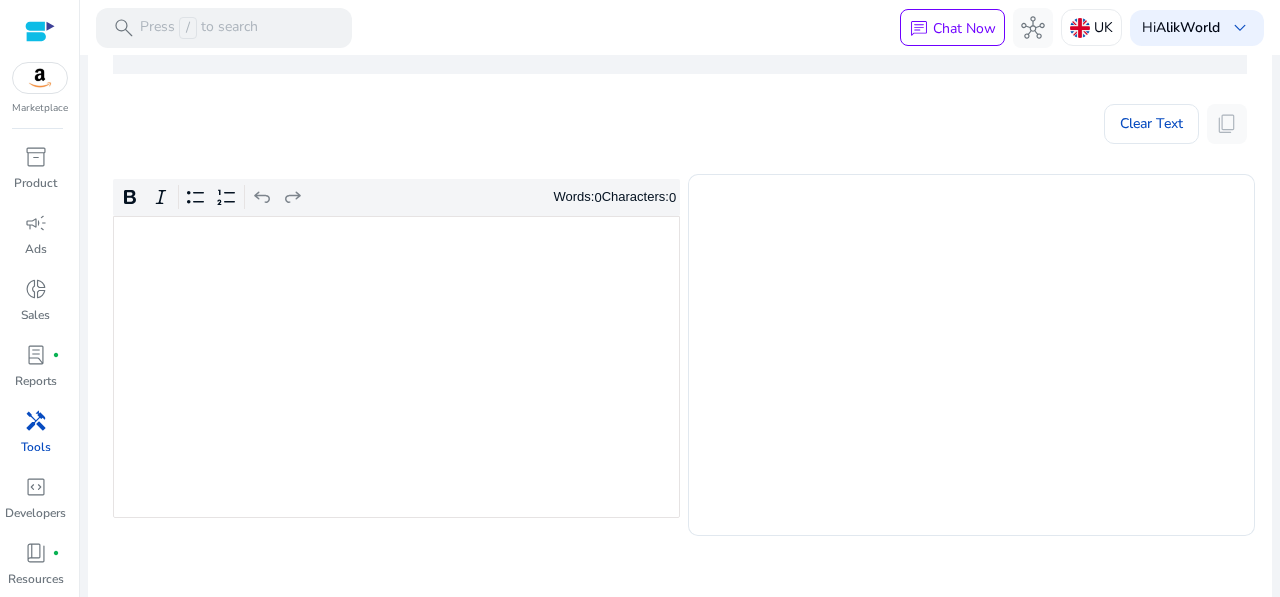 scroll, scrollTop: 400, scrollLeft: 0, axis: vertical 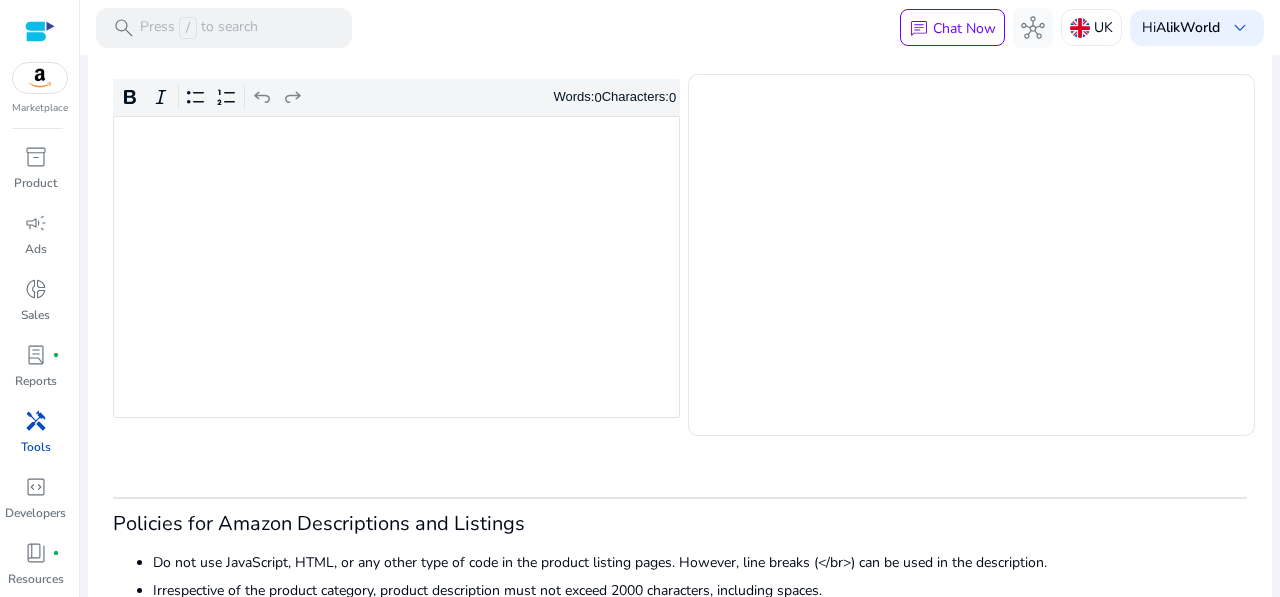 click 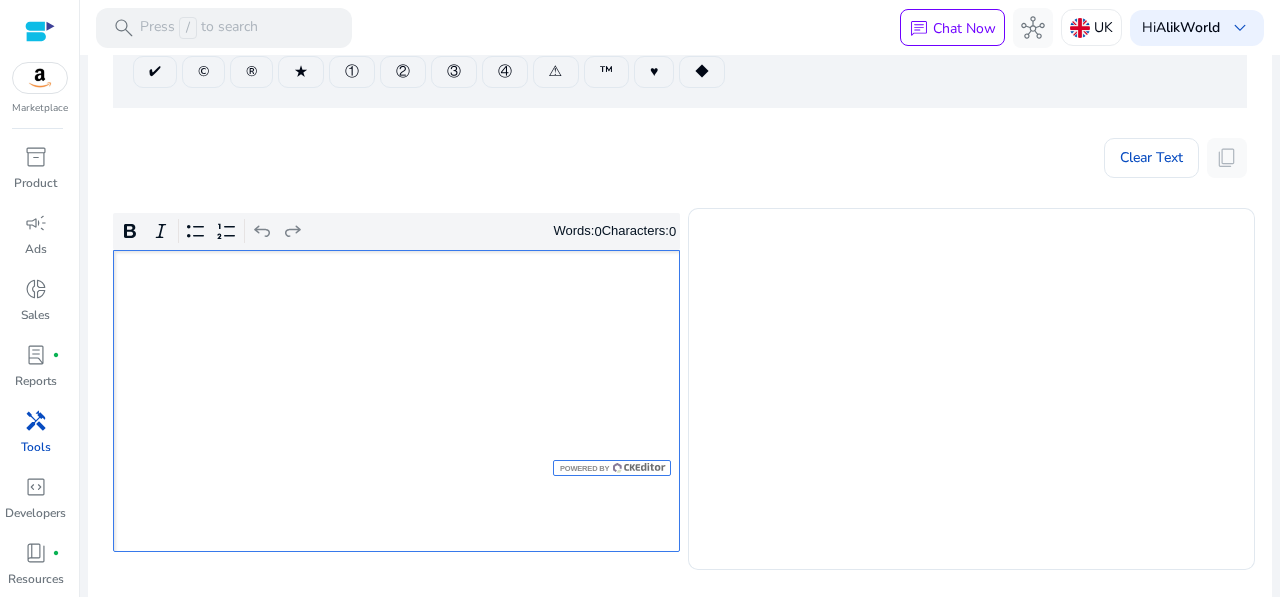 scroll, scrollTop: 220, scrollLeft: 0, axis: vertical 